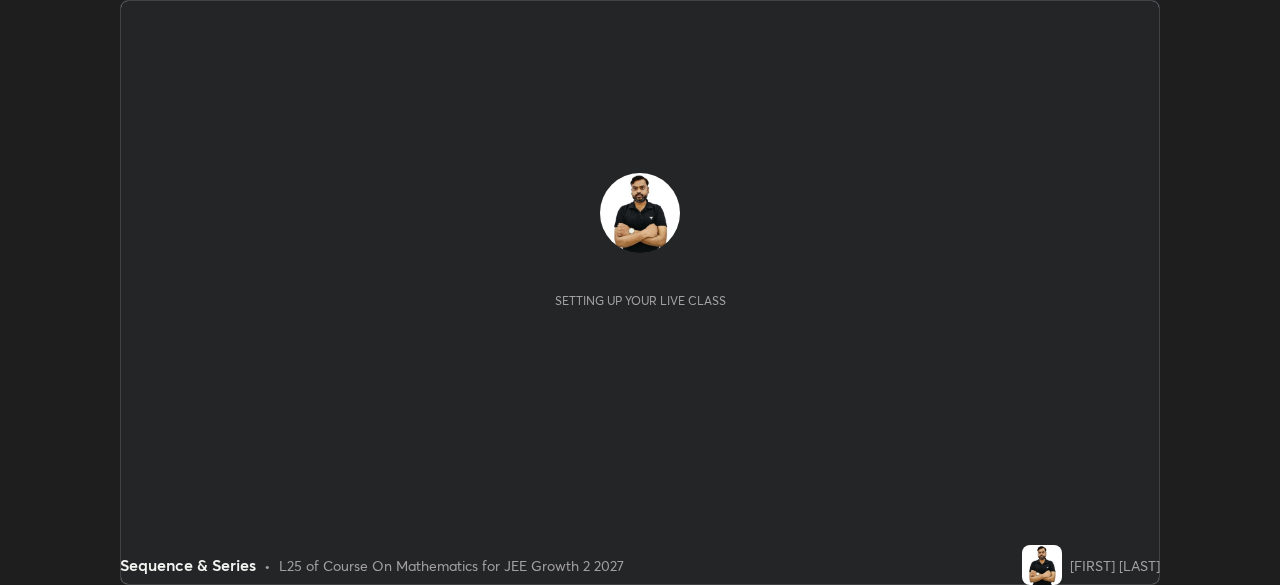 scroll, scrollTop: 0, scrollLeft: 0, axis: both 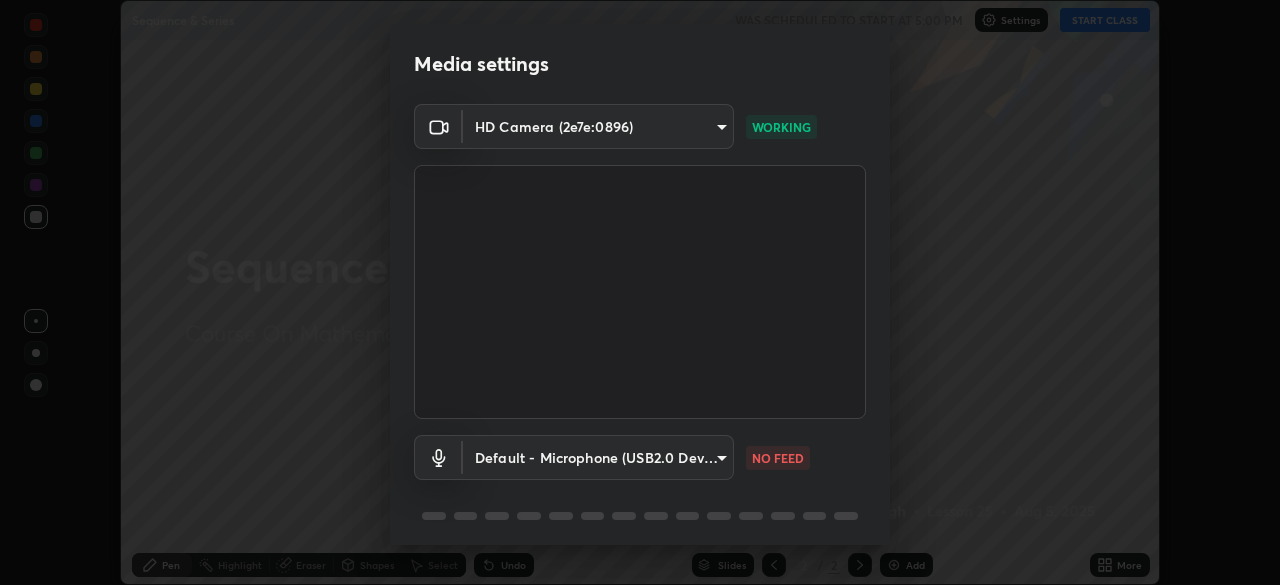 click on "Erase all Sequence & Series WAS SCHEDULED TO START AT 5:00 PM Settings START CLASS Setting up your live class Sequence & Series • L25 of Course On Mathematics for JEE Growth 2 2027 [FIRST] [LAST] Pen Highlight Eraser Shapes Select Undo Slides 2 / 2 Add More Enable hand raising Enable raise hand to speak to learners. Once enabled, chat will be turned off temporarily. Enable x No doubts shared Encourage your learners to ask a doubt for better clarity Report an issue Reason for reporting Buffering Chat not working Audio - Video sync issue Educator video quality low Attach an image Report Media settings HD Camera (2e7e:0896) a42f9b48dabf02ae83a70923f4ec4460a2760f5b9a27cc7621bc27cb73a6dad7 WORKING Default - Microphone (USB2.0 Device) default NO FEED 1 / 5 Next" at bounding box center (640, 292) 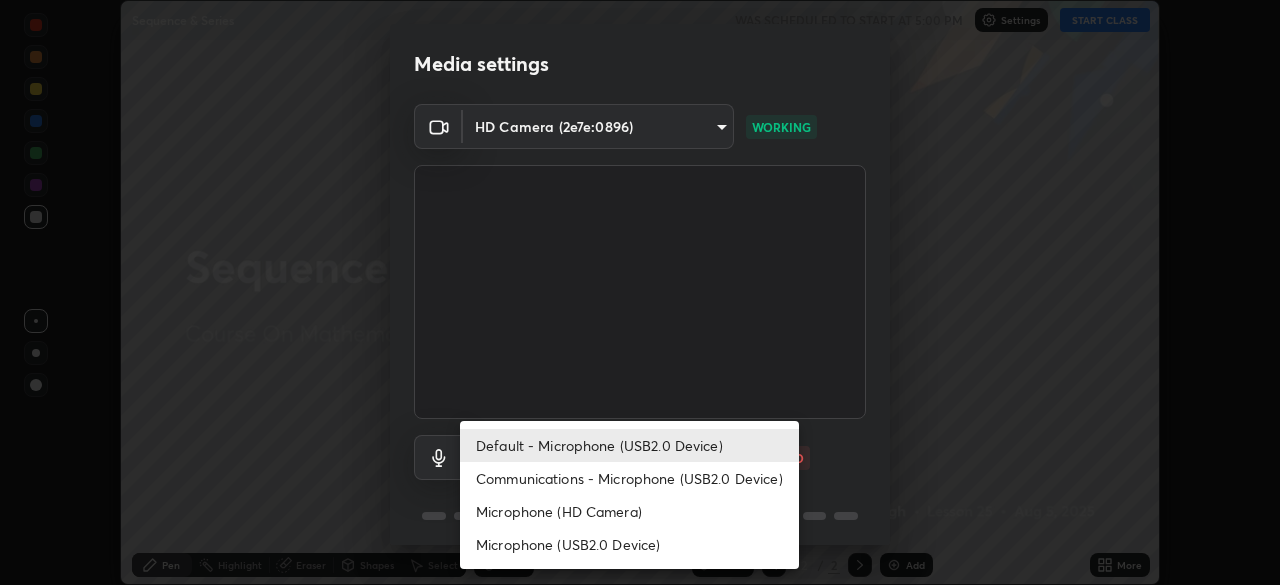 click on "Communications - Microphone (USB2.0 Device)" at bounding box center [629, 478] 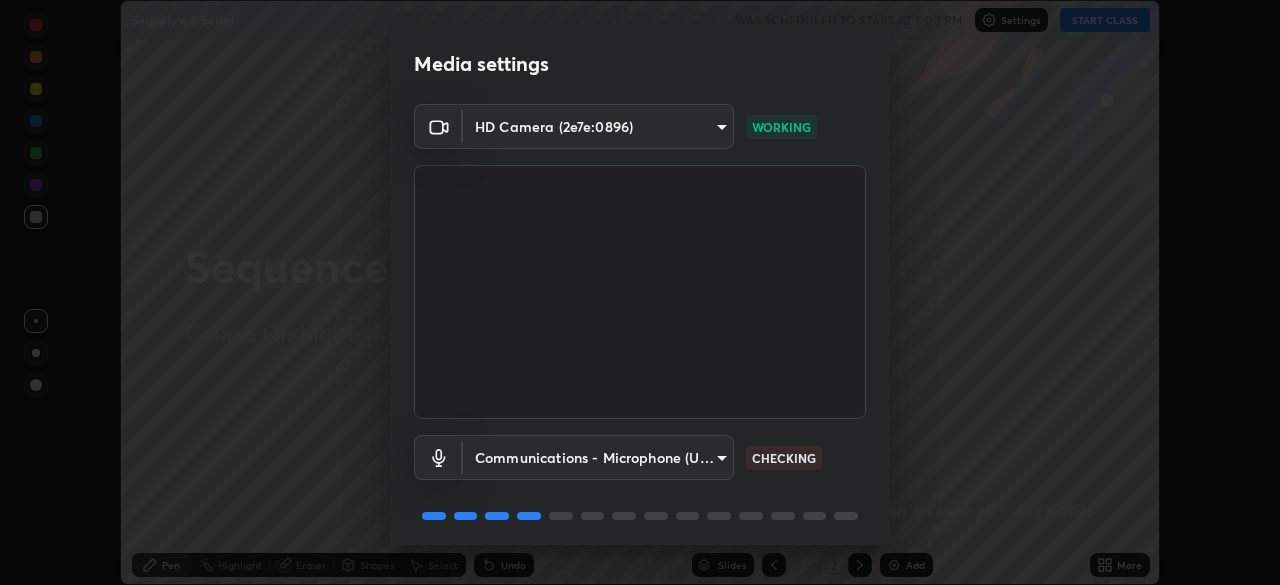 click on "Erase all Sequence & Series WAS SCHEDULED TO START AT 5:00 PM Settings START CLASS Setting up your live class Sequence & Series • L25 of Course On Mathematics for JEE Growth 2 2027 [FIRST] [LAST] Pen Highlight Eraser Shapes Select Undo Slides 2 / 2 Add More Enable hand raising Enable raise hand to speak to learners. Once enabled, chat will be turned off temporarily. Enable x No doubts shared Encourage your learners to ask a doubt for better clarity Report an issue Reason for reporting Buffering Chat not working Audio - Video sync issue Educator video quality low Attach an image Report Media settings HD Camera (2e7e:0896) a42f9b48dabf02ae83a70923f4ec4460a2760f5b9a27cc7621bc27cb73a6dad7 WORKING Communications - Microphone (USB2.0 Device) communications CHECKING 1 / 5 Next" at bounding box center (640, 292) 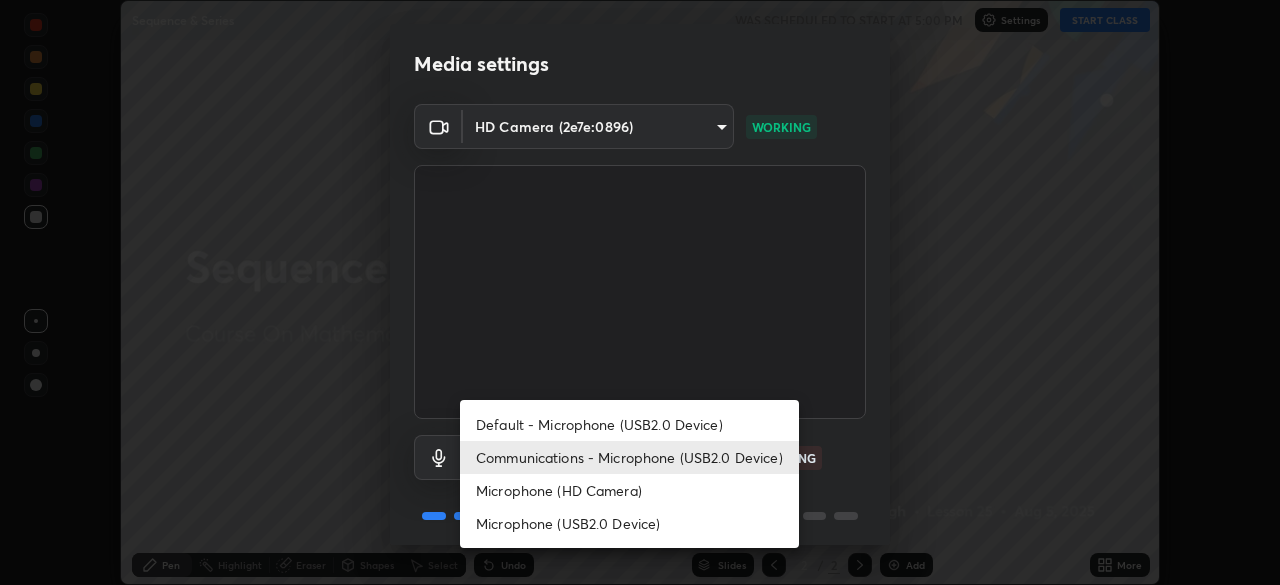 click on "Microphone (USB2.0 Device)" at bounding box center (629, 523) 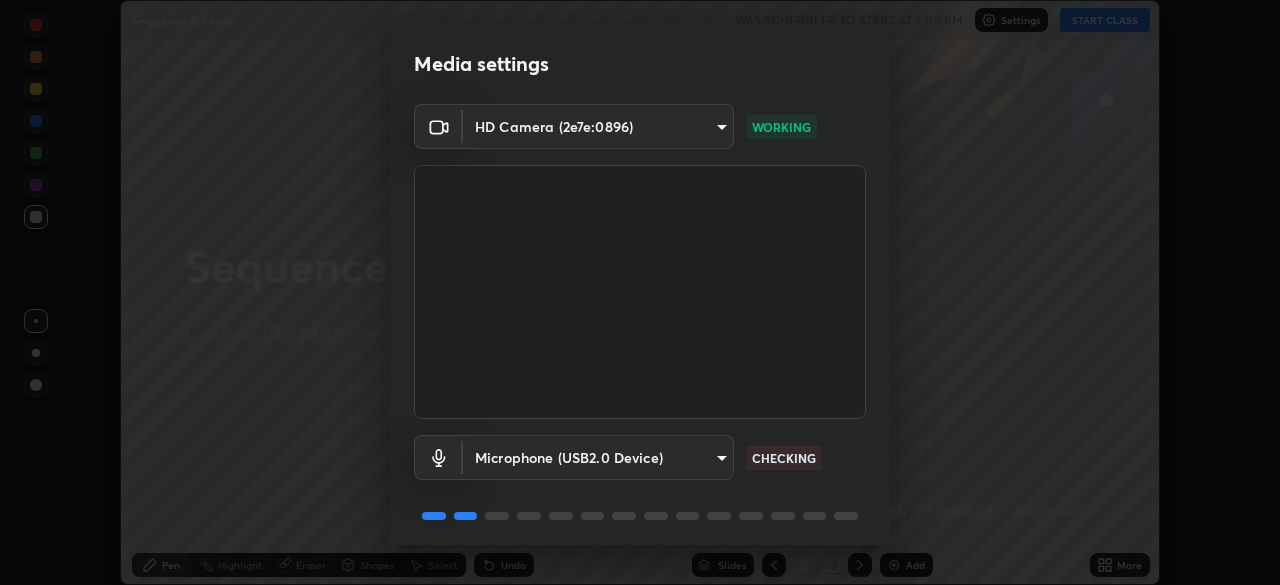 type on "[HASH]" 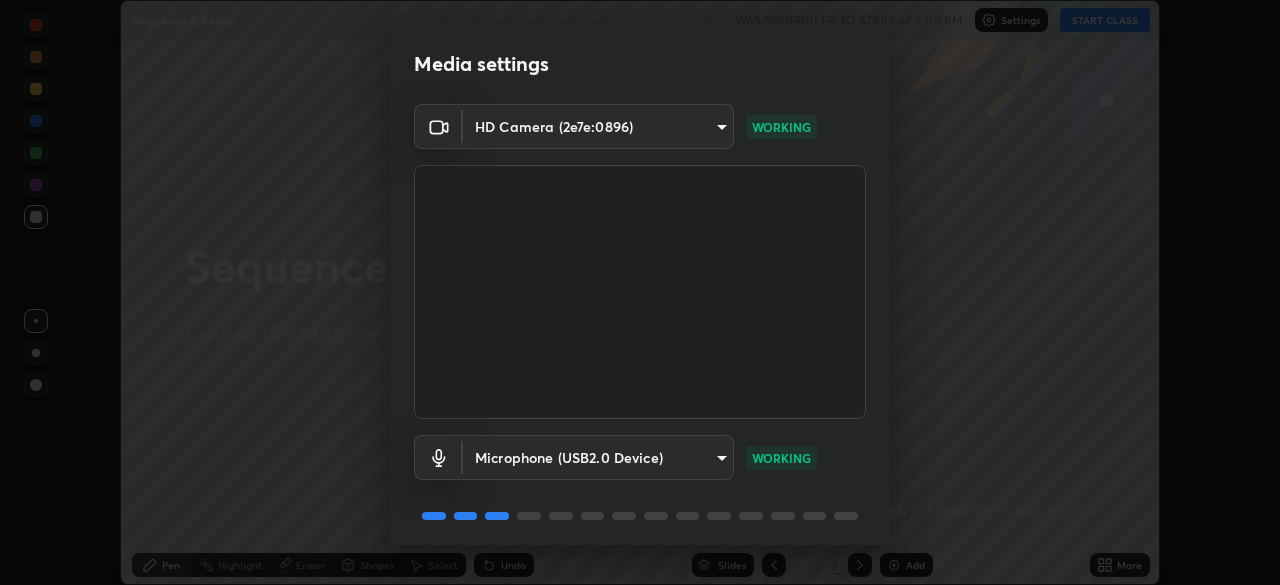 scroll, scrollTop: 71, scrollLeft: 0, axis: vertical 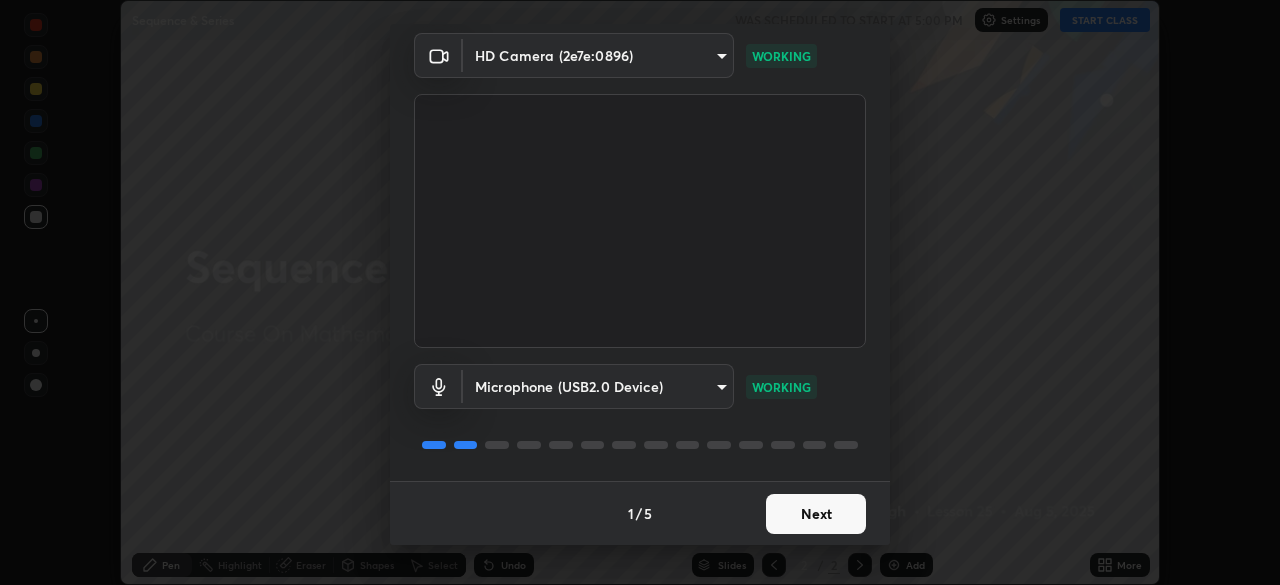 click on "Next" at bounding box center [816, 514] 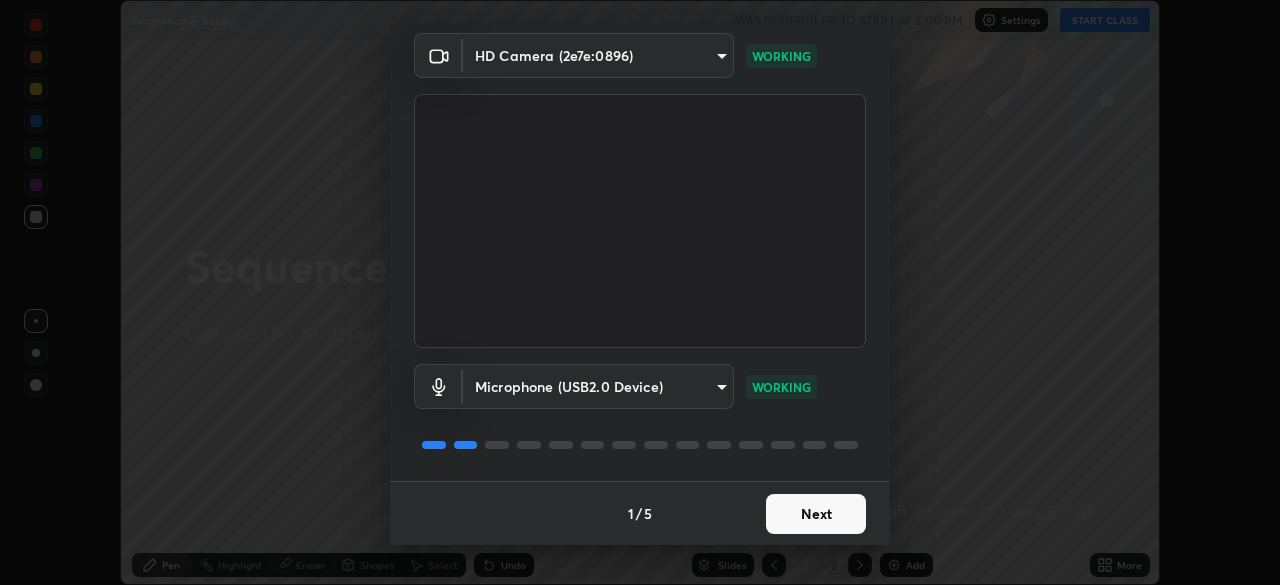 scroll, scrollTop: 0, scrollLeft: 0, axis: both 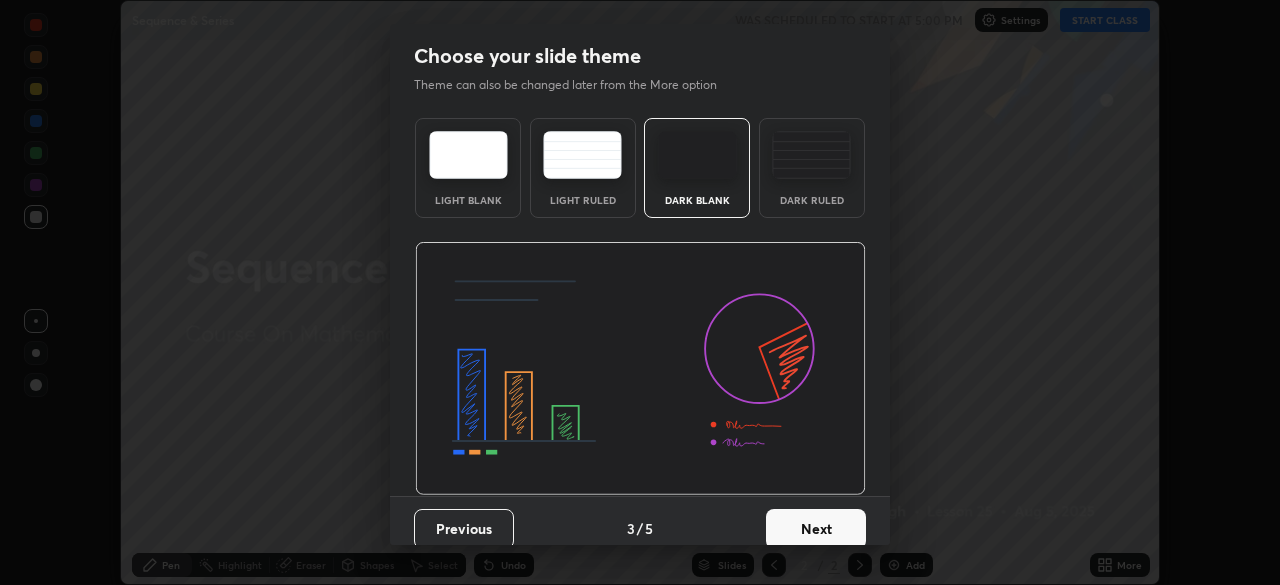 click on "Next" at bounding box center [816, 529] 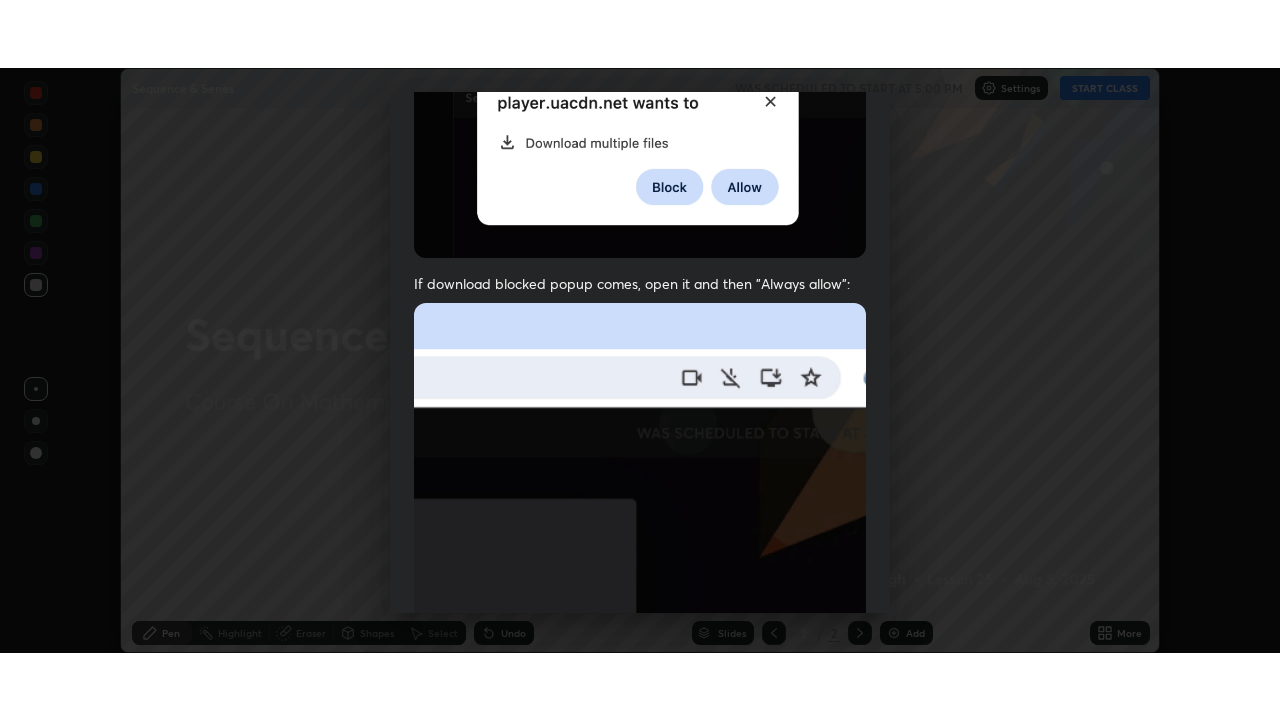 scroll, scrollTop: 479, scrollLeft: 0, axis: vertical 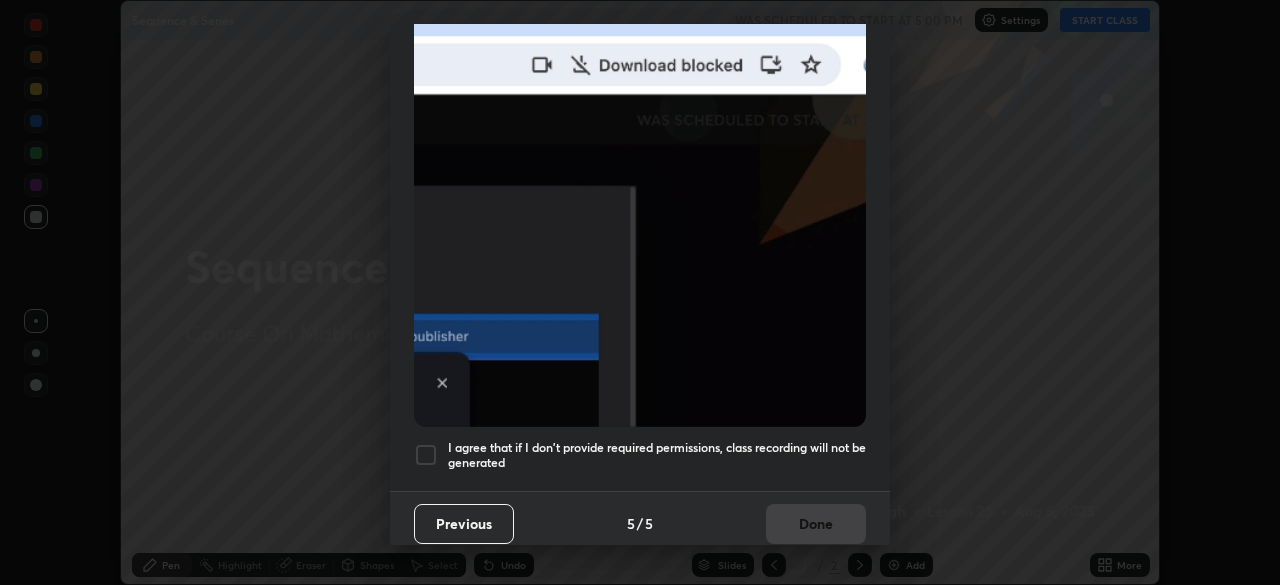 click on "I agree that if I don't provide required permissions, class recording will not be generated" at bounding box center (657, 455) 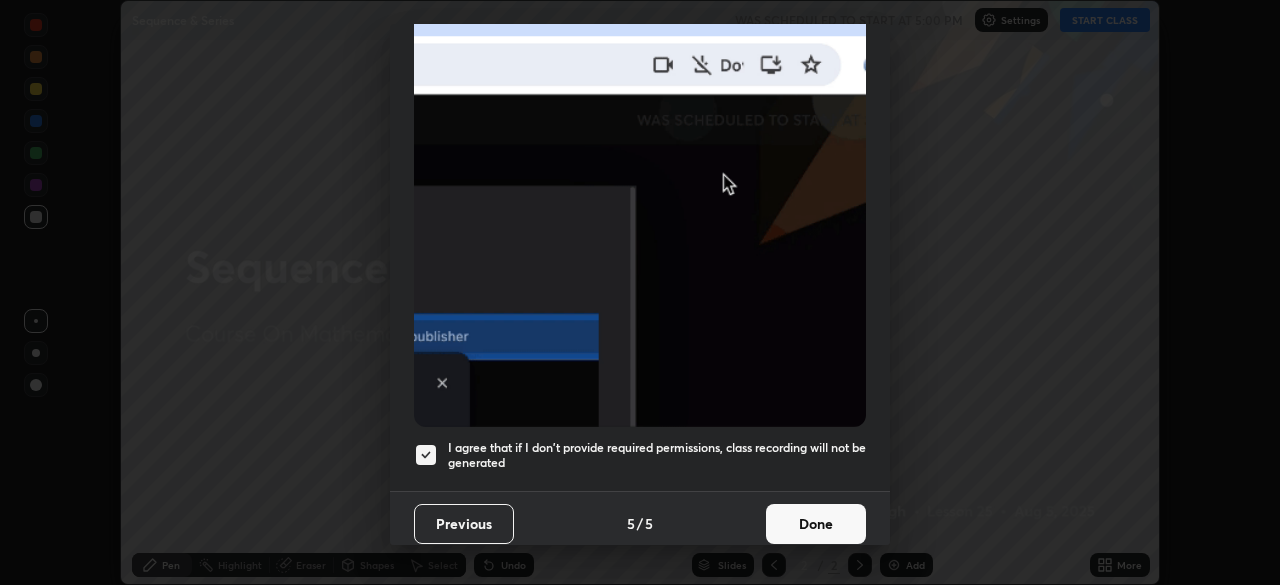 click on "Done" at bounding box center (816, 524) 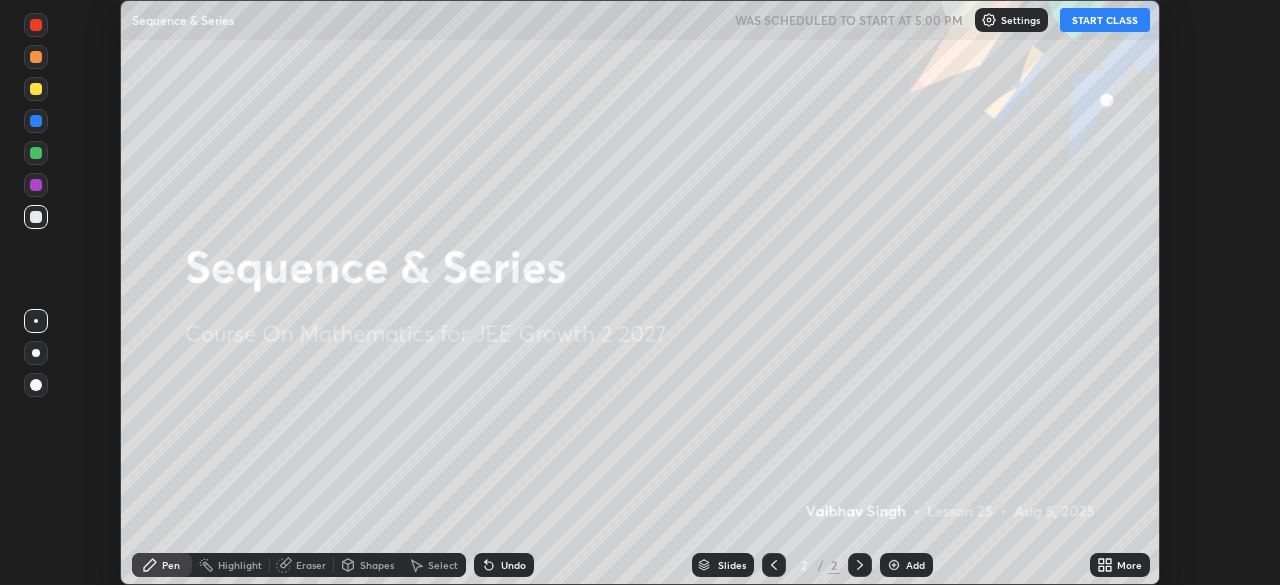 click on "START CLASS" at bounding box center [1105, 20] 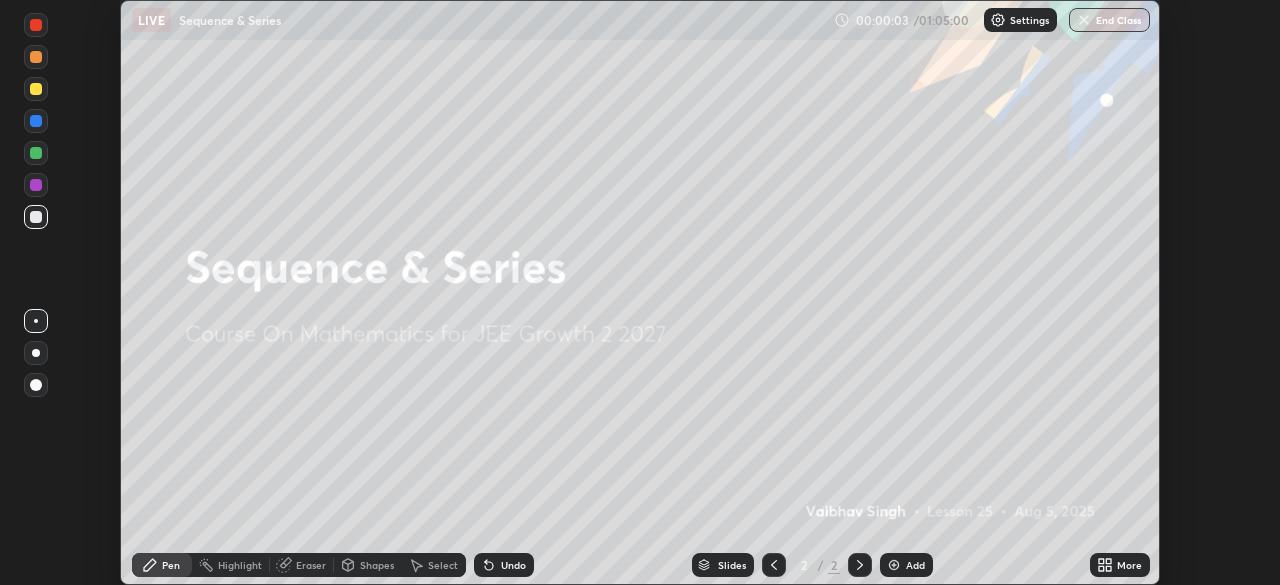 click on "Add" at bounding box center (915, 565) 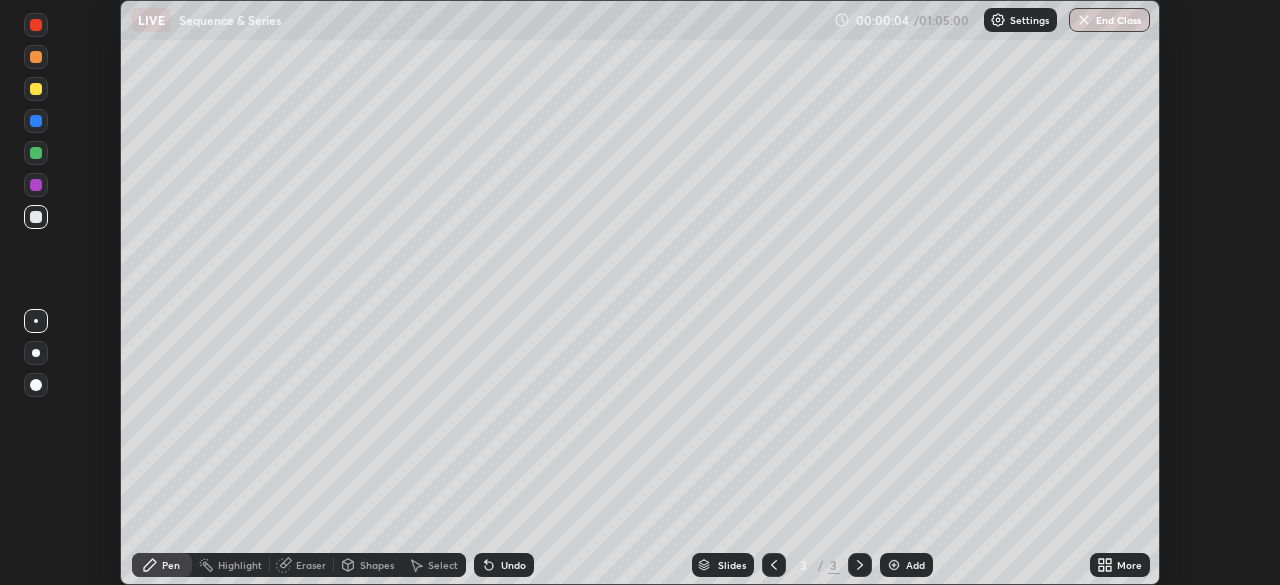 click at bounding box center [36, 353] 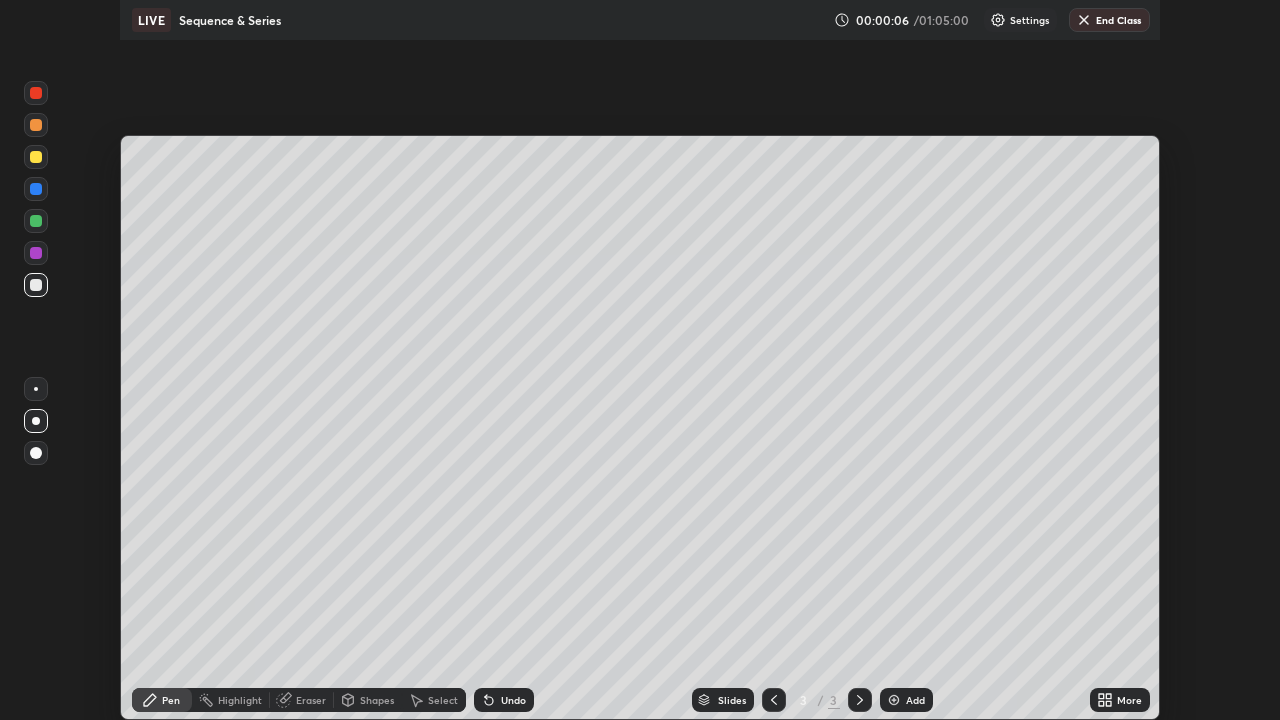scroll, scrollTop: 99280, scrollLeft: 98720, axis: both 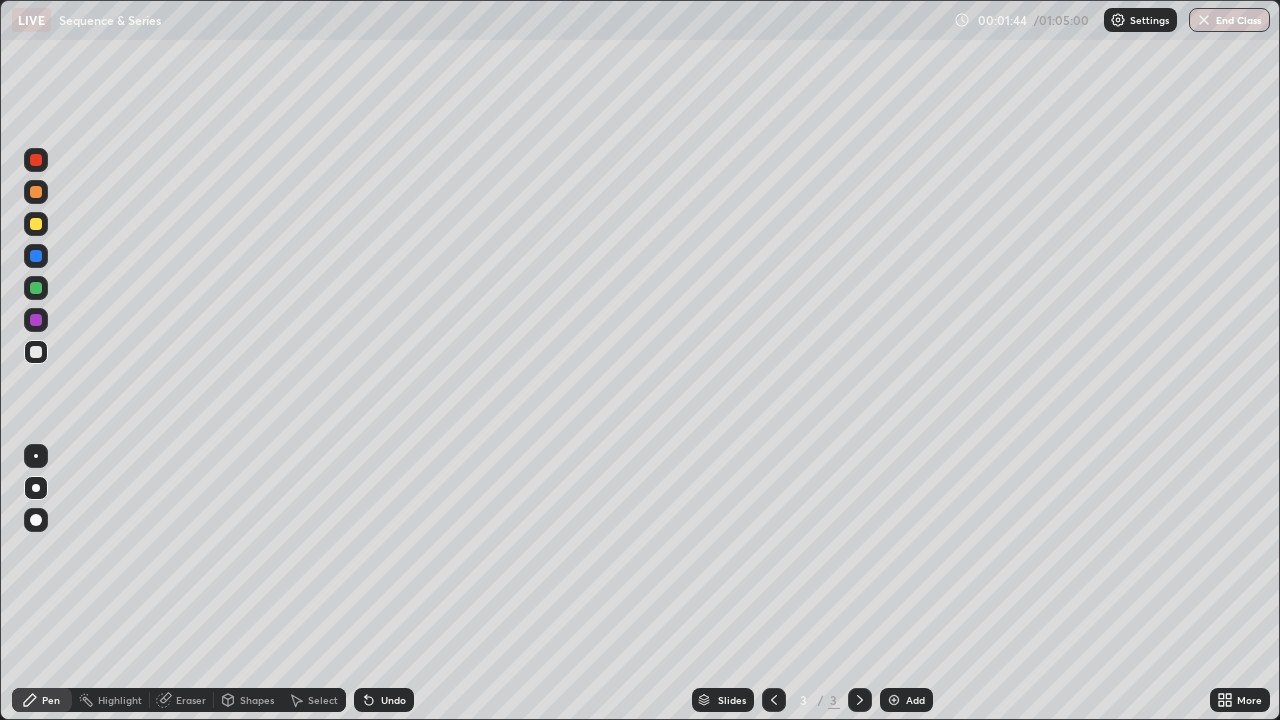 click on "Eraser" at bounding box center [182, 700] 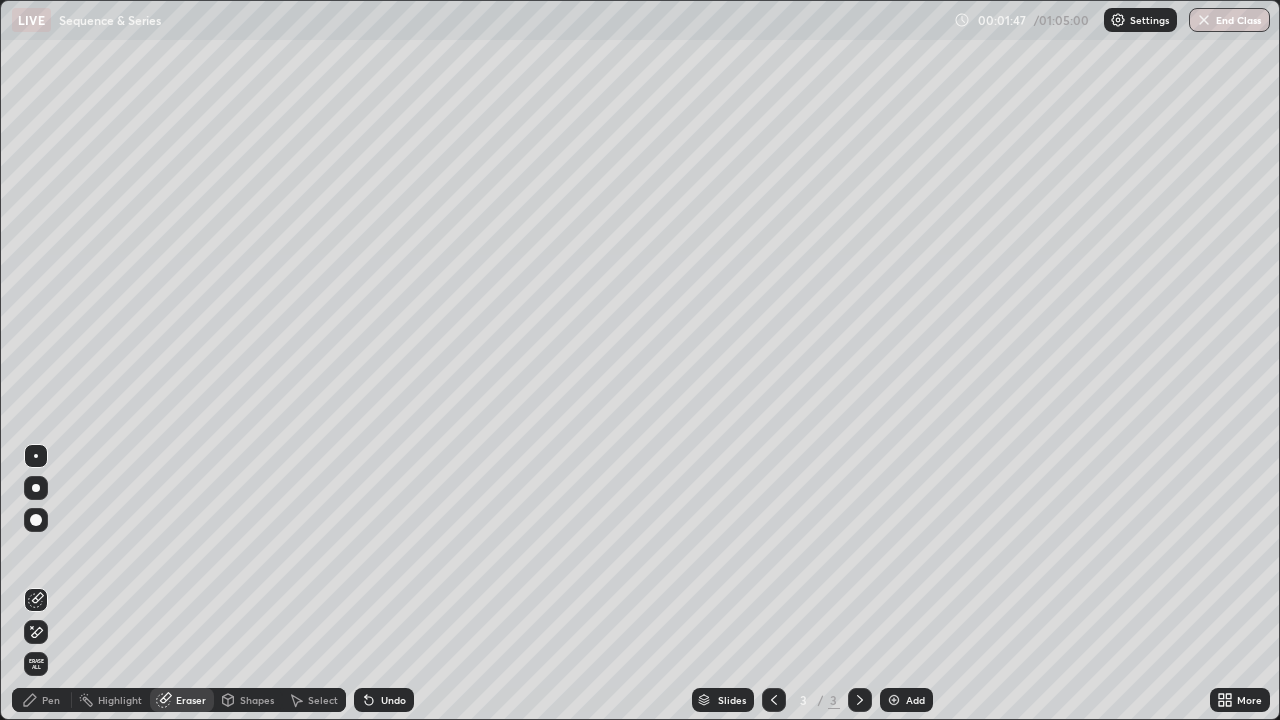 click on "Pen" at bounding box center [42, 700] 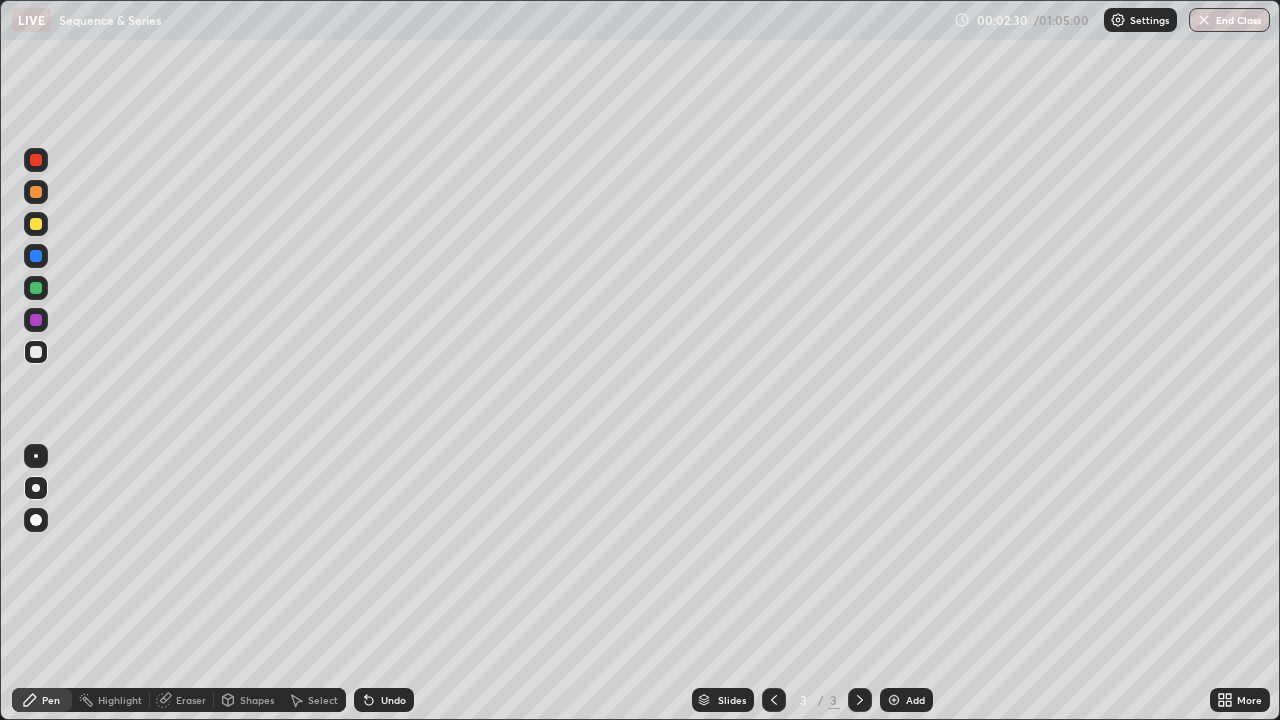 click at bounding box center (36, 224) 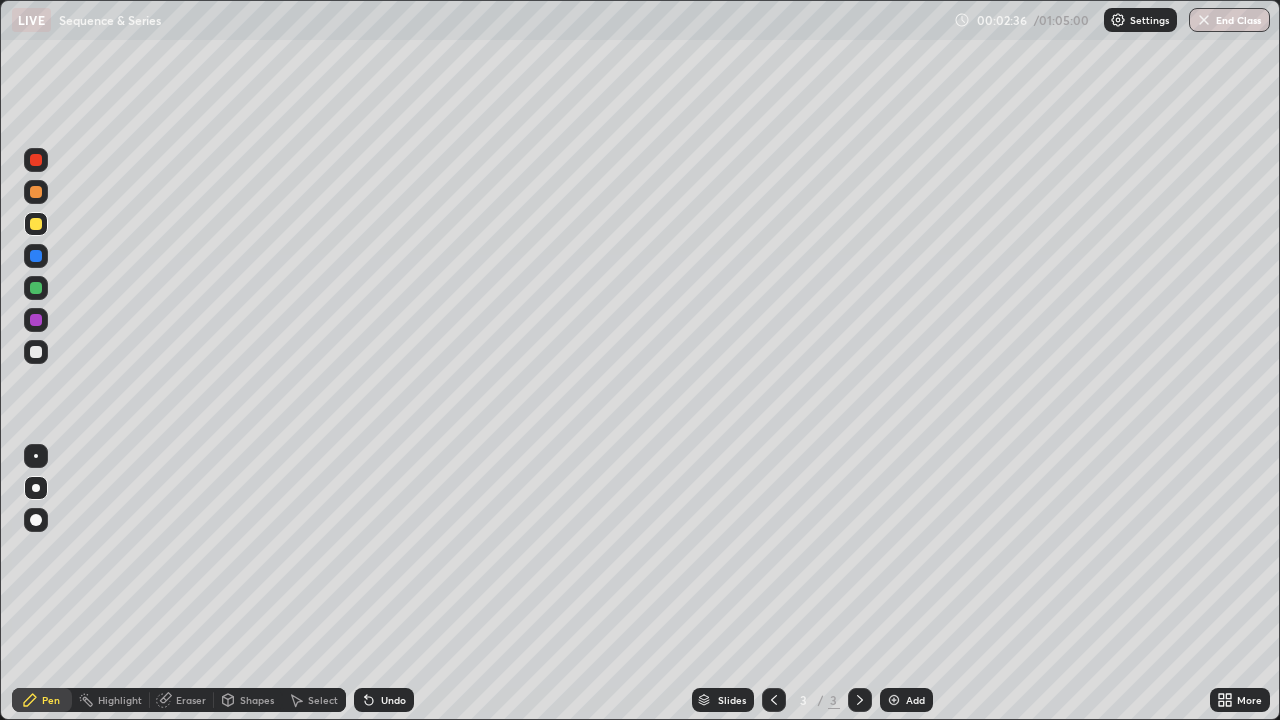 click on "Undo" at bounding box center (384, 700) 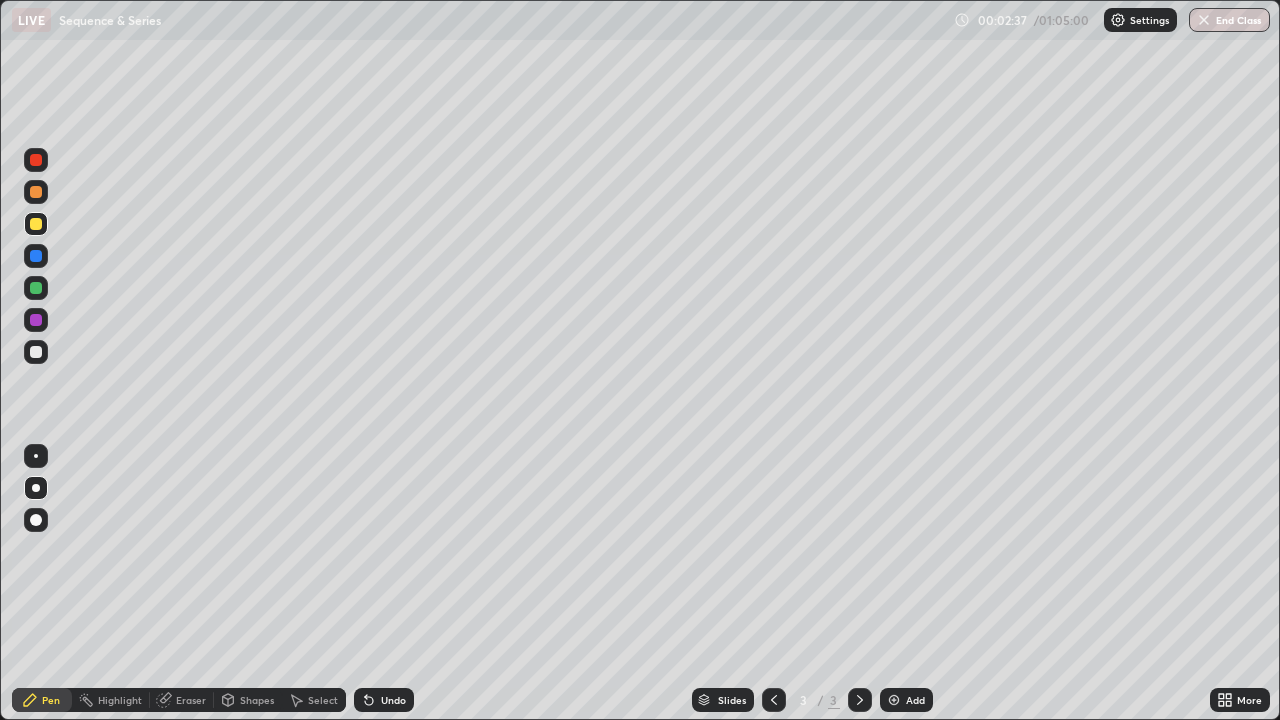 click on "Undo" at bounding box center [384, 700] 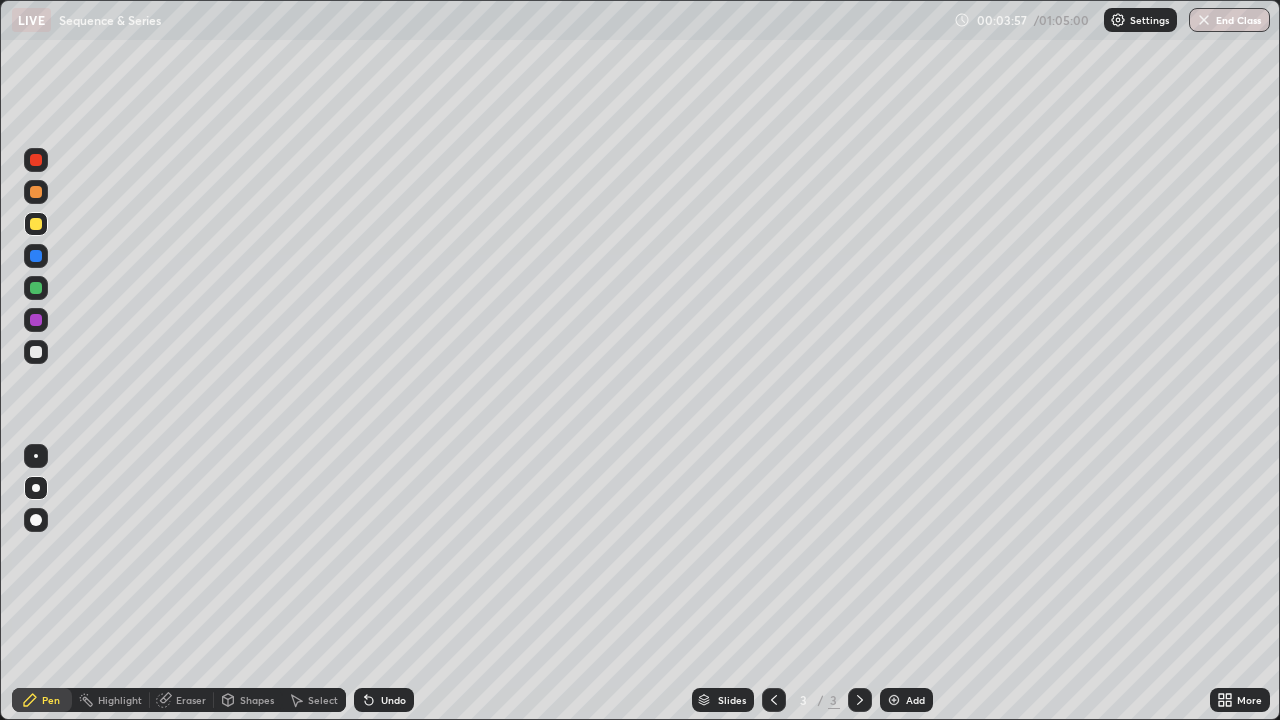 click at bounding box center (36, 224) 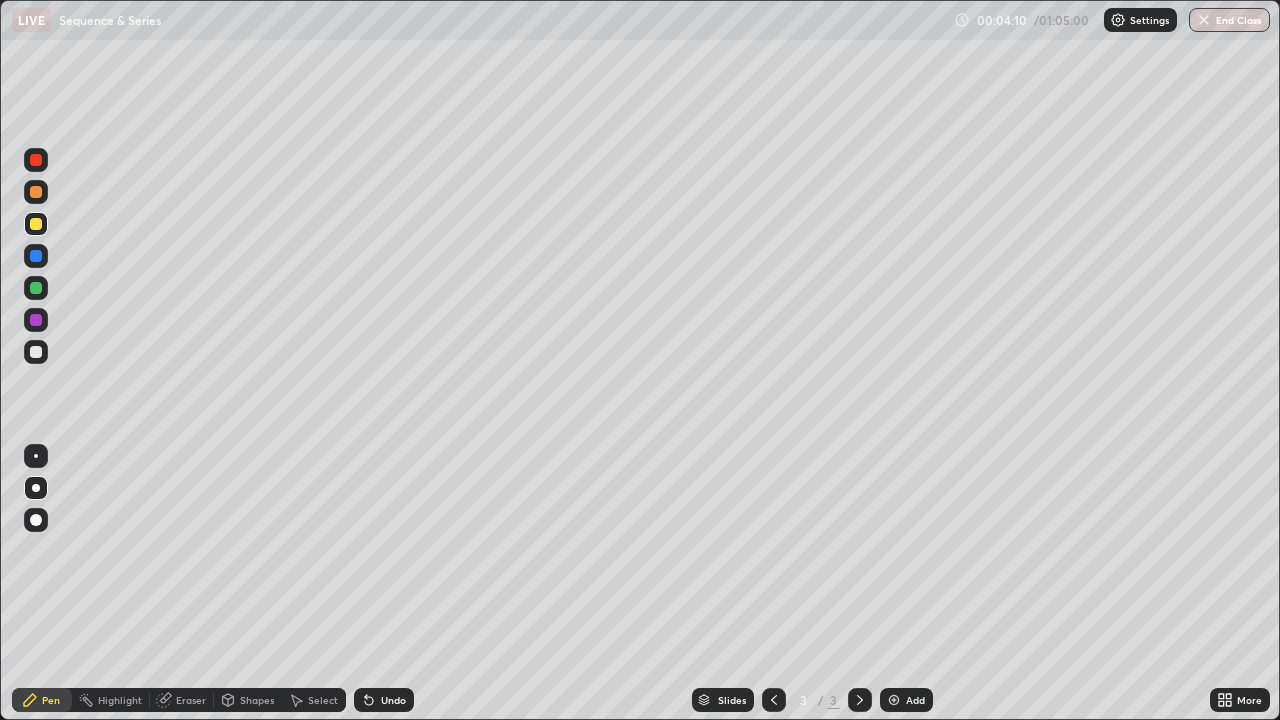click on "Select" at bounding box center (323, 700) 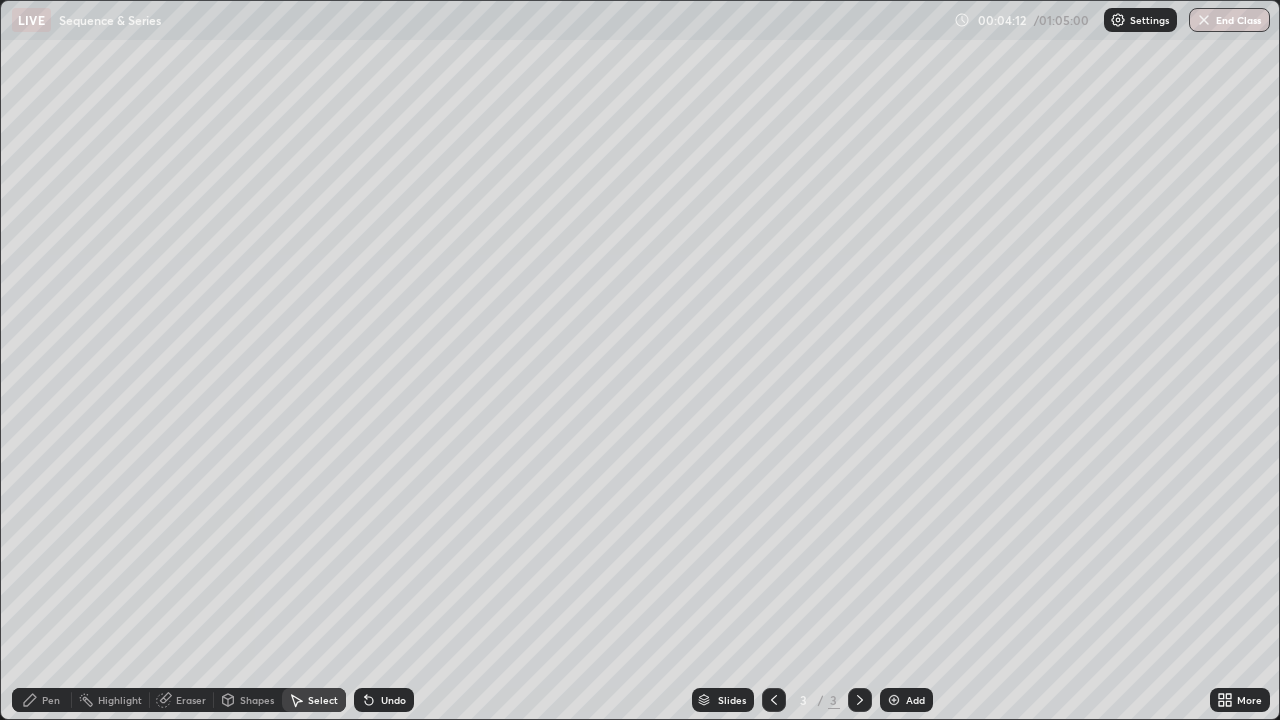 click on "Eraser" at bounding box center (191, 700) 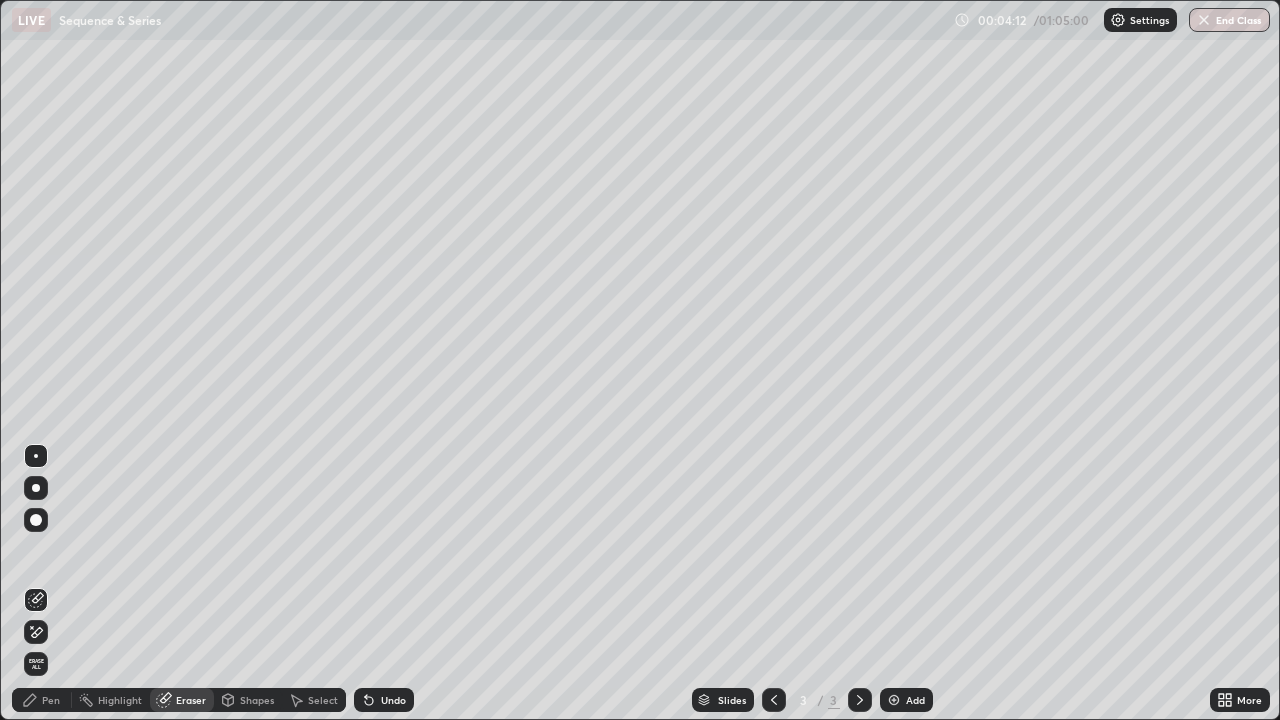 click on "Eraser" at bounding box center (182, 700) 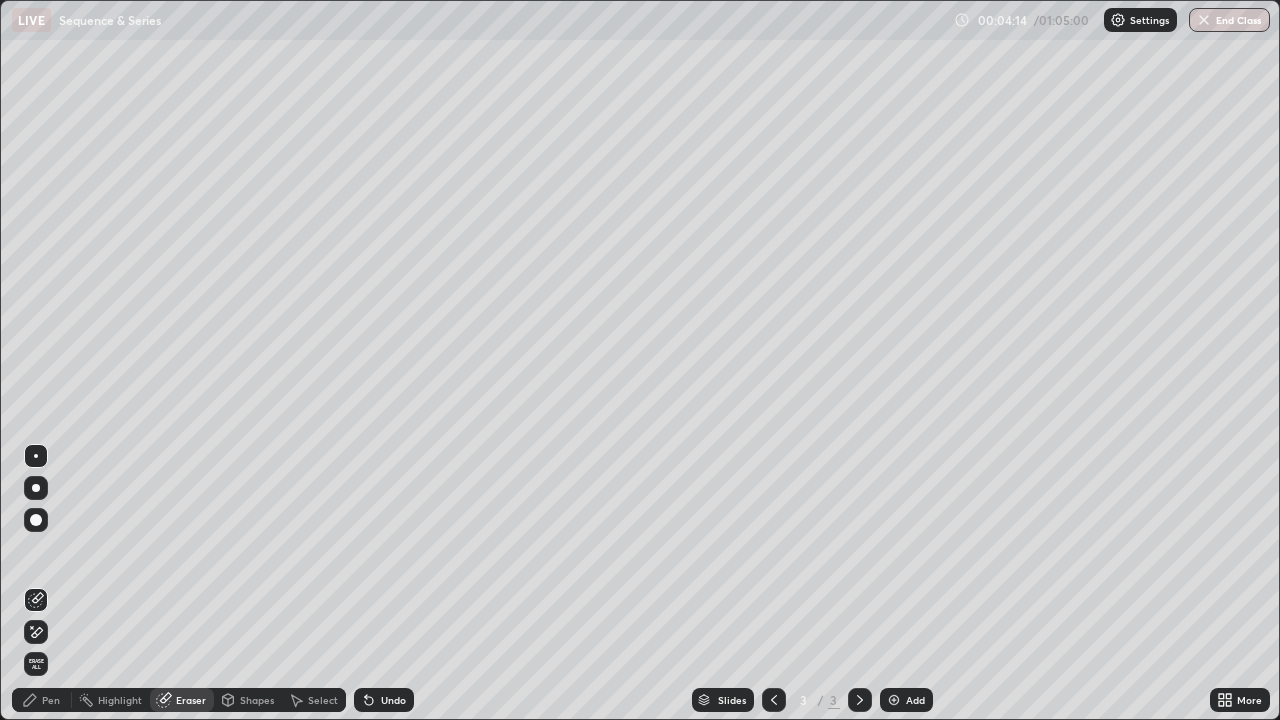 click 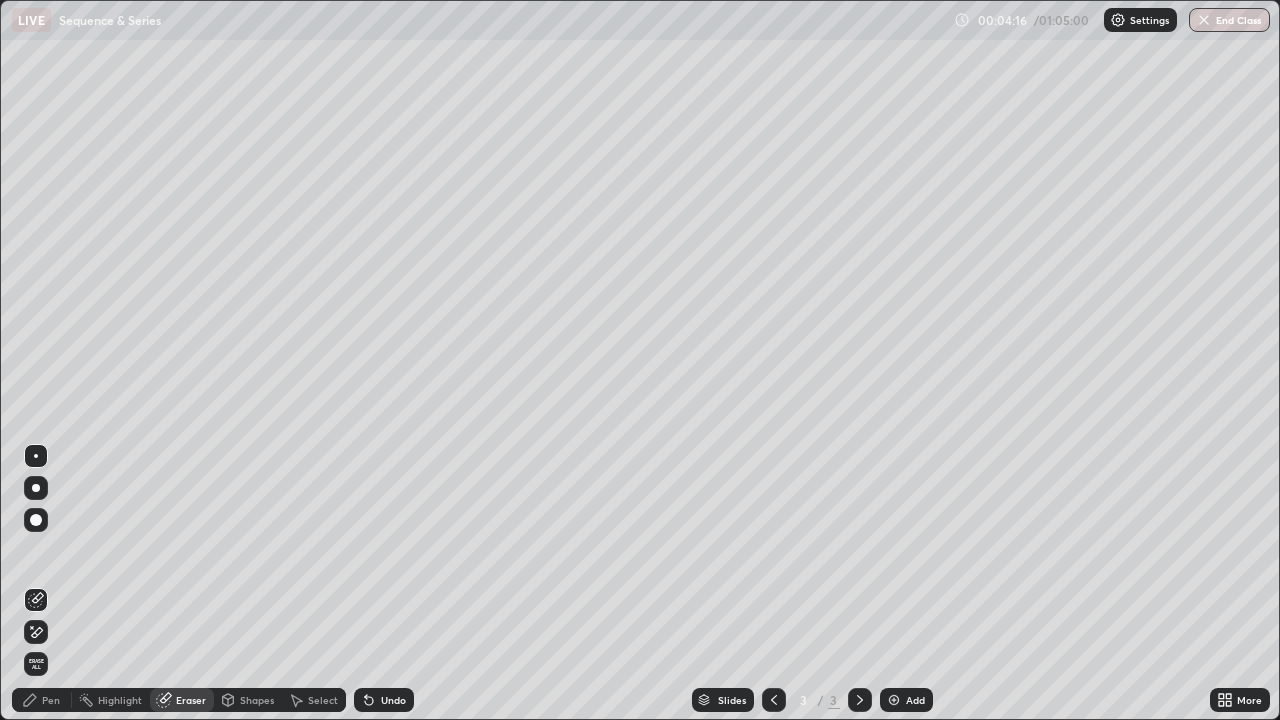 click on "Pen" at bounding box center [51, 700] 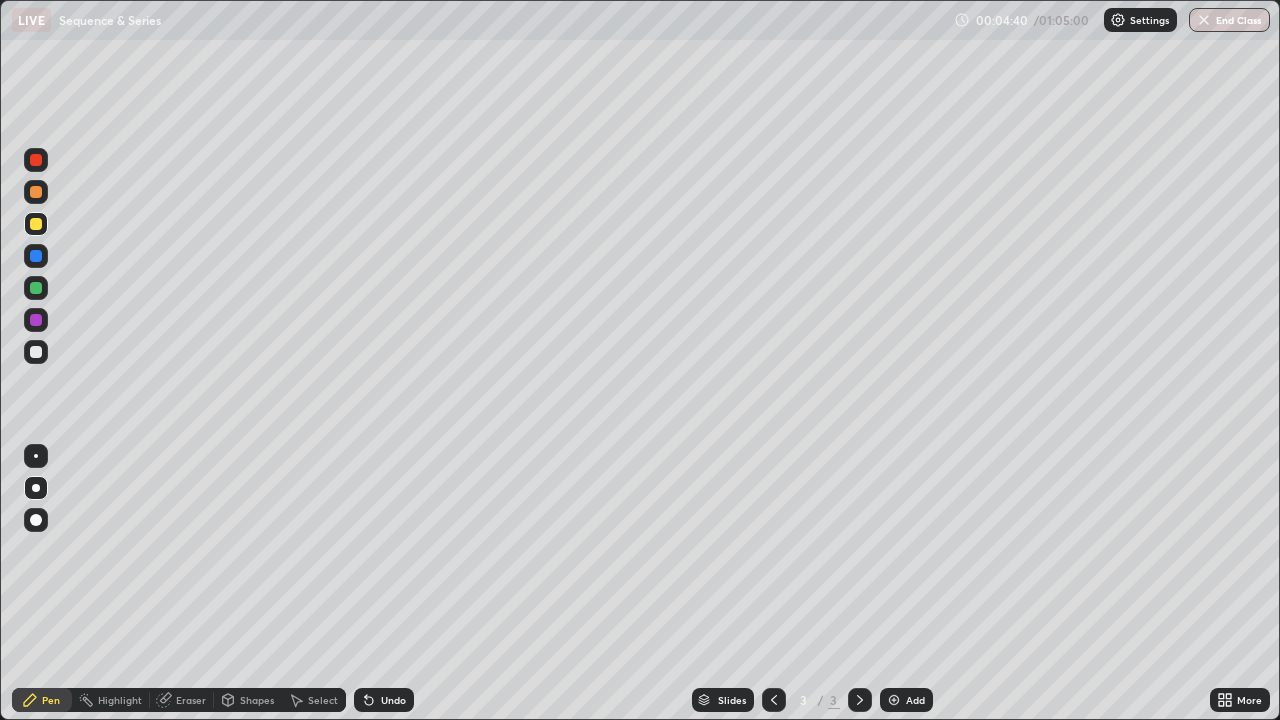click on "Eraser" at bounding box center (191, 700) 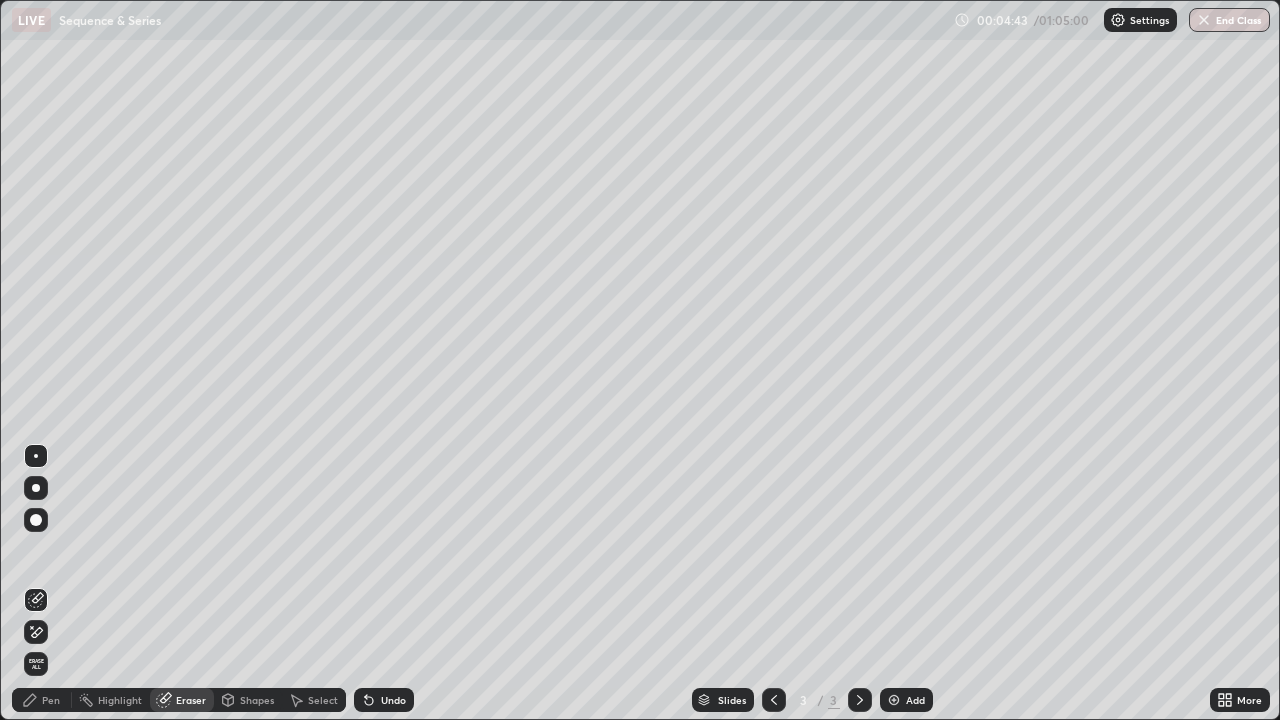 click on "Pen" at bounding box center (42, 700) 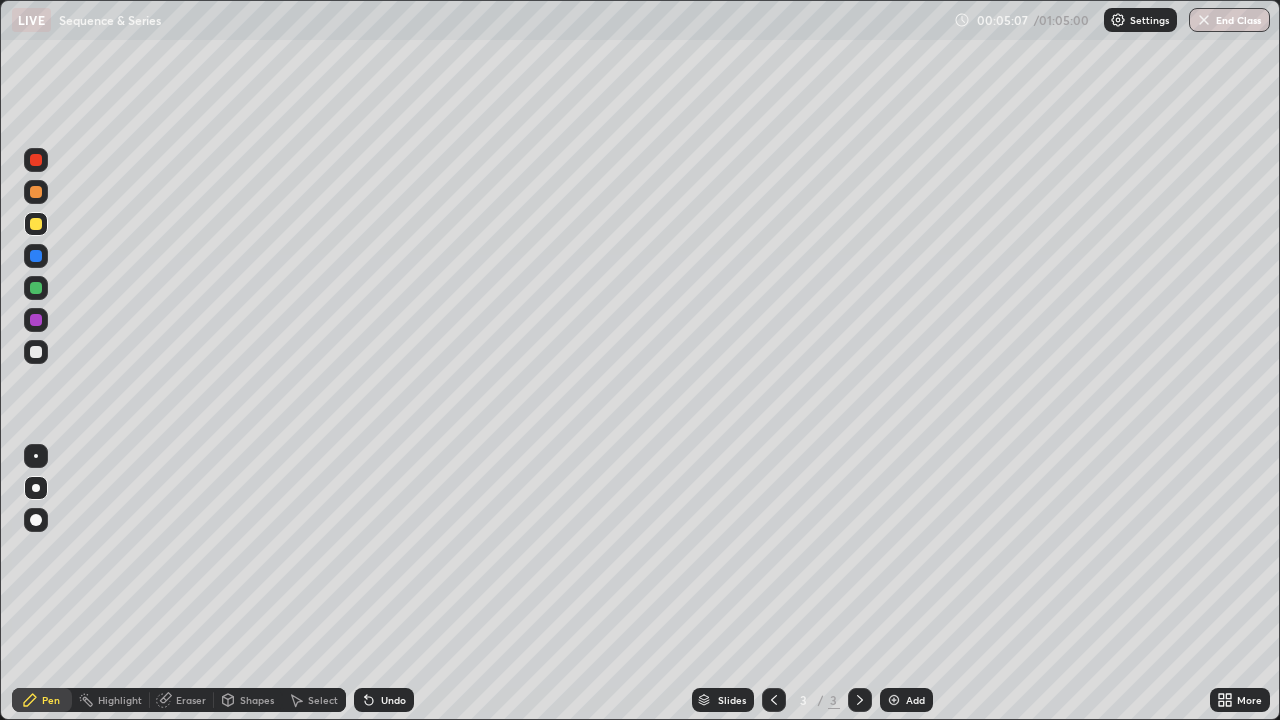 click at bounding box center (894, 700) 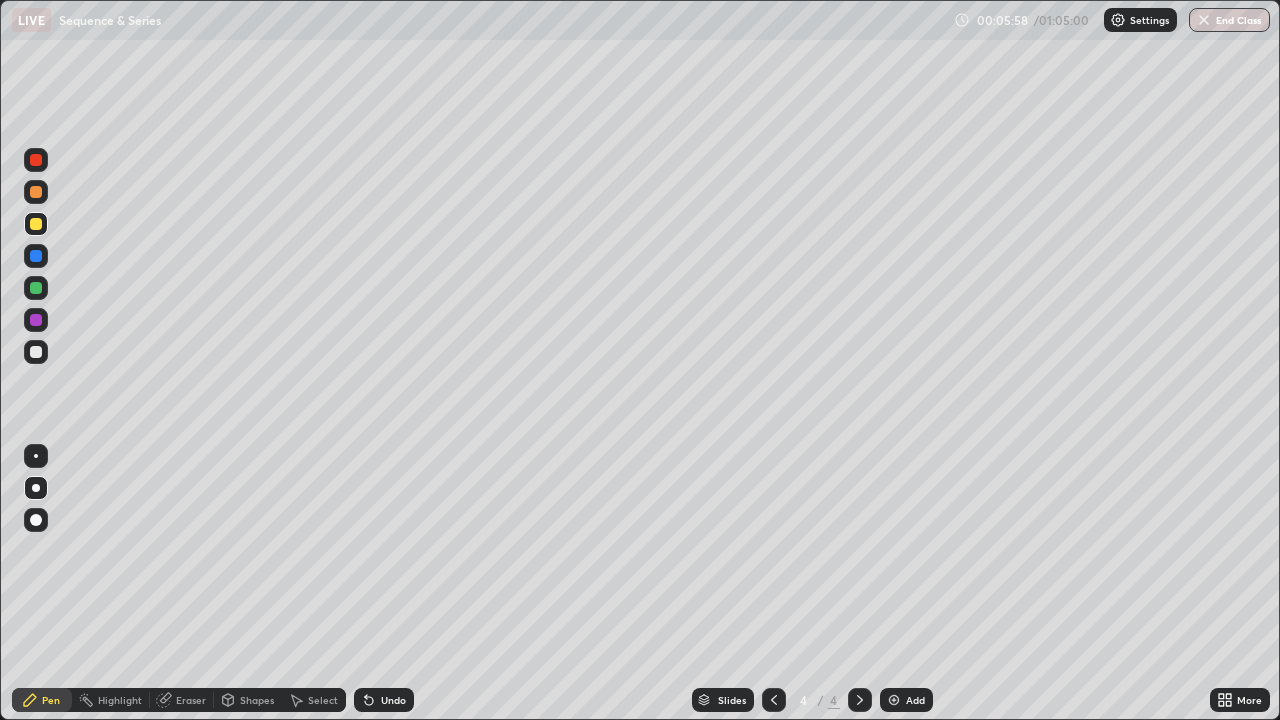 click at bounding box center [36, 160] 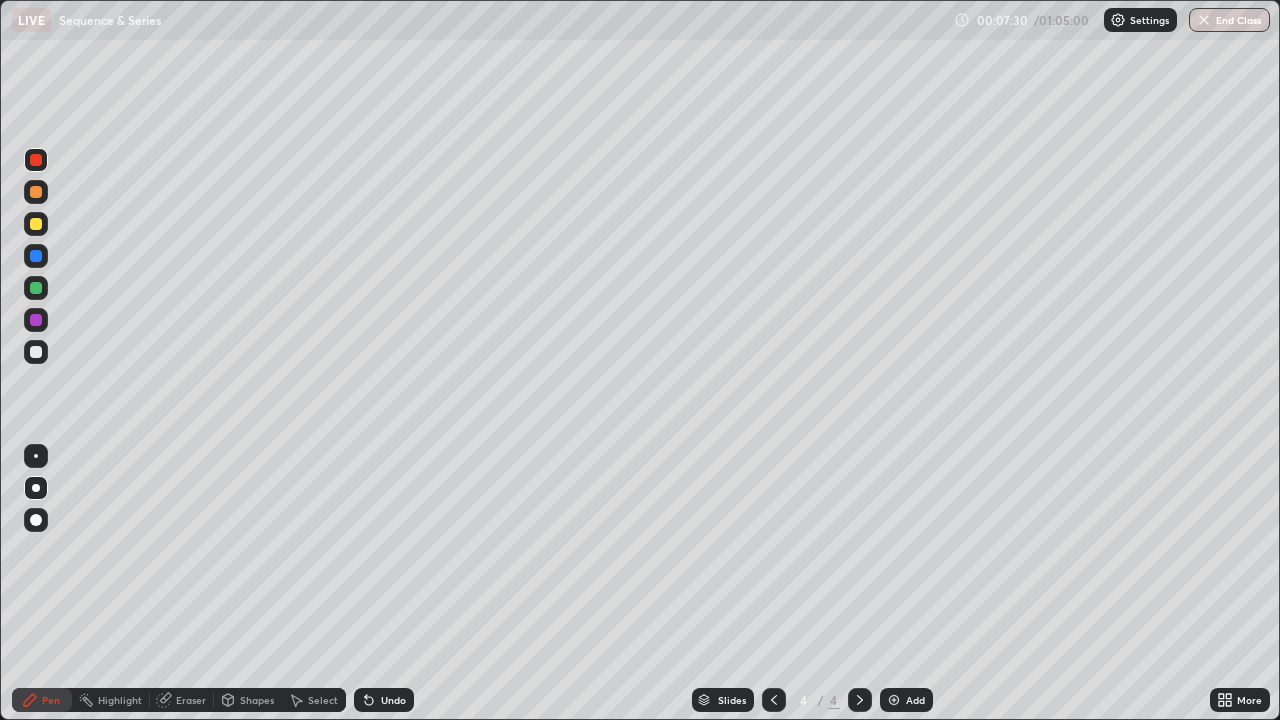 click at bounding box center [36, 224] 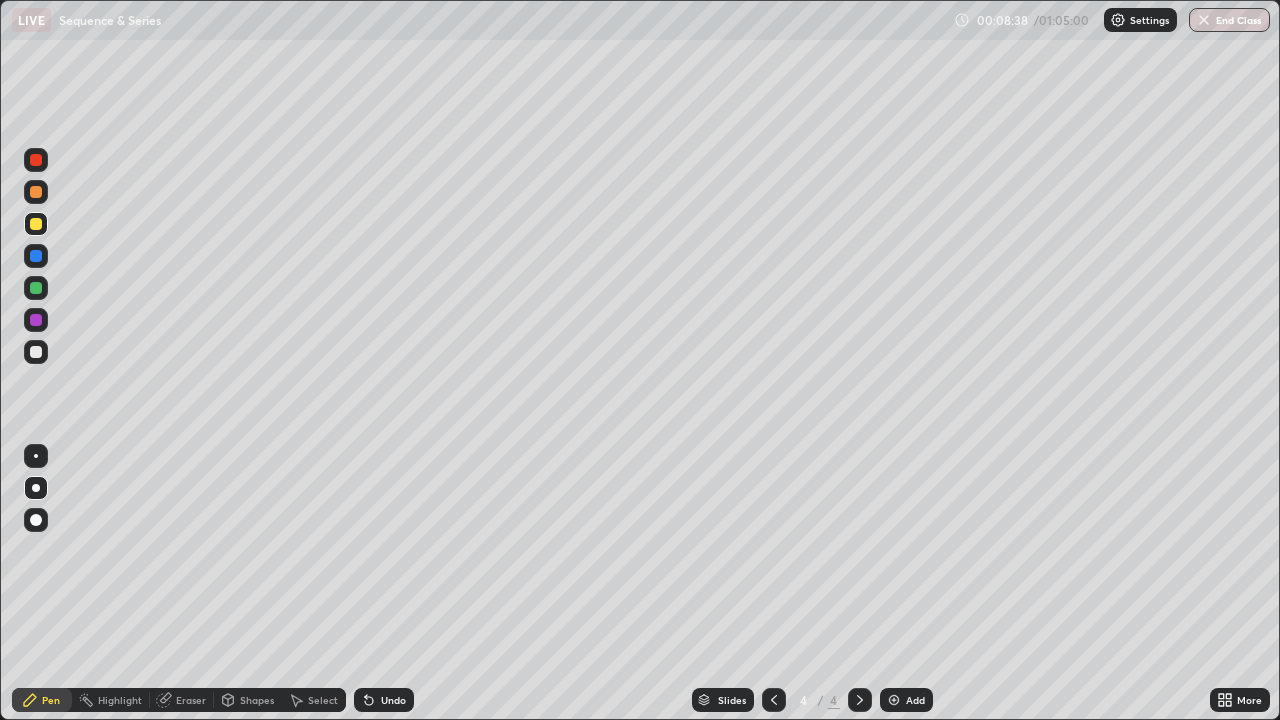 click at bounding box center (894, 700) 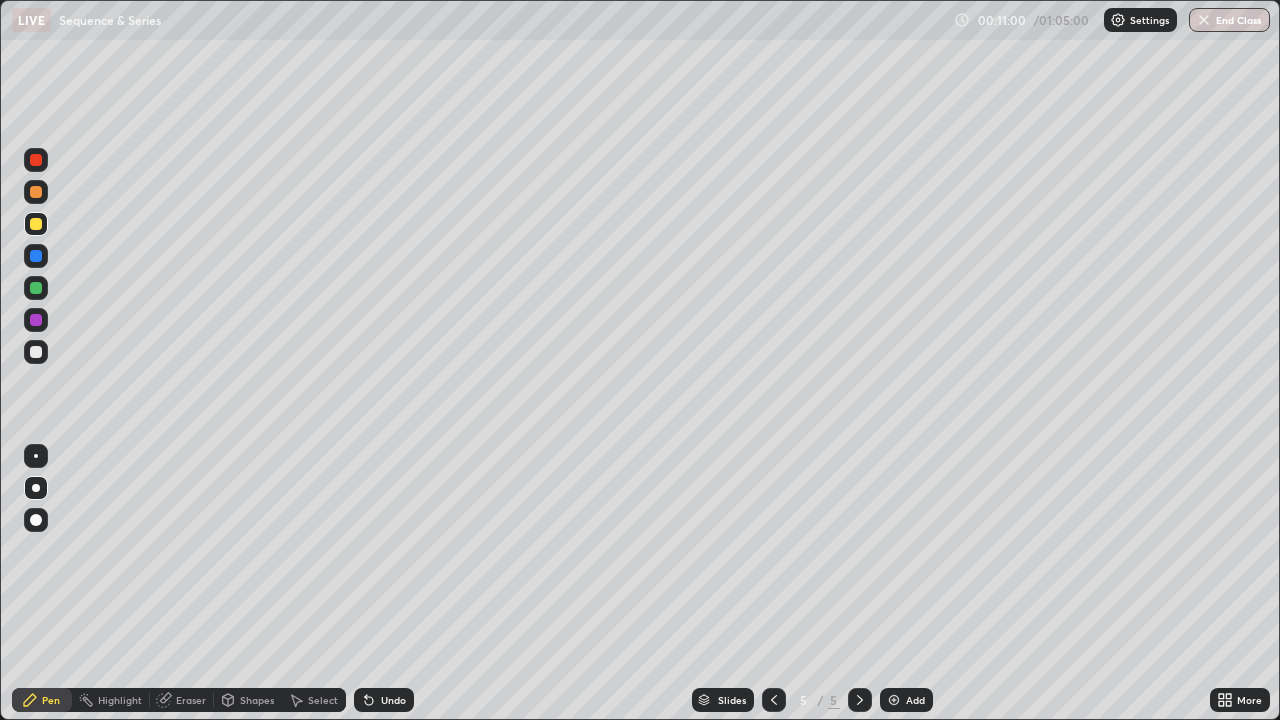 click at bounding box center [36, 352] 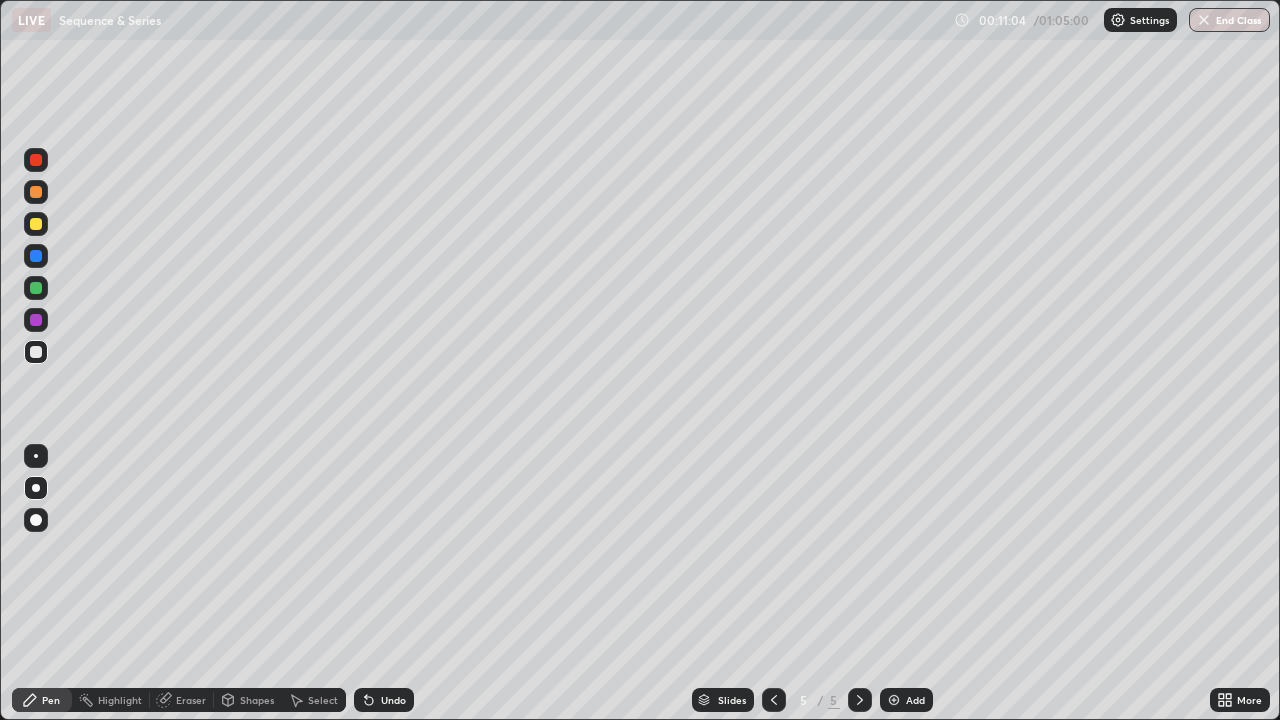 click on "Add" at bounding box center [906, 700] 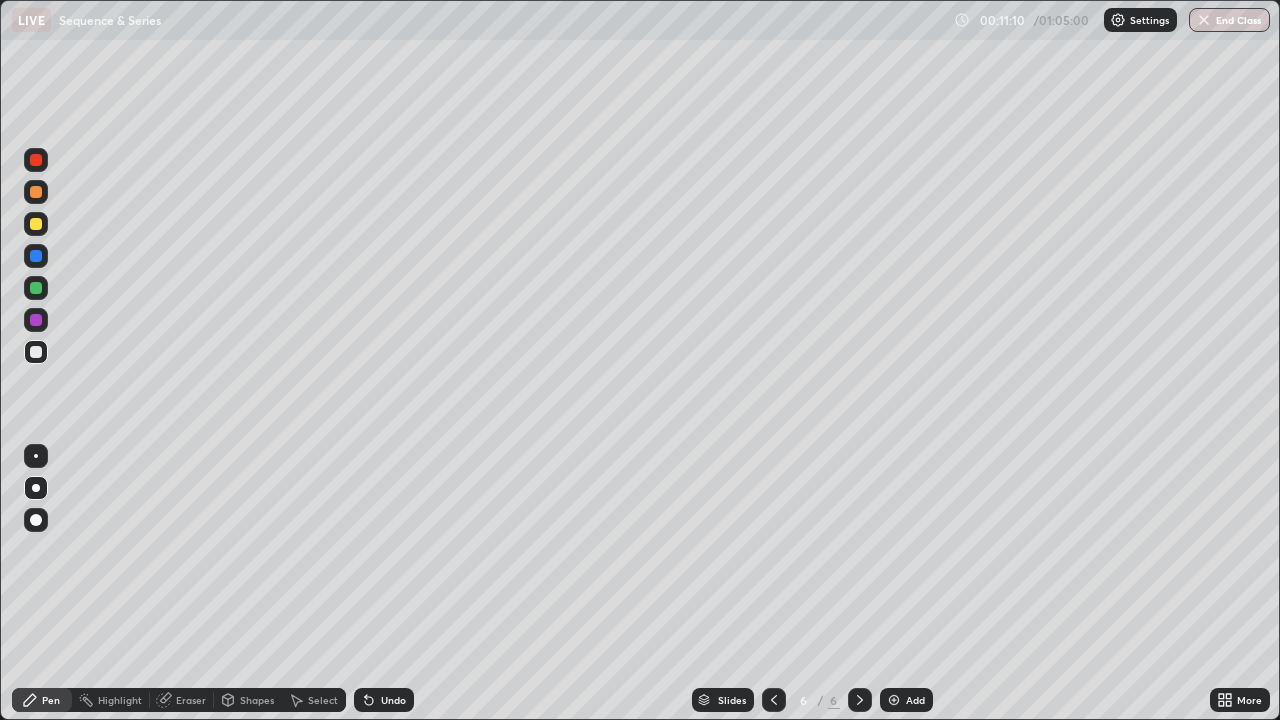 click 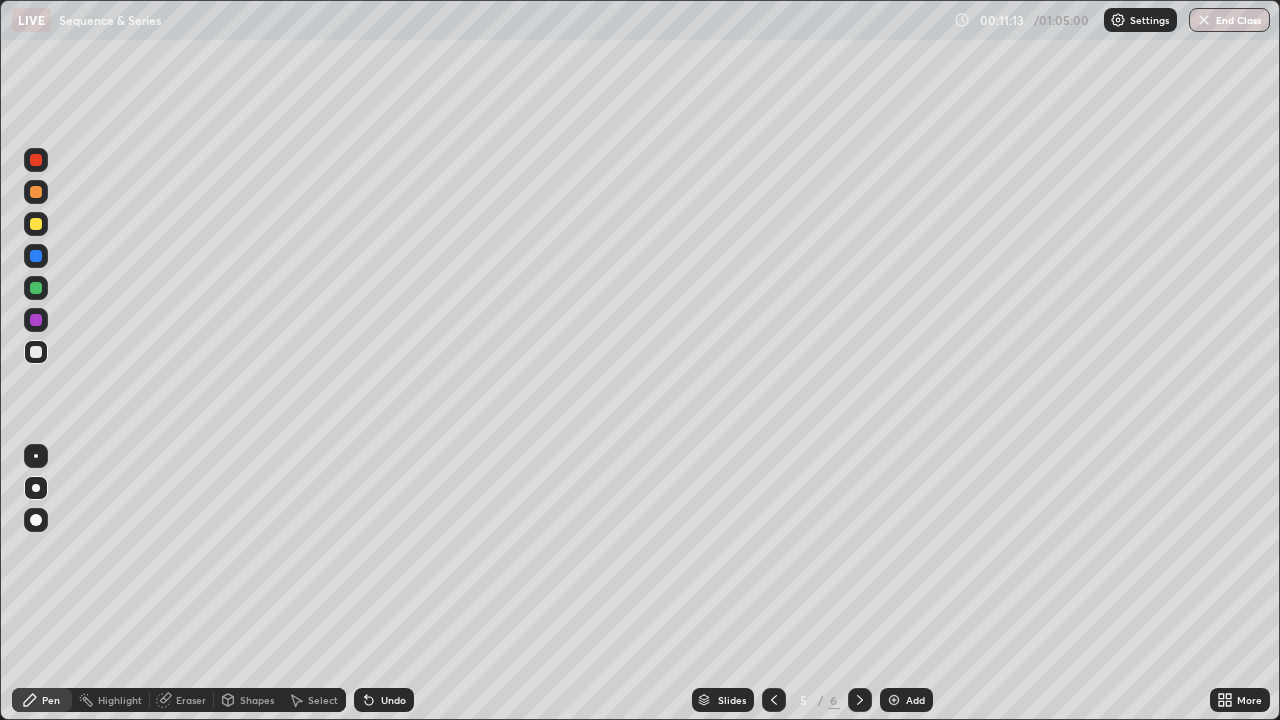 click 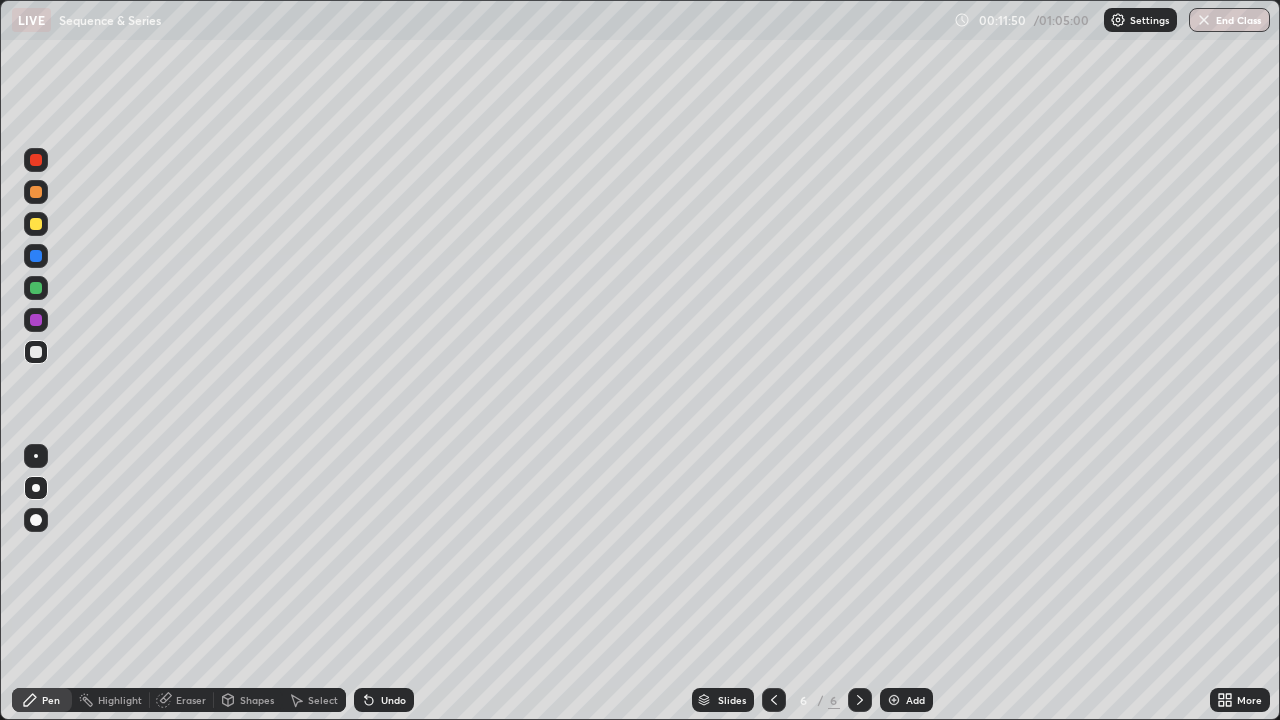 click on "Eraser" at bounding box center [182, 700] 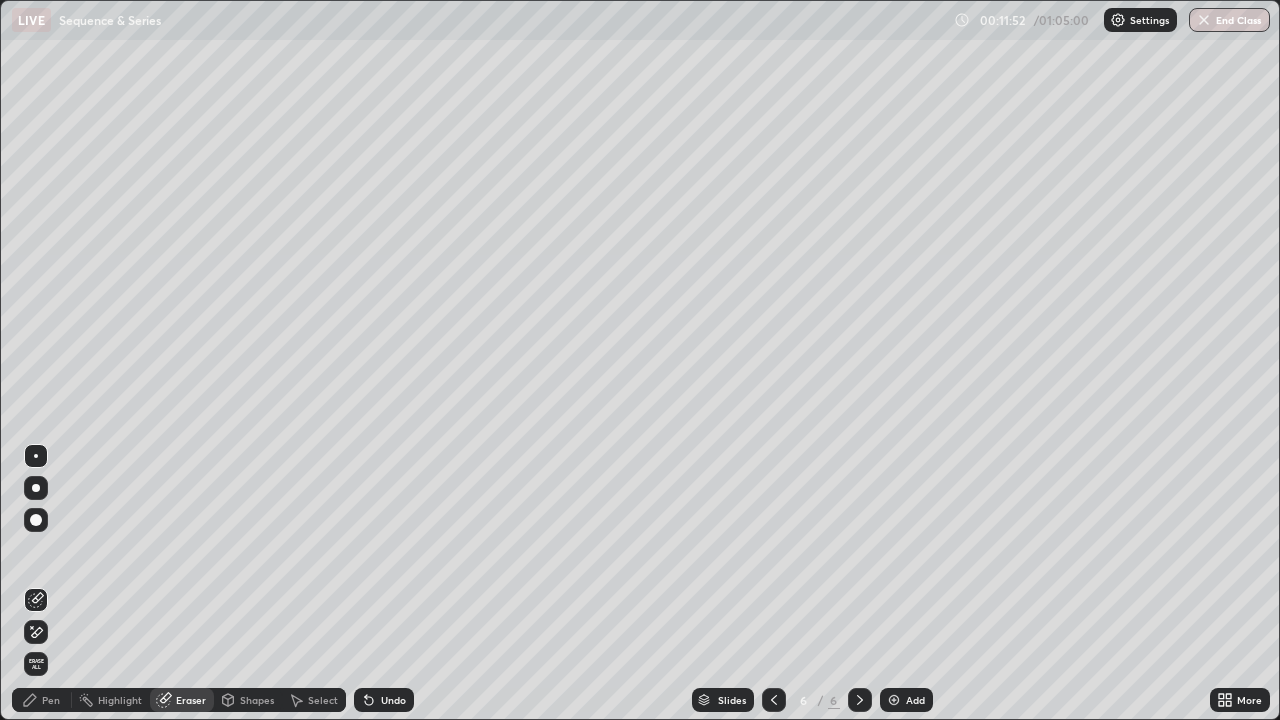 click on "Pen" at bounding box center [42, 700] 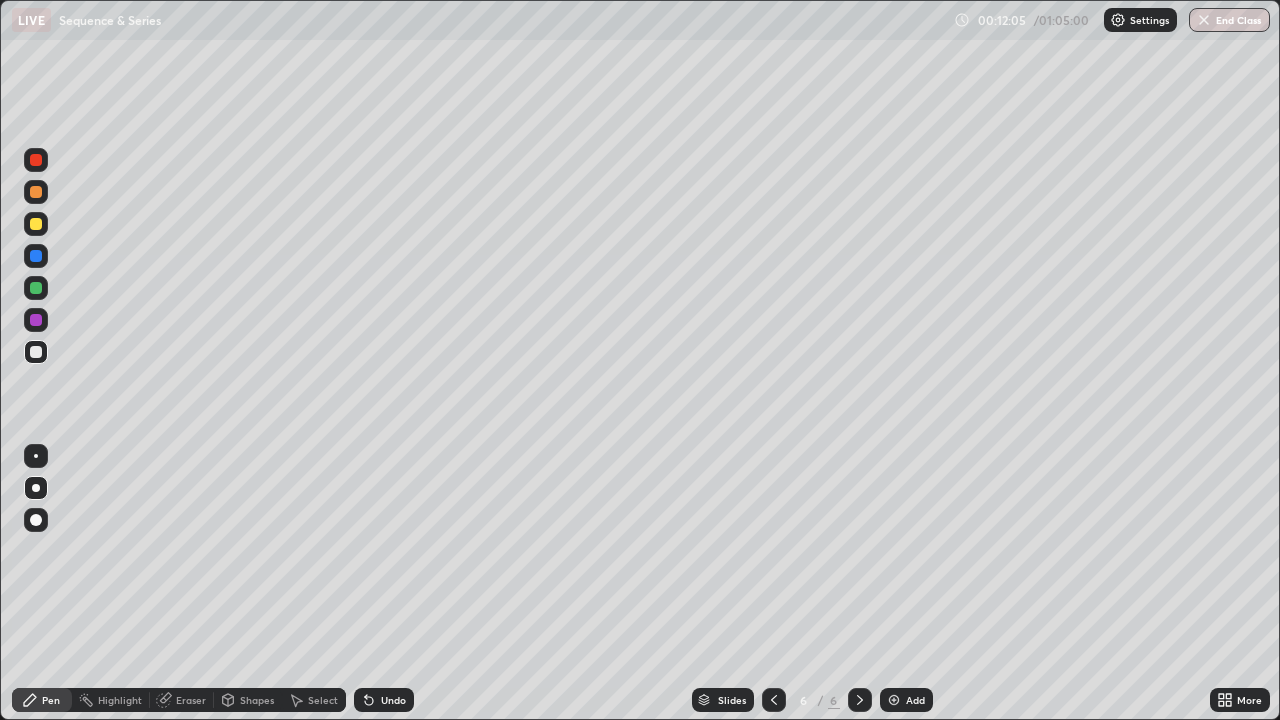 click on "Eraser" at bounding box center [191, 700] 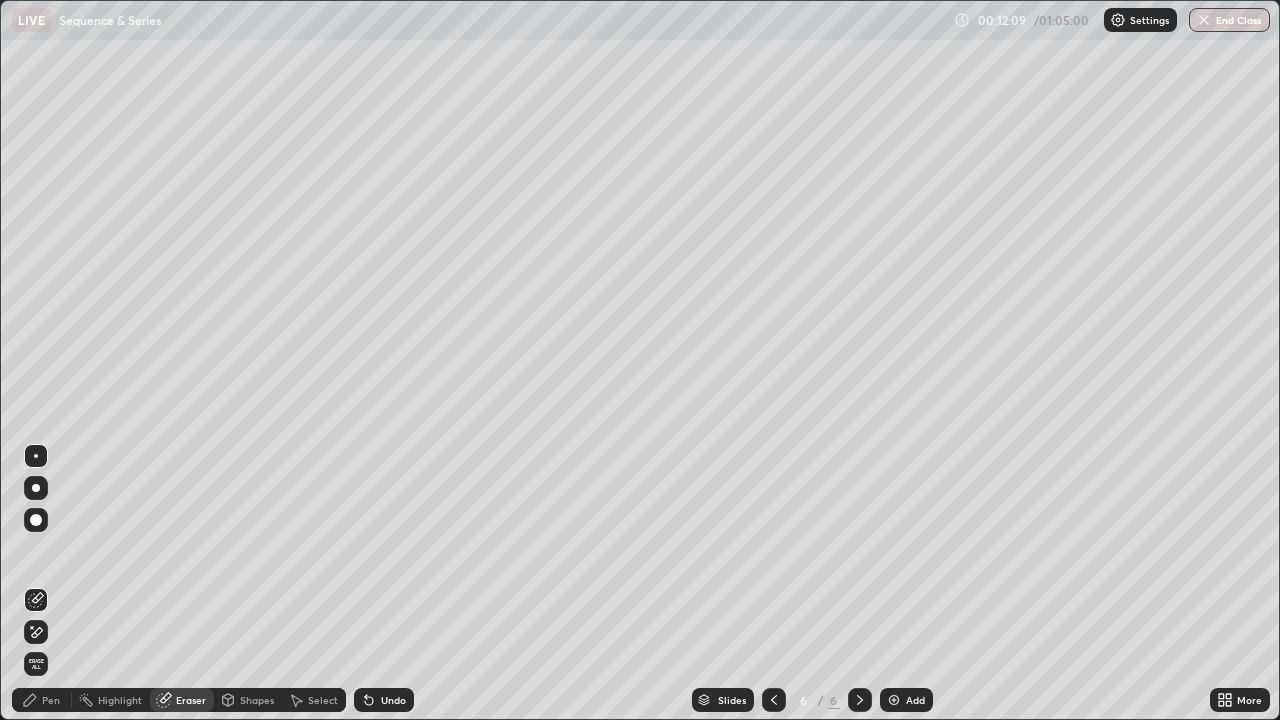 click on "Pen" at bounding box center [42, 700] 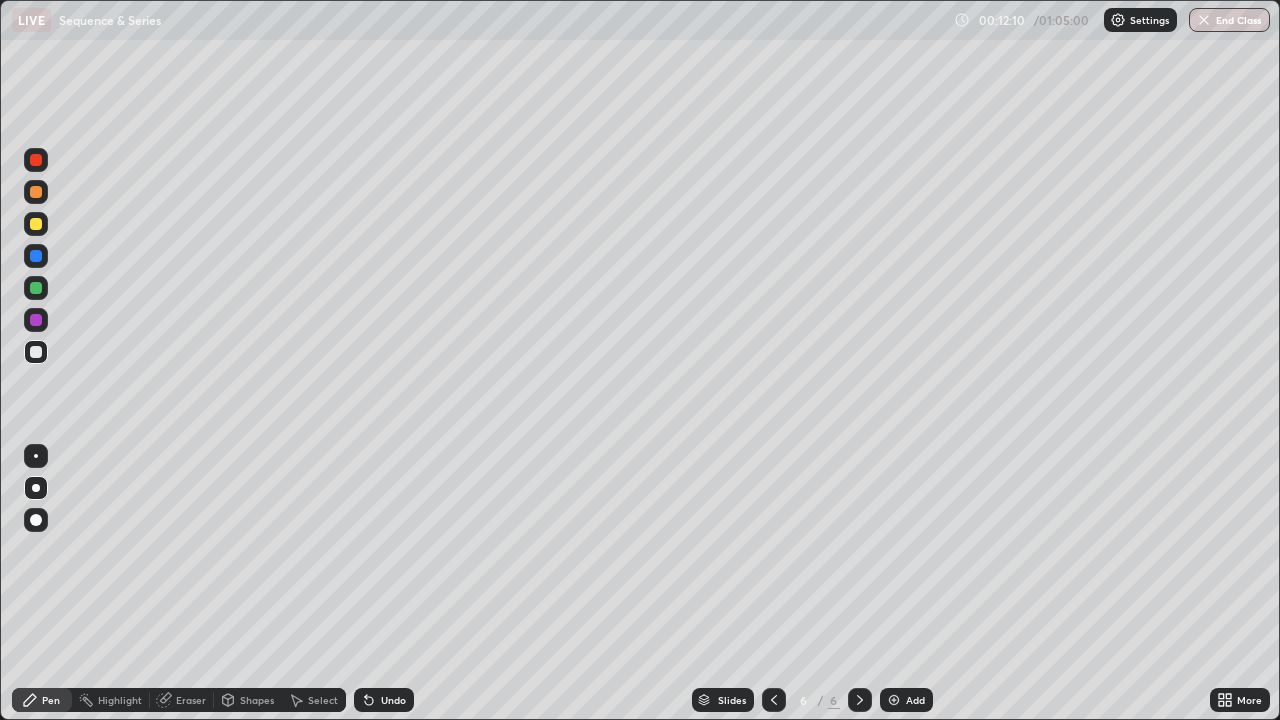 click at bounding box center [774, 700] 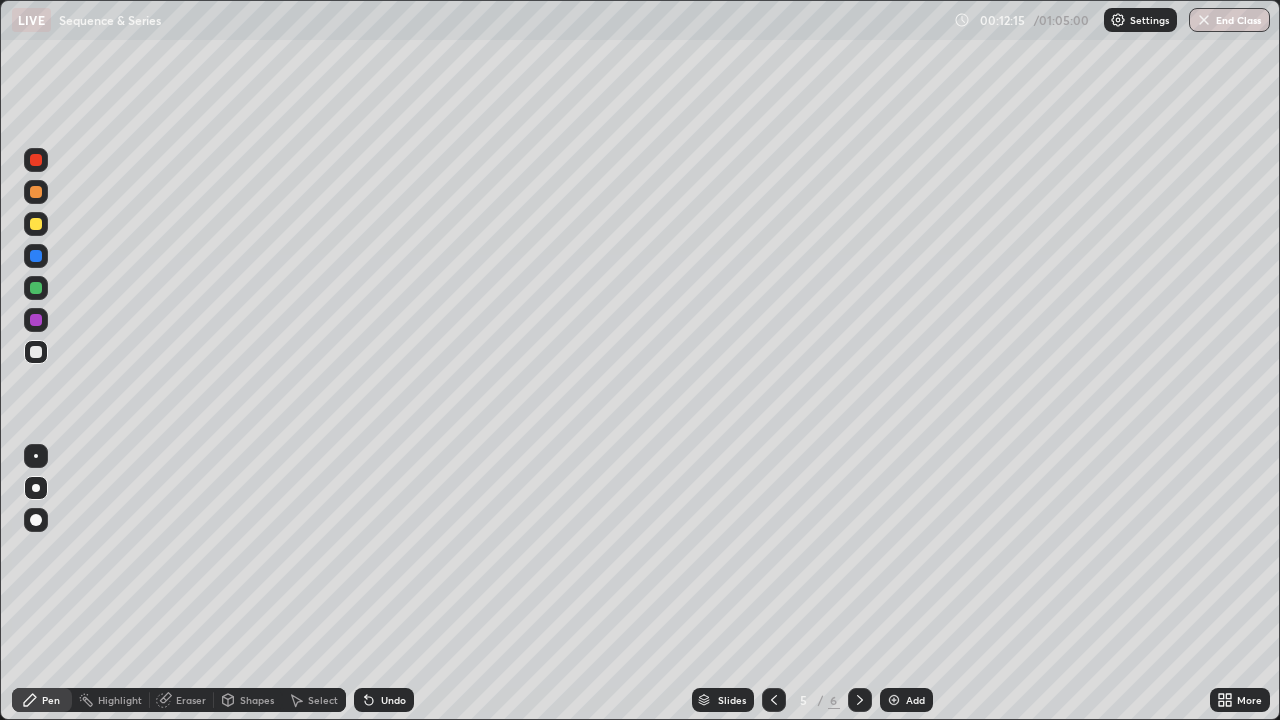 click 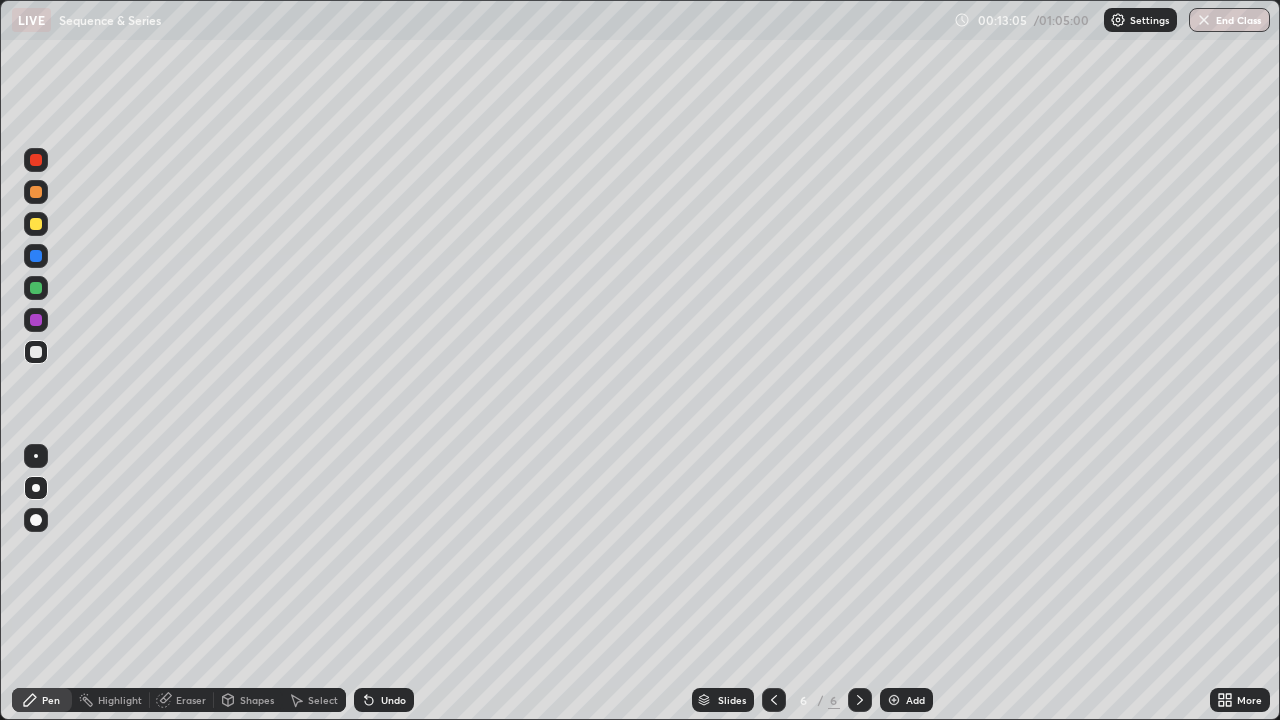 click 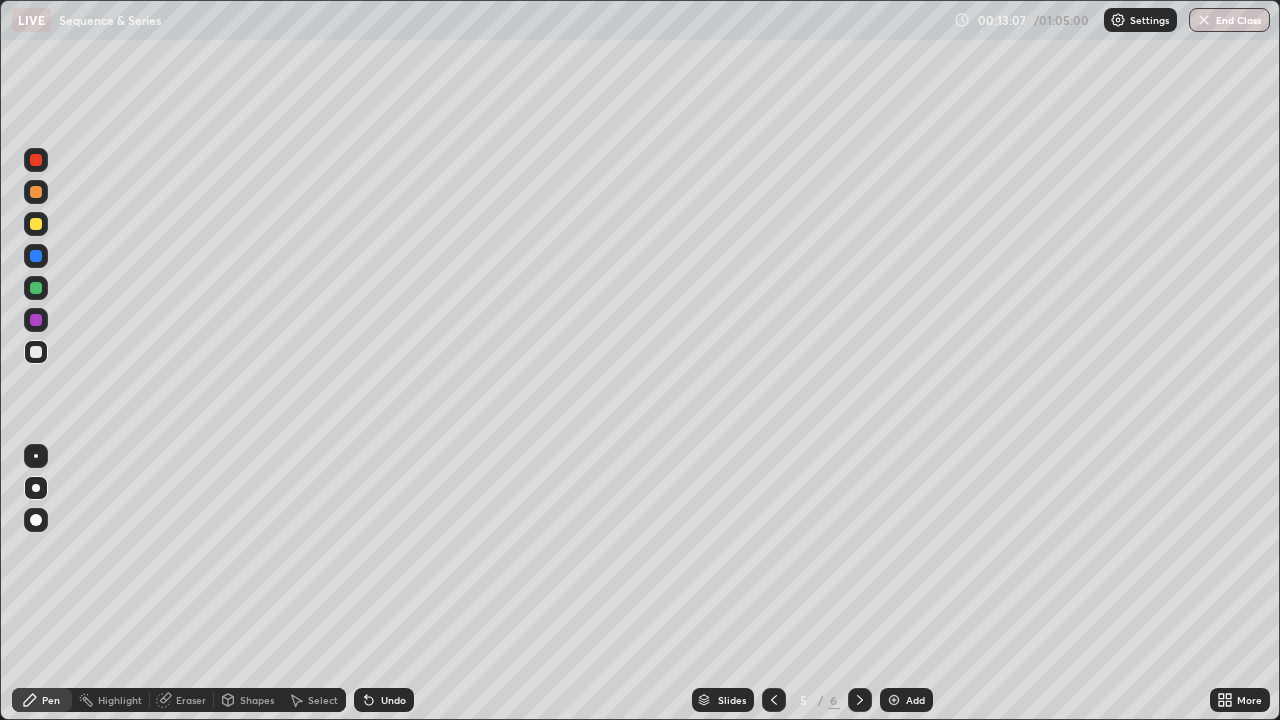 click at bounding box center (860, 700) 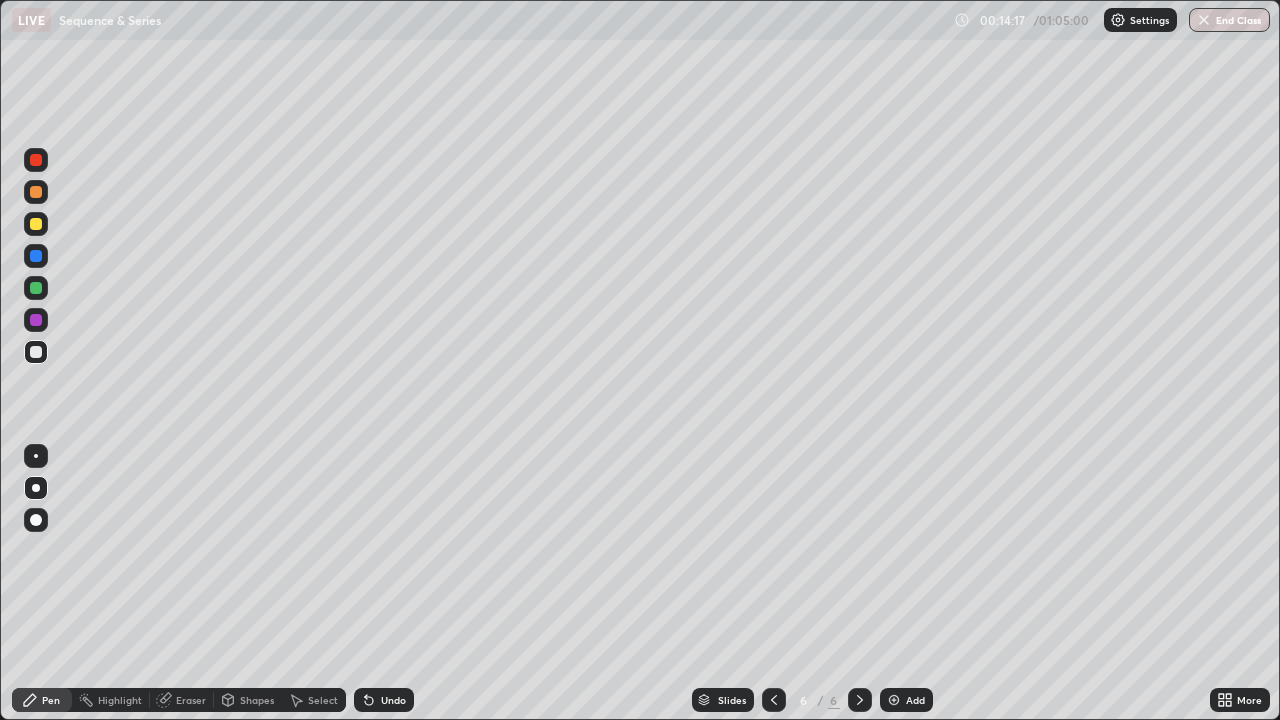 click at bounding box center [894, 700] 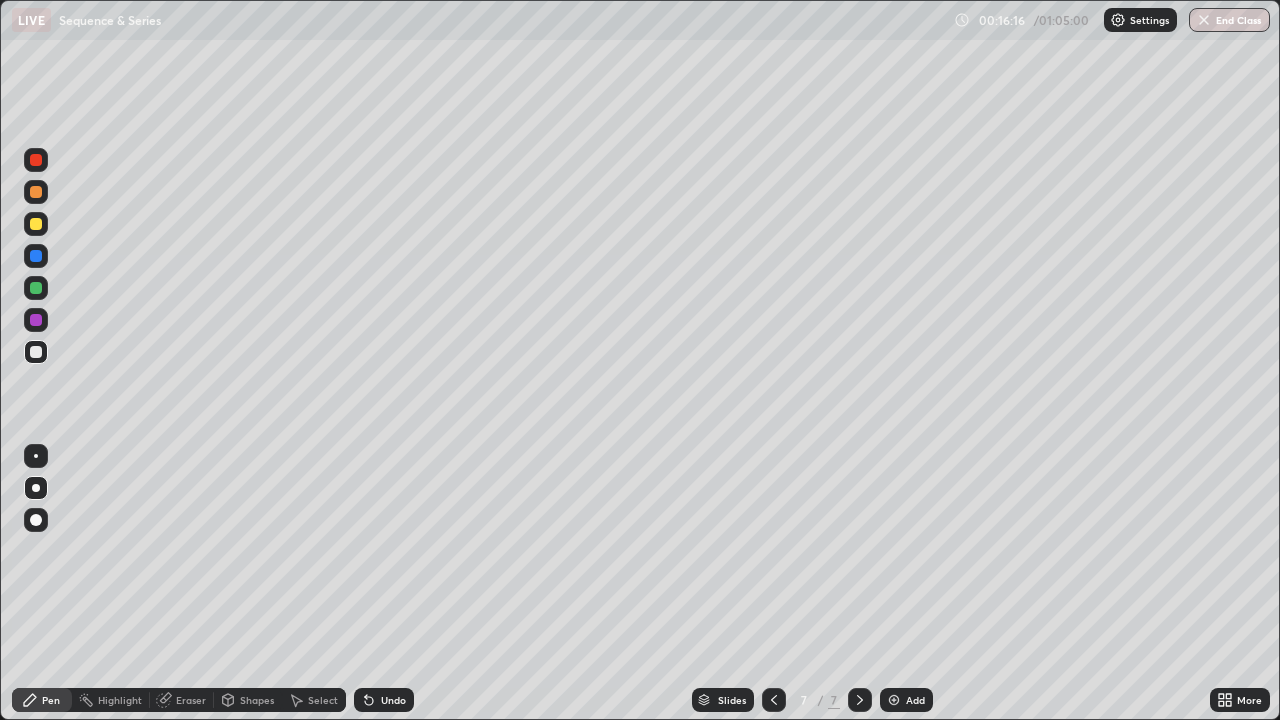click on "Eraser" at bounding box center [191, 700] 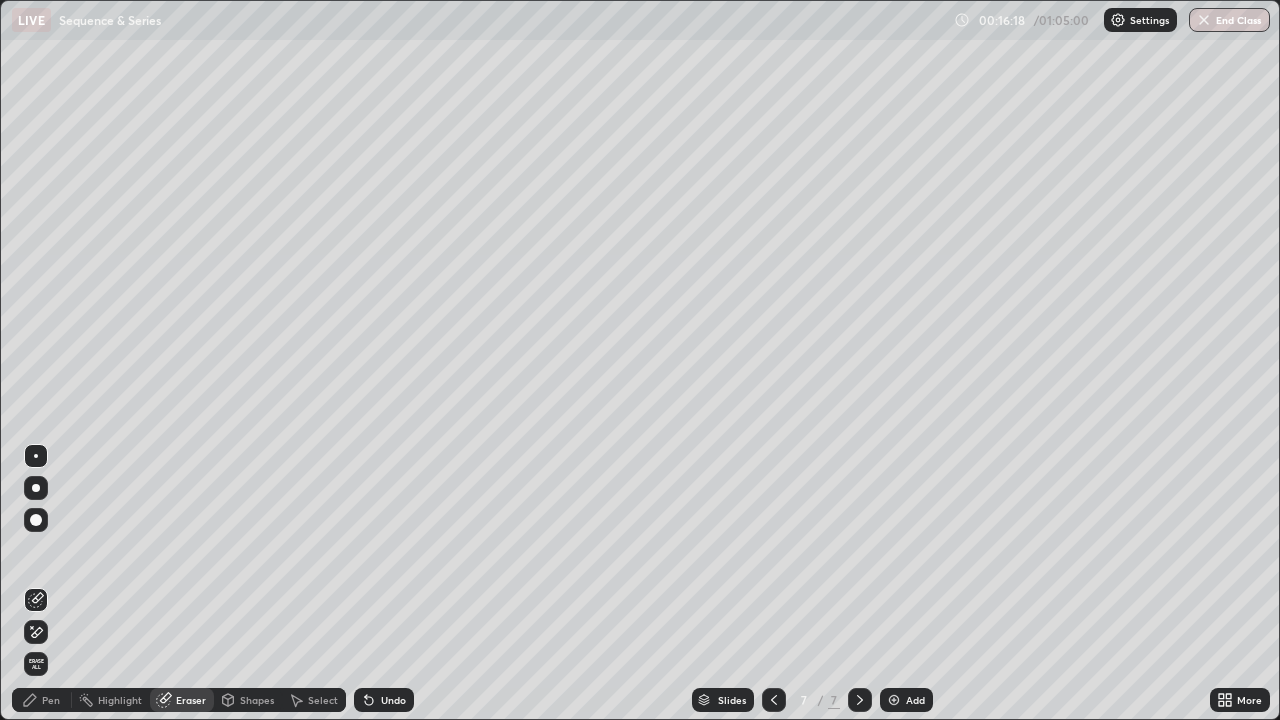 click on "Pen" at bounding box center [51, 700] 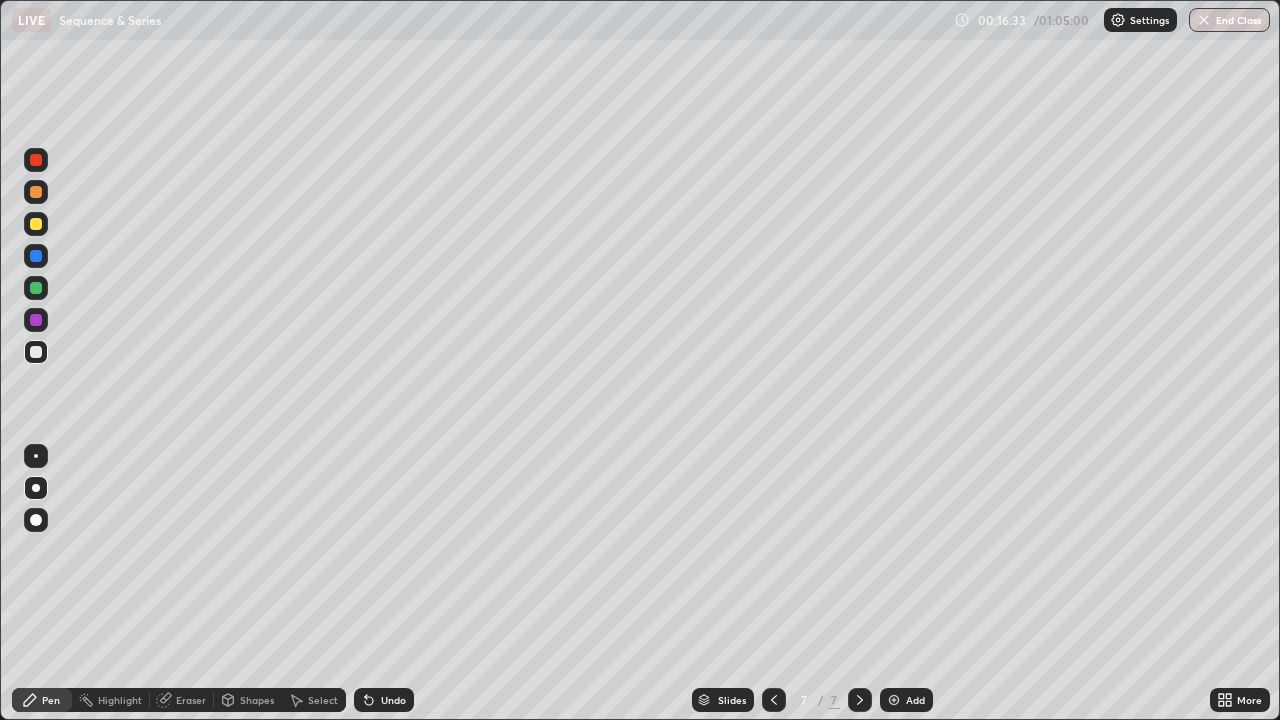 click at bounding box center (36, 224) 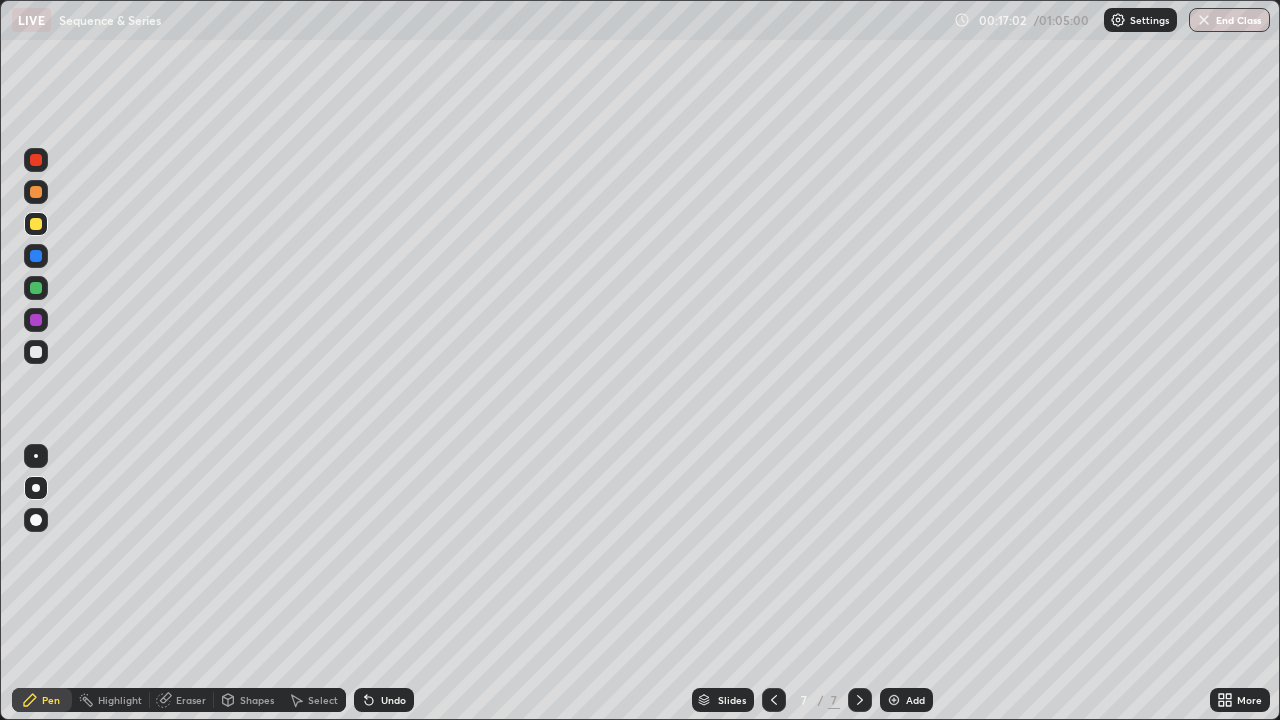 click at bounding box center (36, 160) 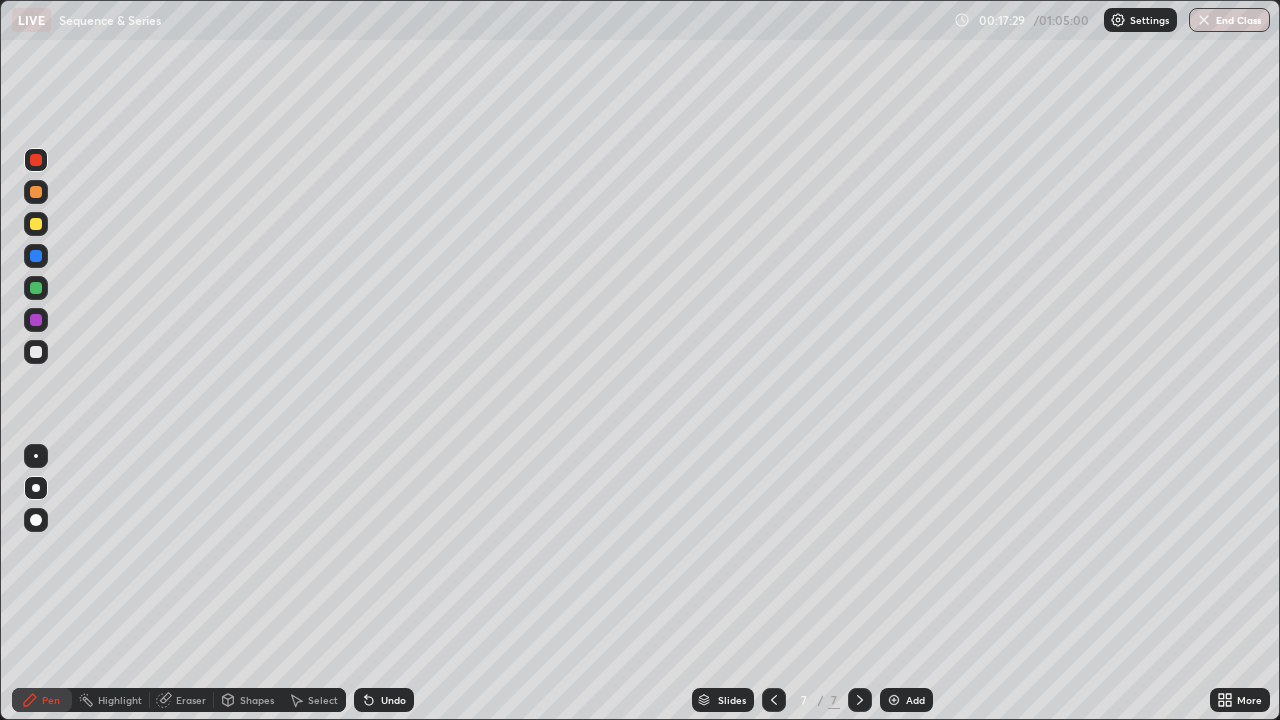 click at bounding box center [36, 288] 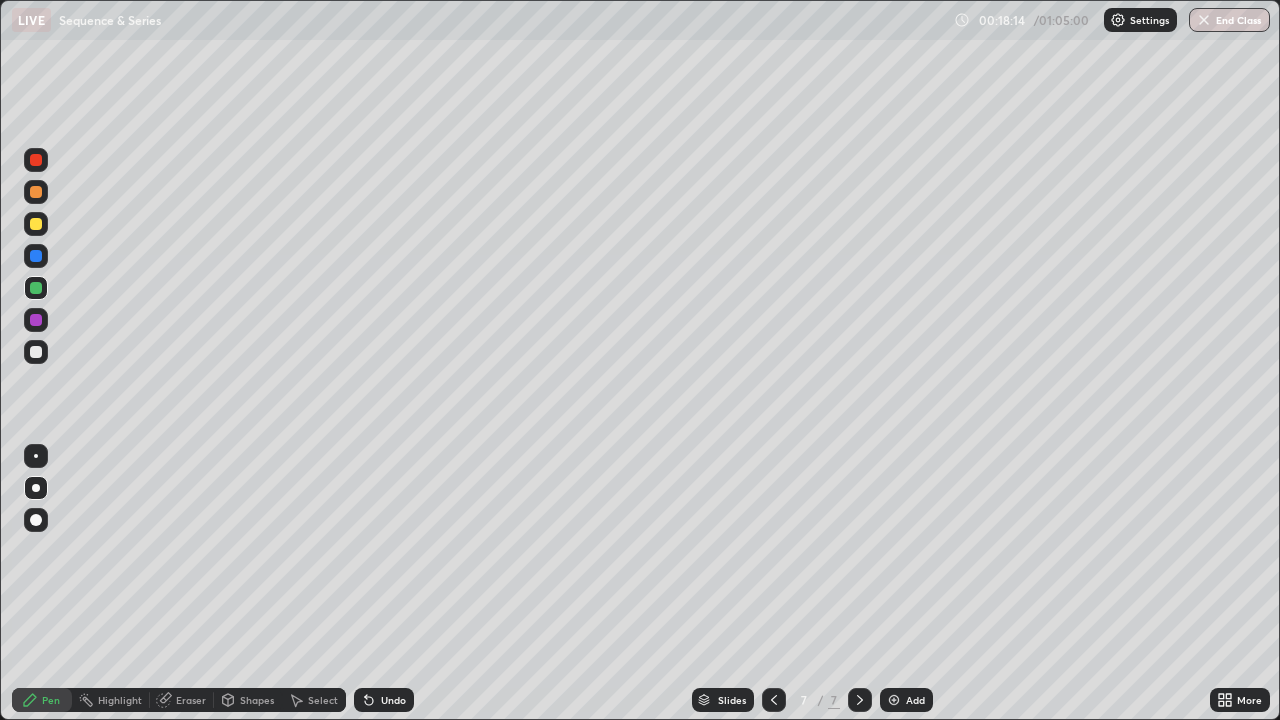 click at bounding box center [36, 352] 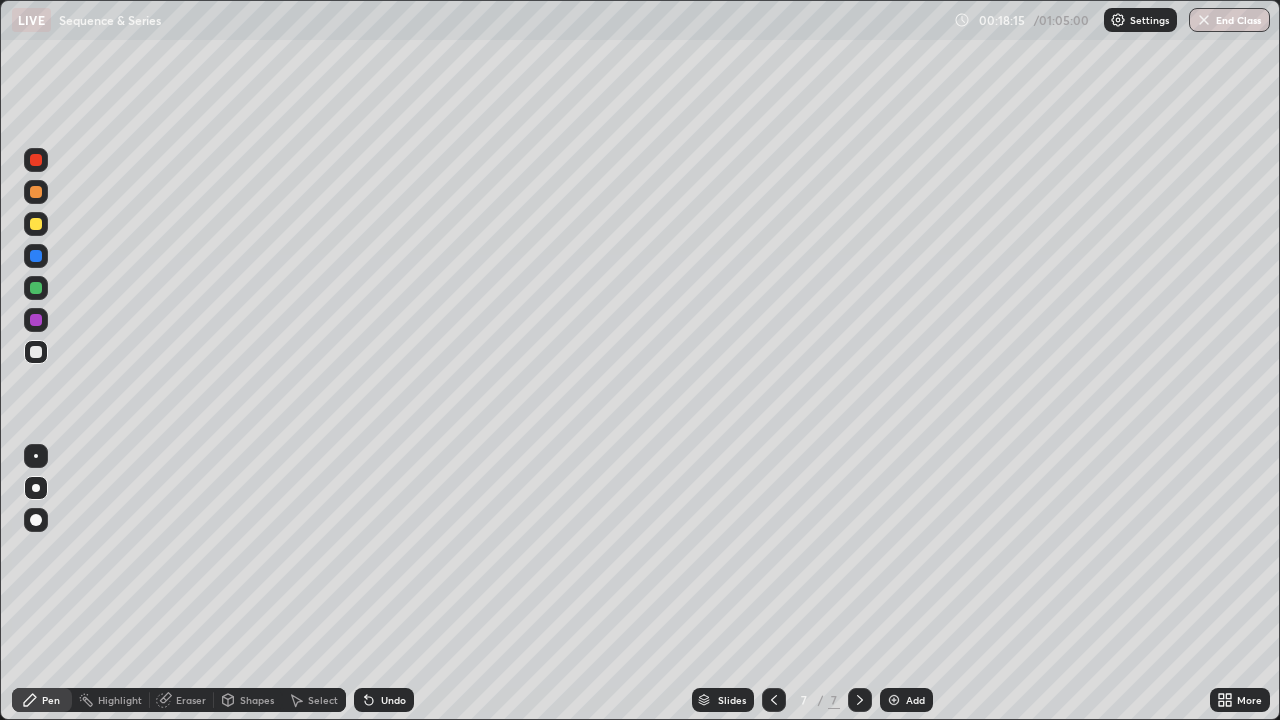 click at bounding box center [894, 700] 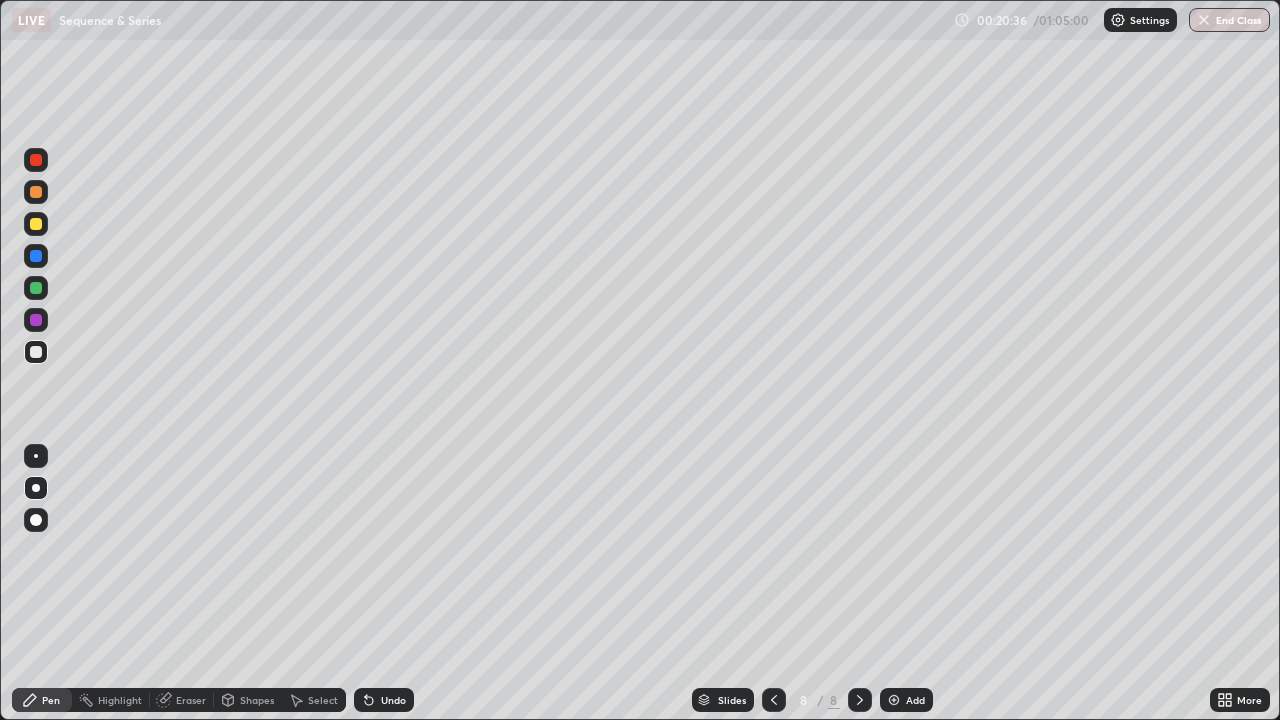 click on "Eraser" at bounding box center (191, 700) 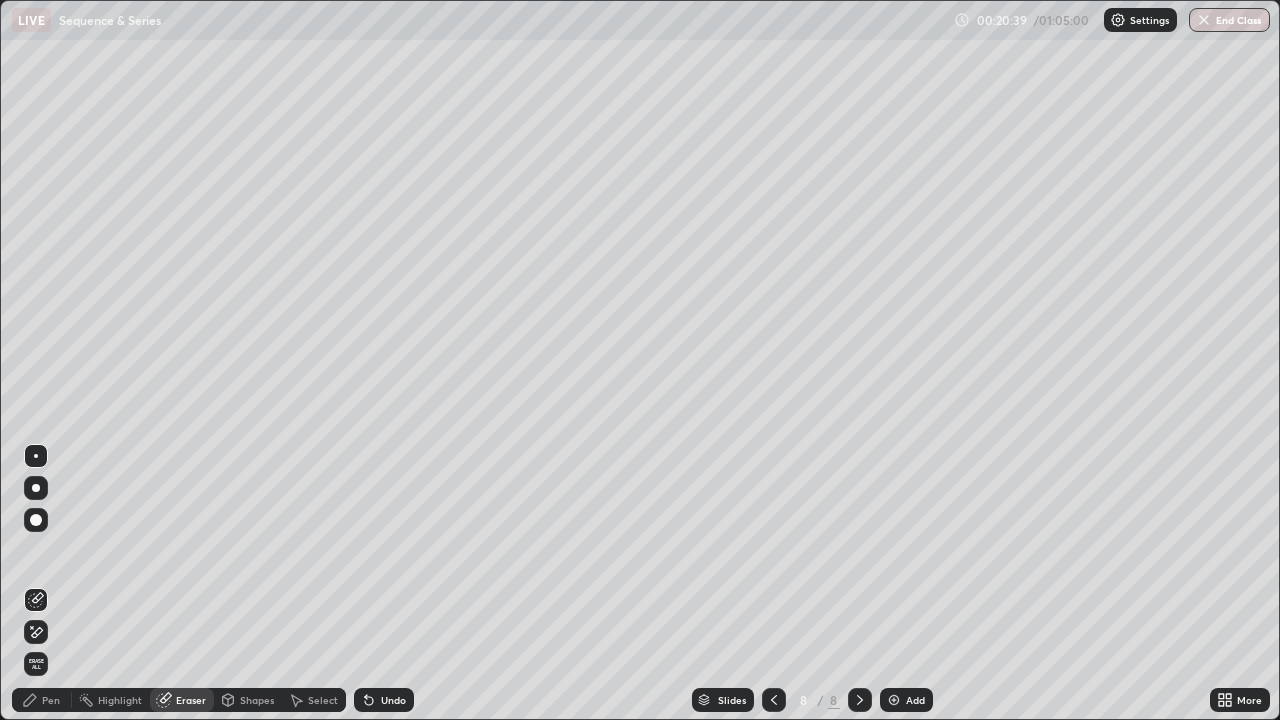 click on "Eraser" at bounding box center (182, 700) 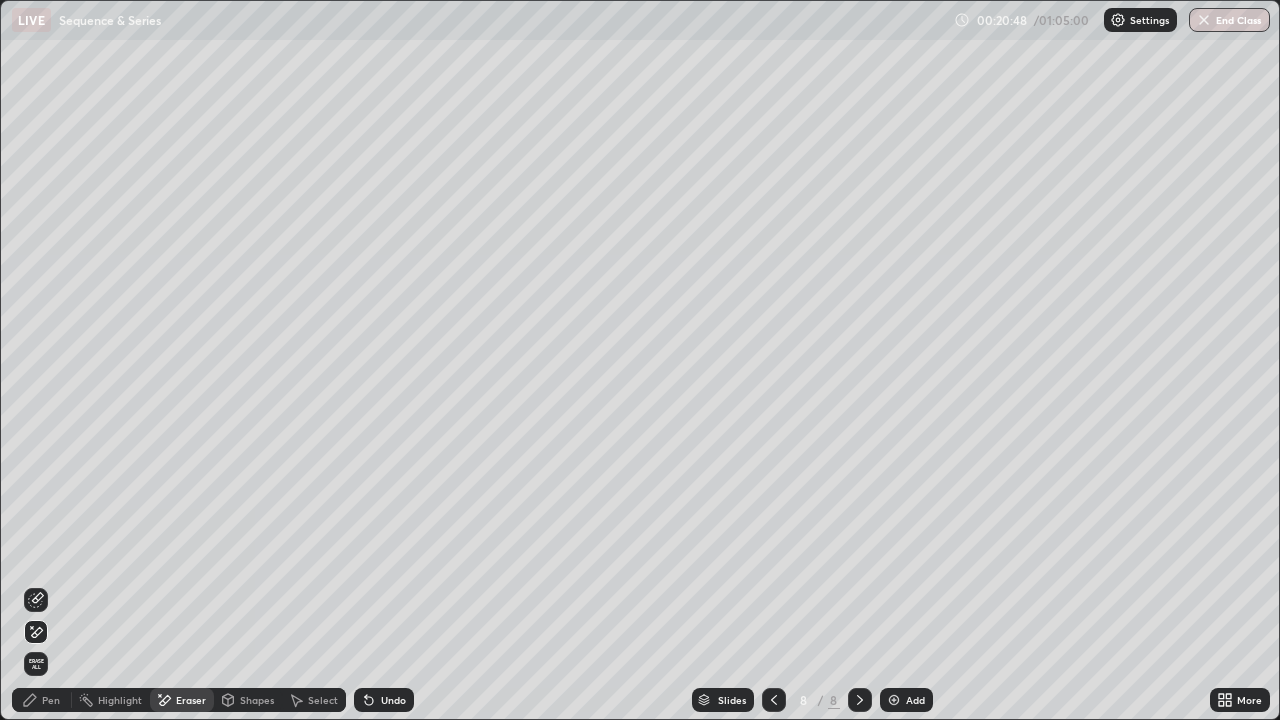 click on "Pen" at bounding box center [42, 700] 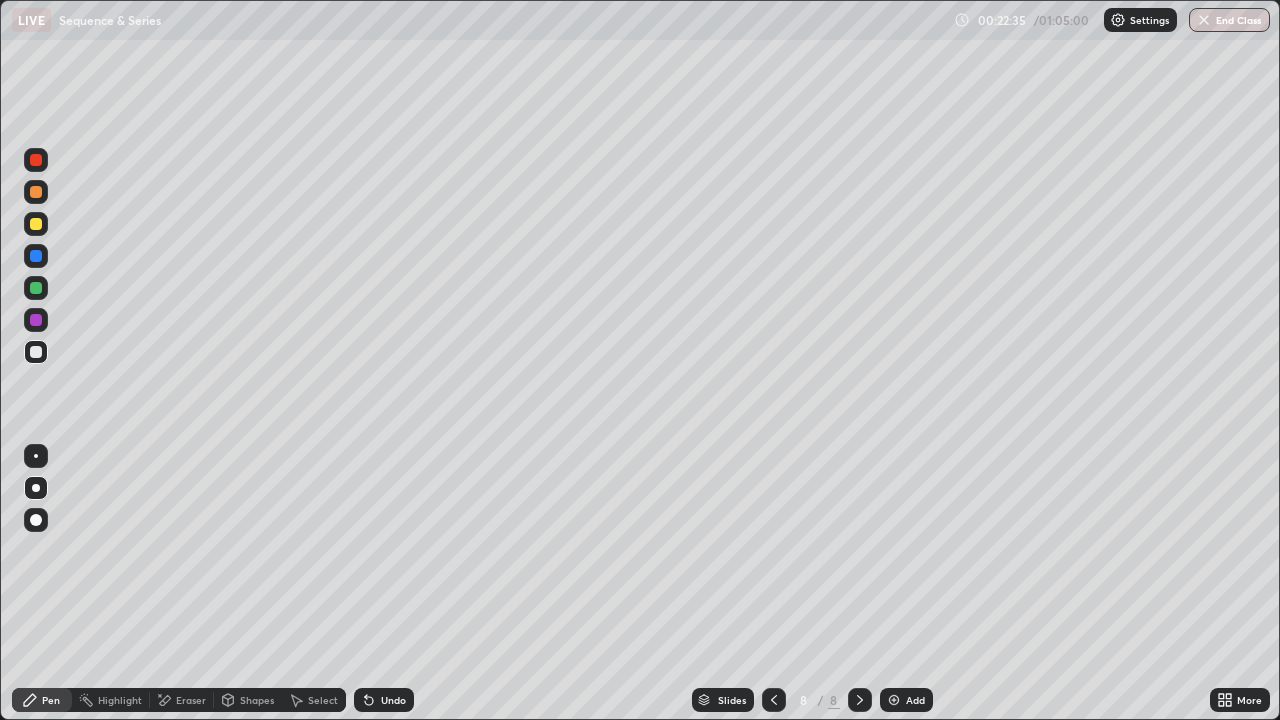 click at bounding box center (36, 224) 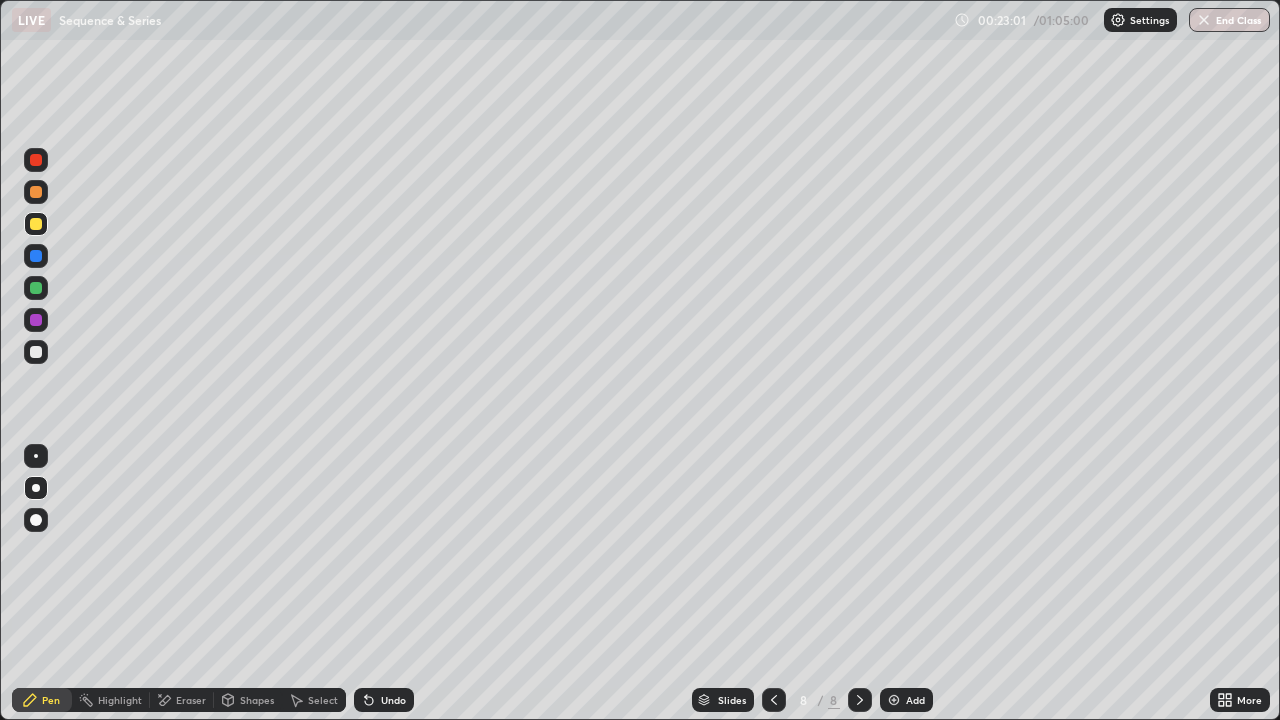 click on "Undo" at bounding box center (393, 700) 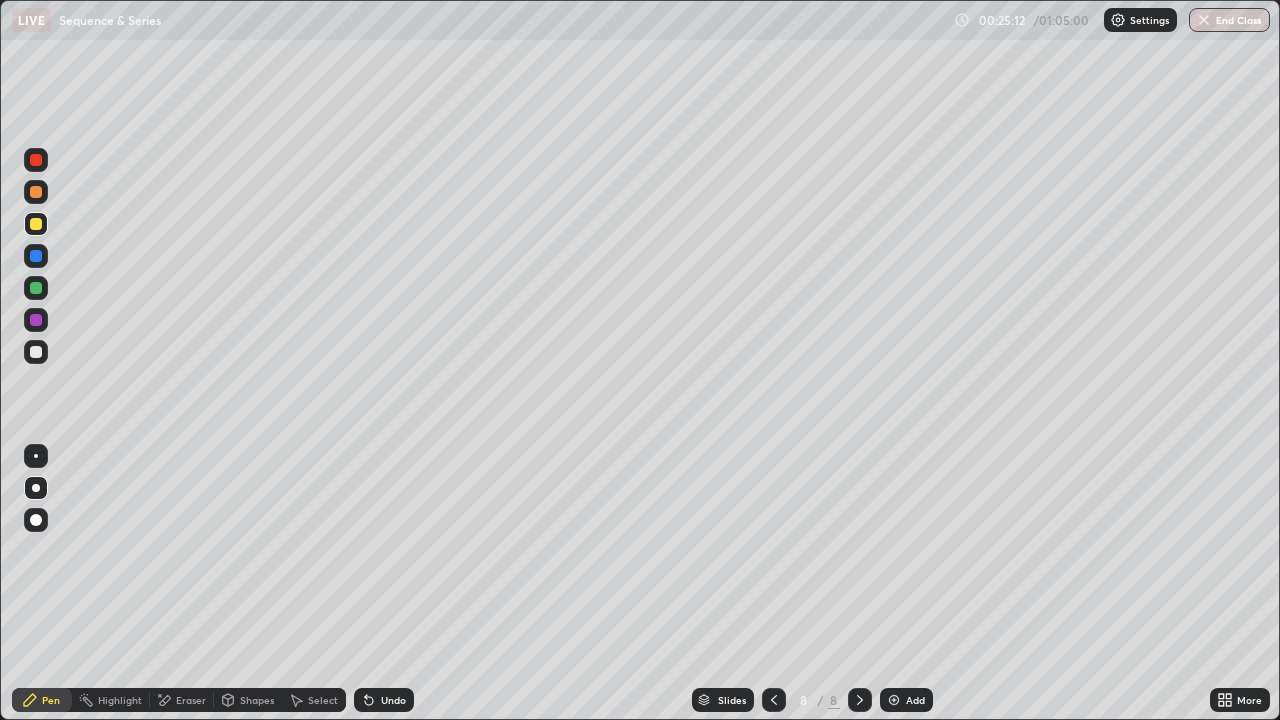 click at bounding box center (894, 700) 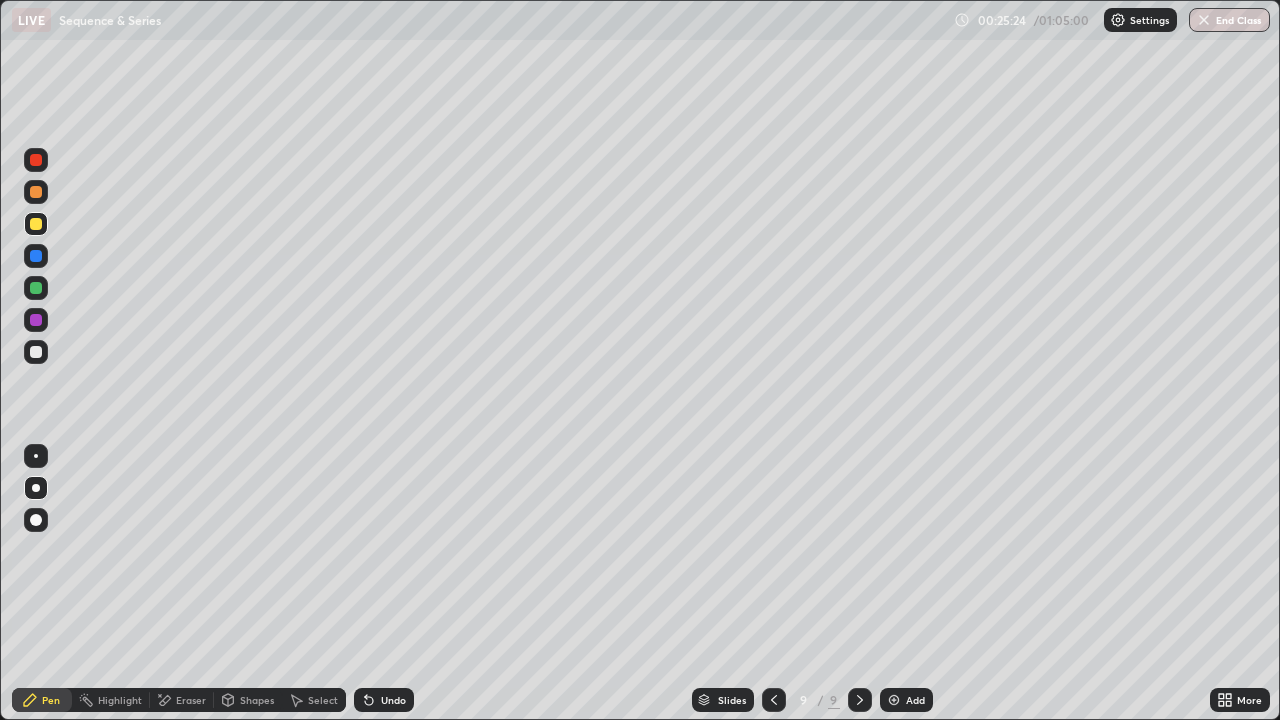 click at bounding box center [36, 352] 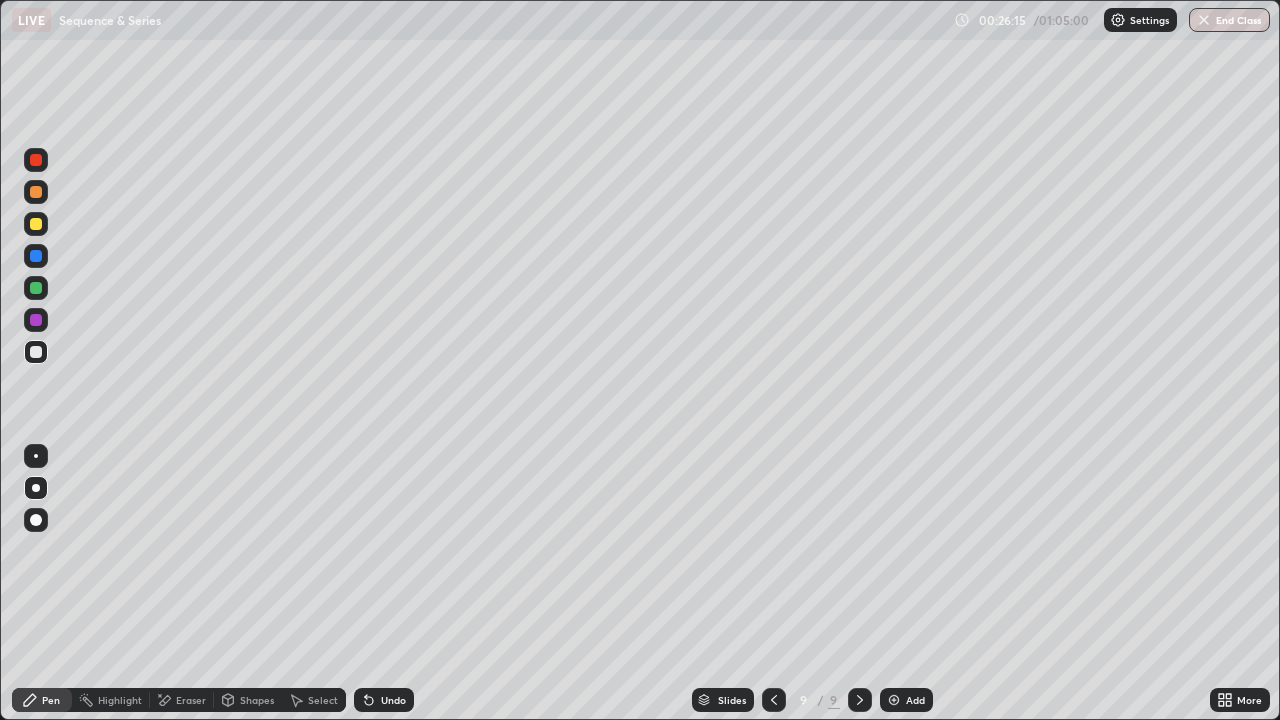 click at bounding box center [36, 352] 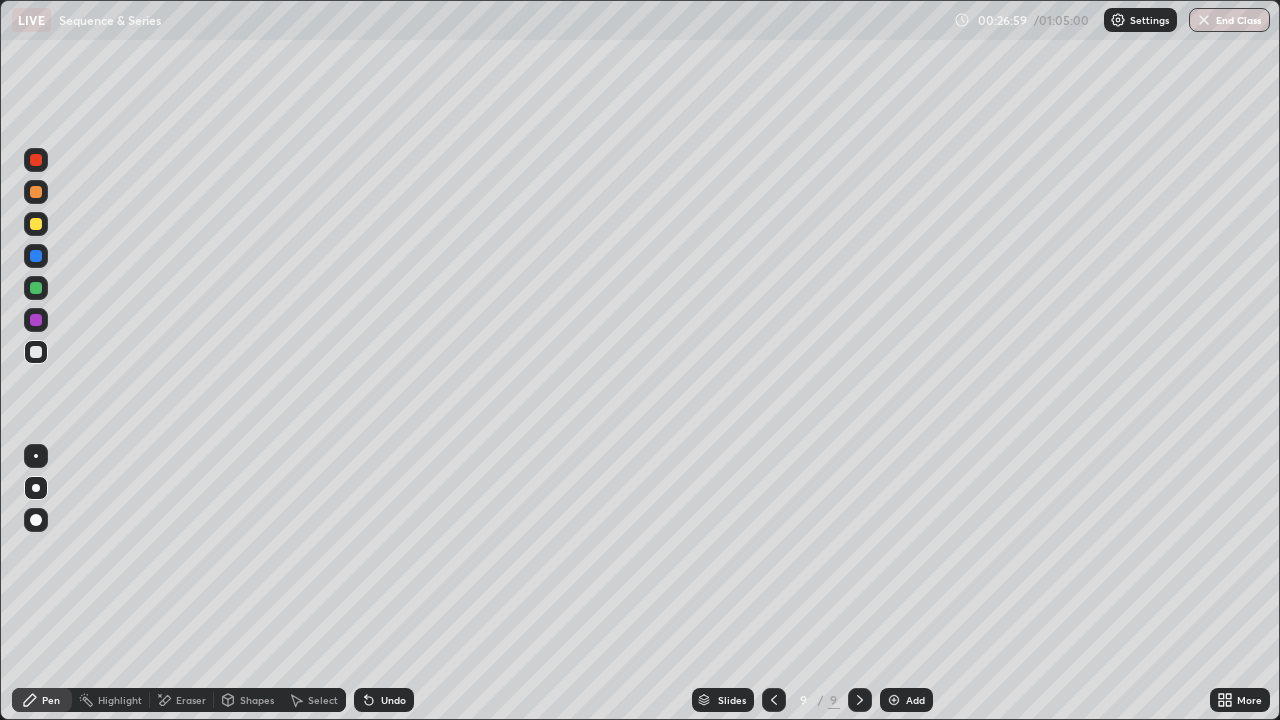 click 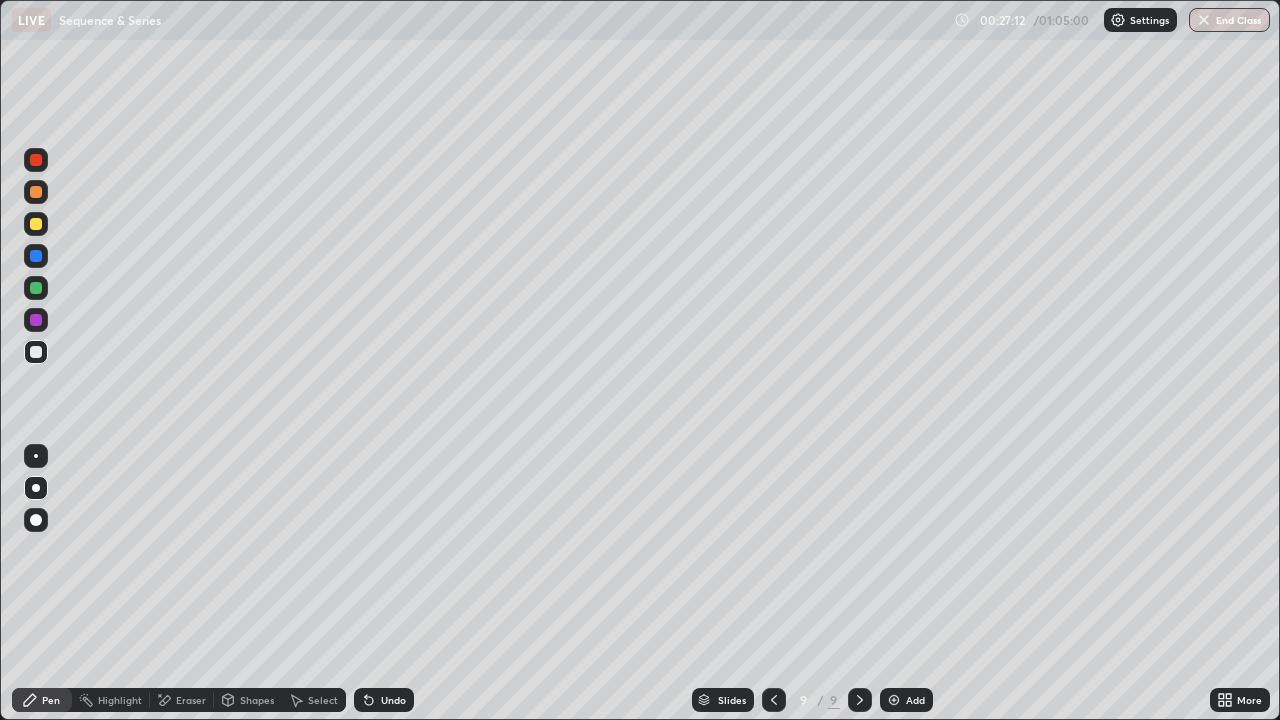 click at bounding box center [36, 224] 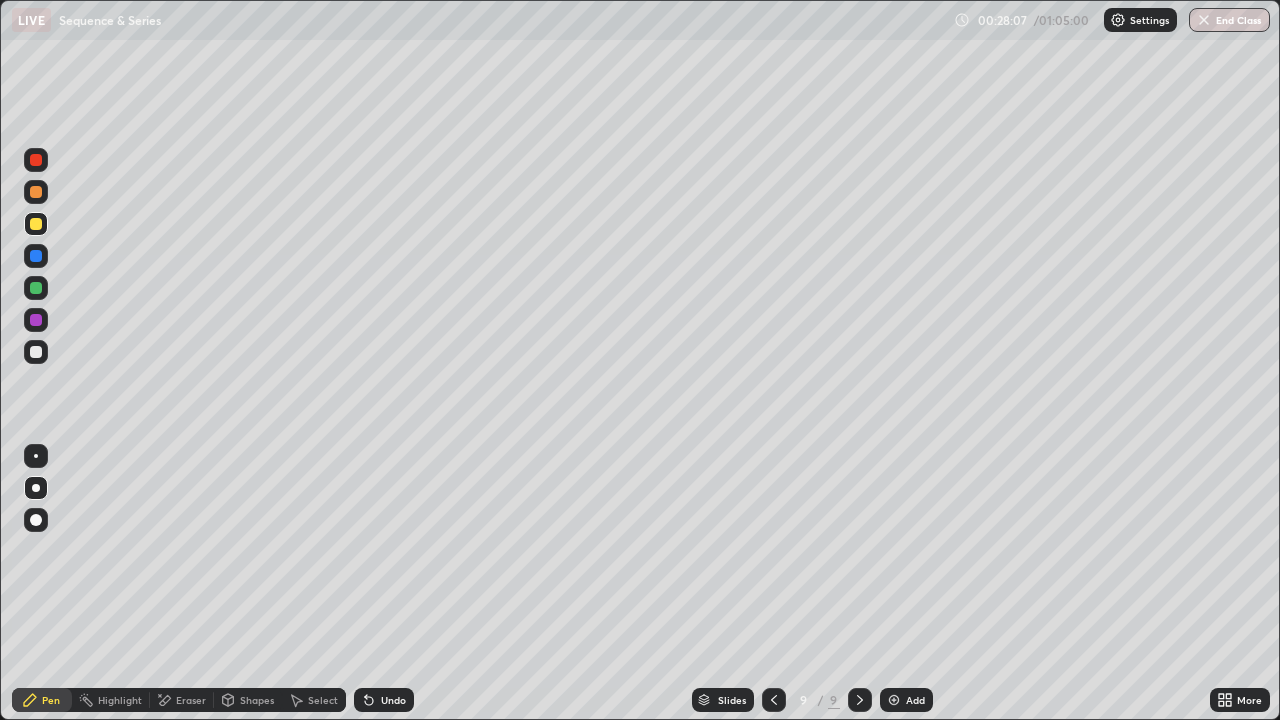 click at bounding box center (36, 352) 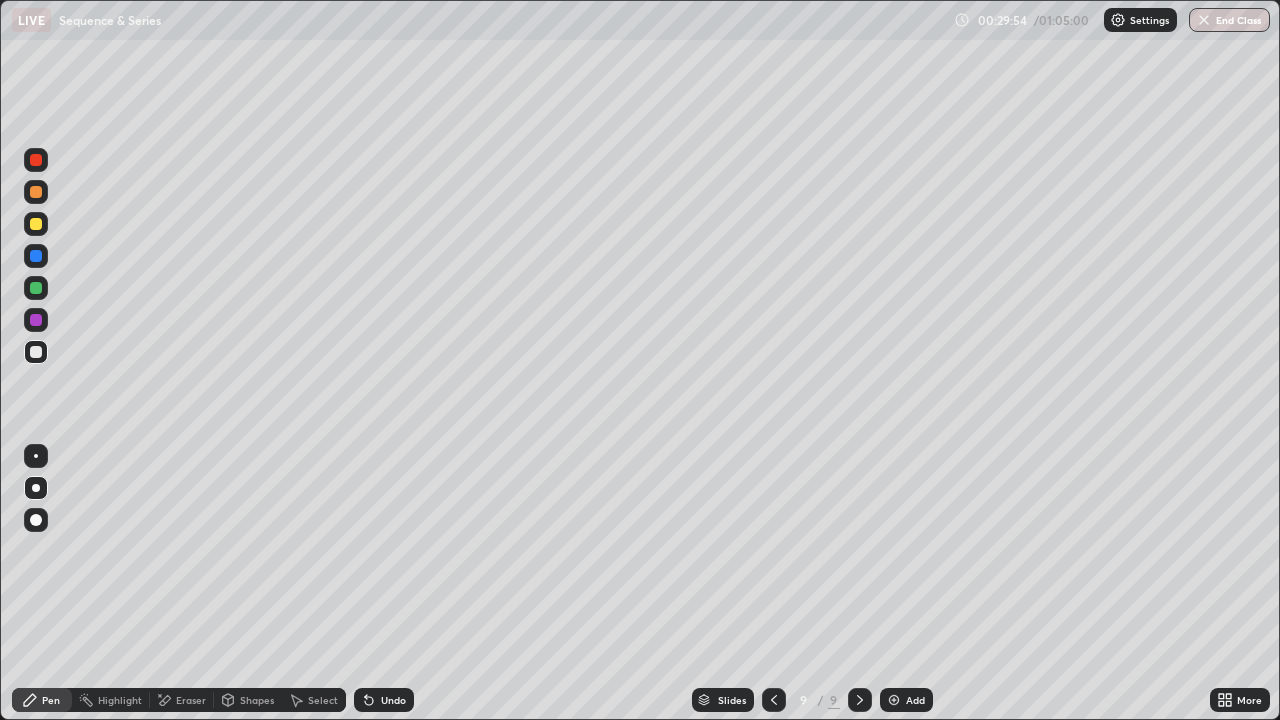 click on "Add" at bounding box center (906, 700) 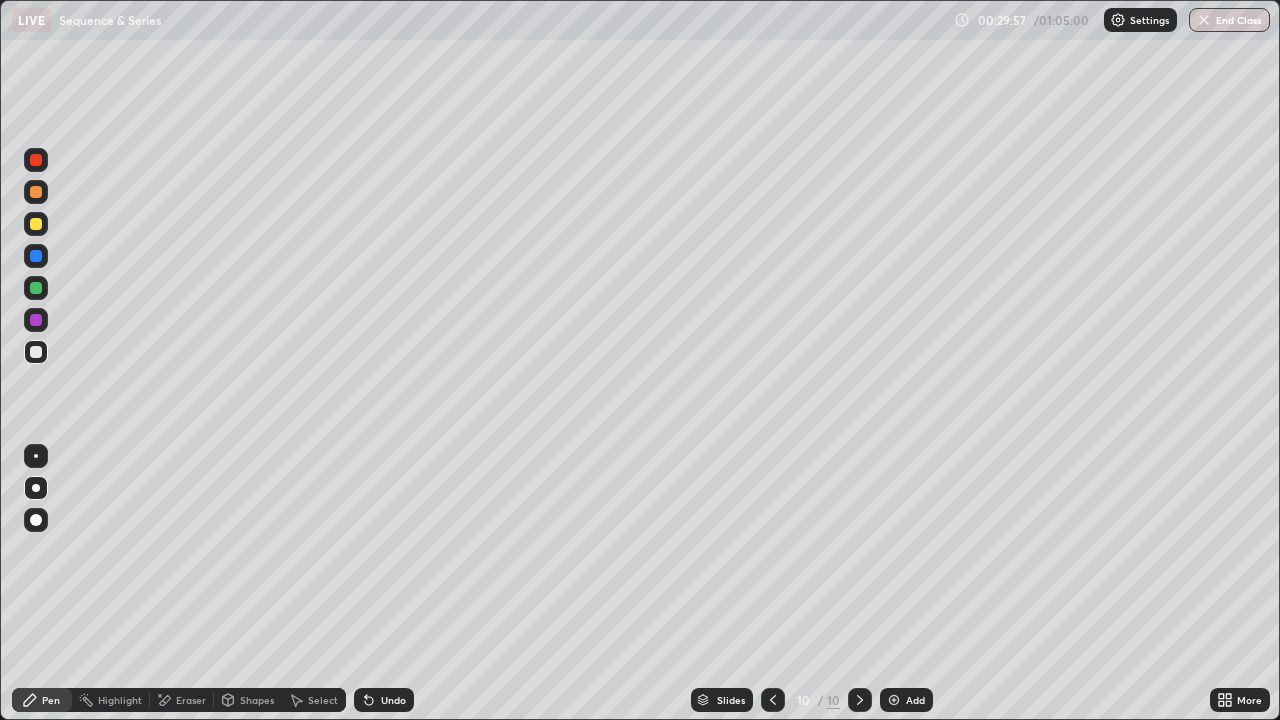 click on "Pen" at bounding box center [51, 700] 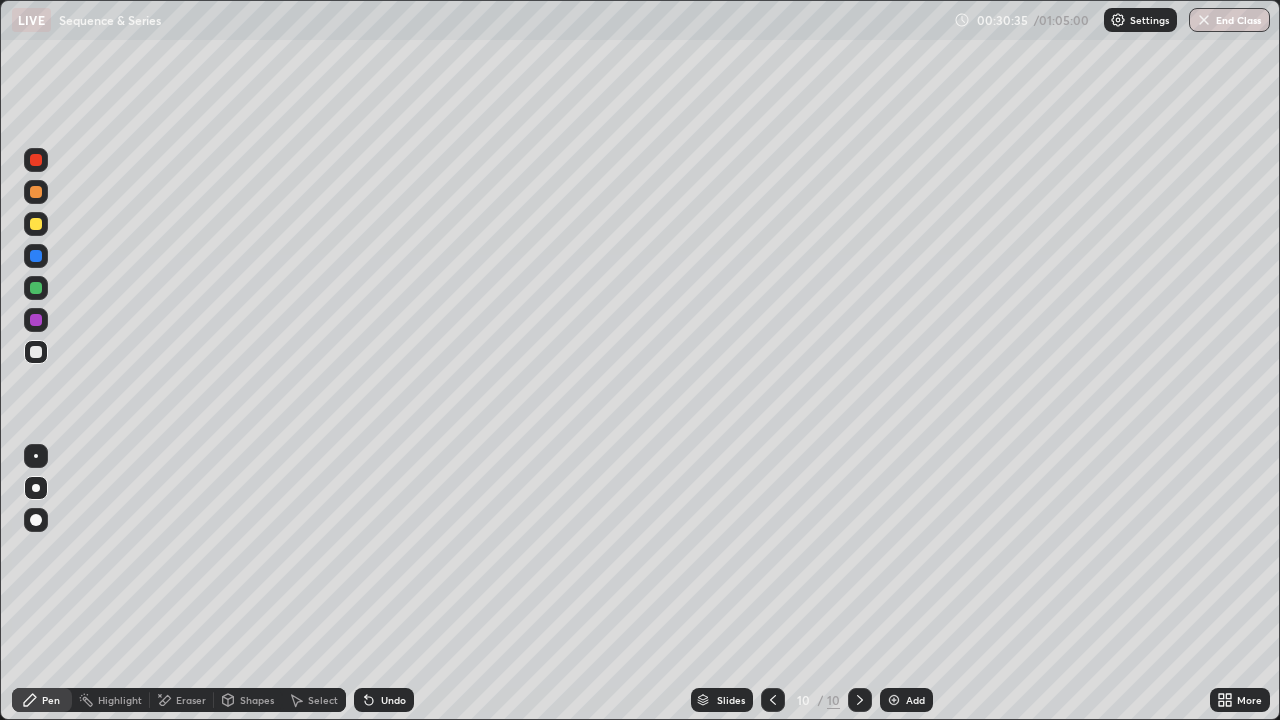click 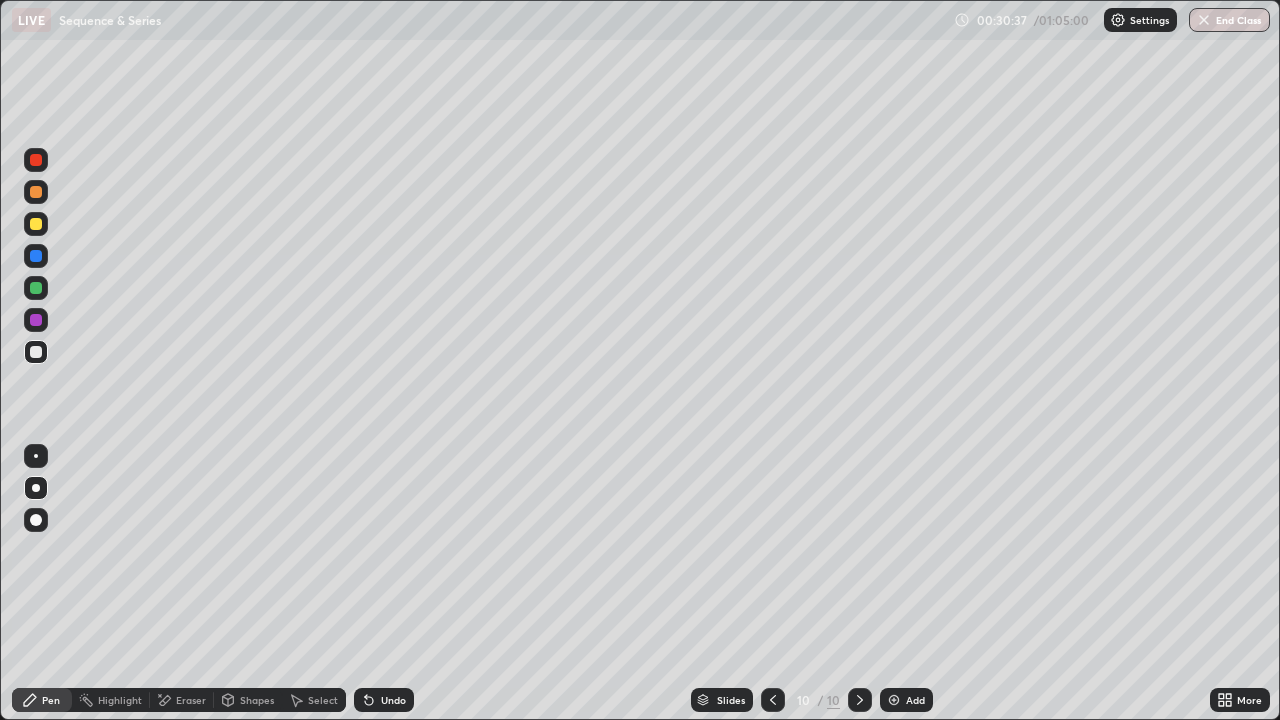click on "Undo" at bounding box center (384, 700) 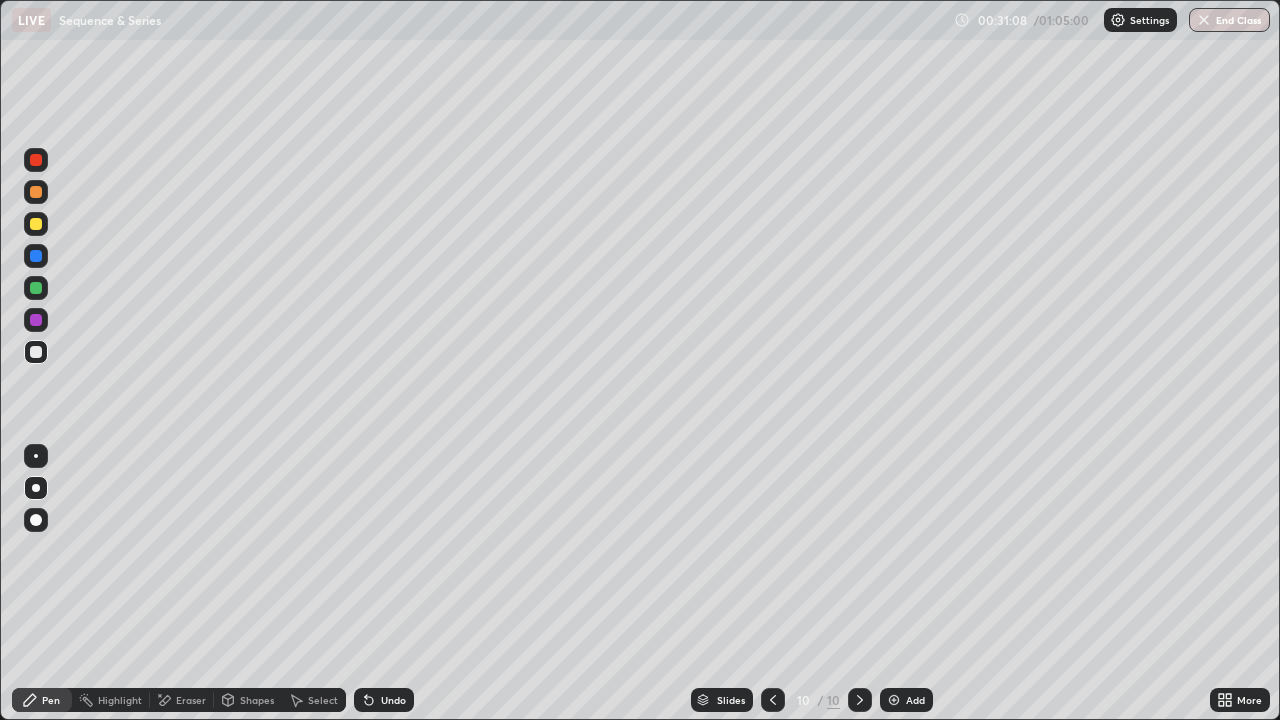 click at bounding box center [36, 224] 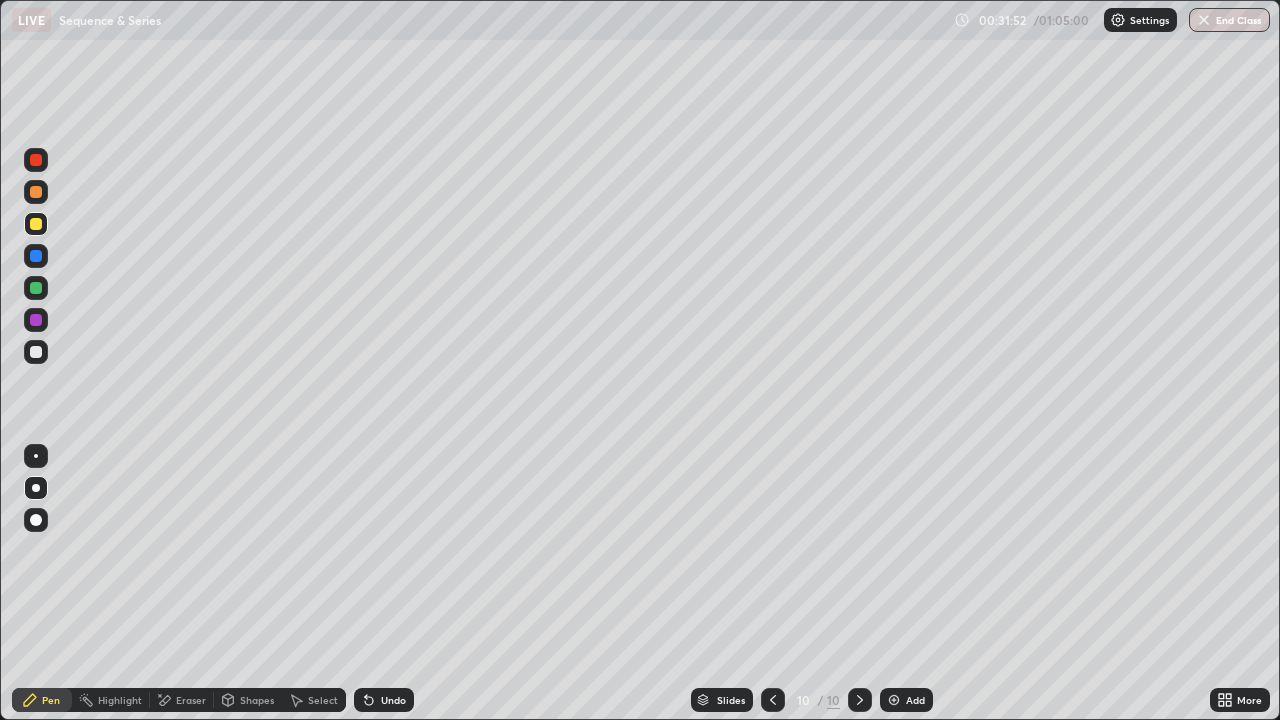 click at bounding box center [36, 352] 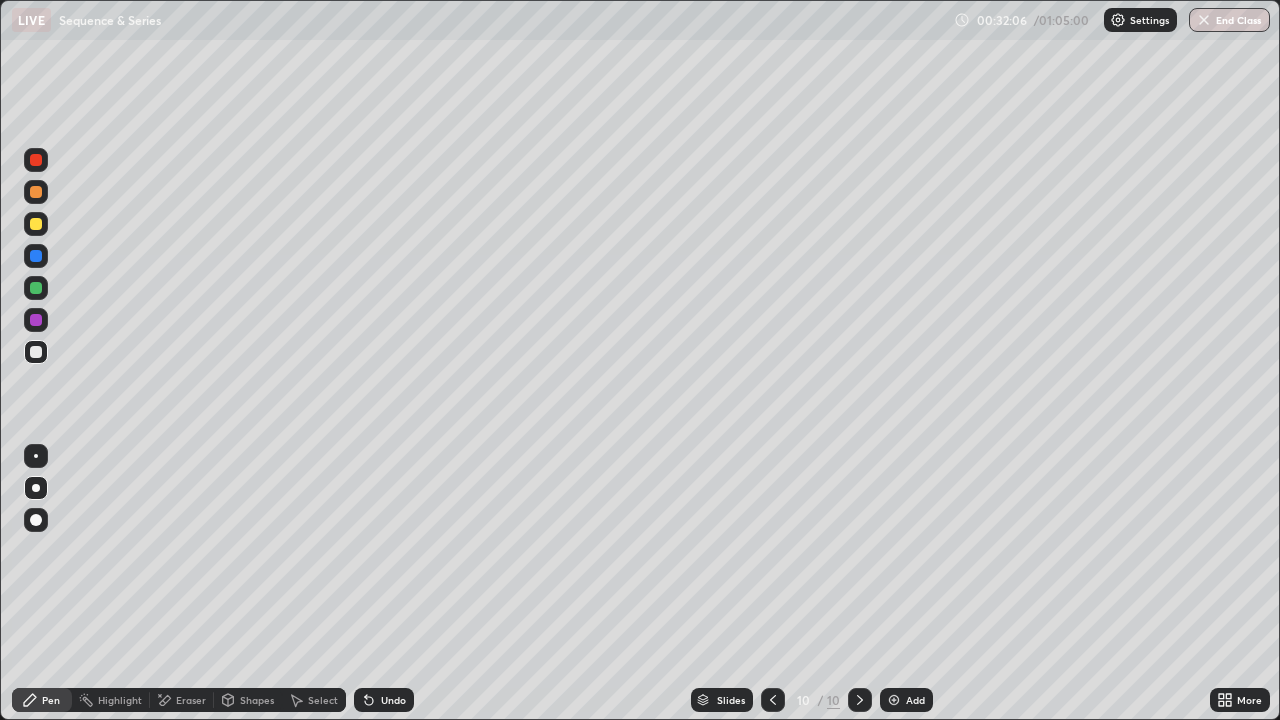 click on "Add" at bounding box center (915, 700) 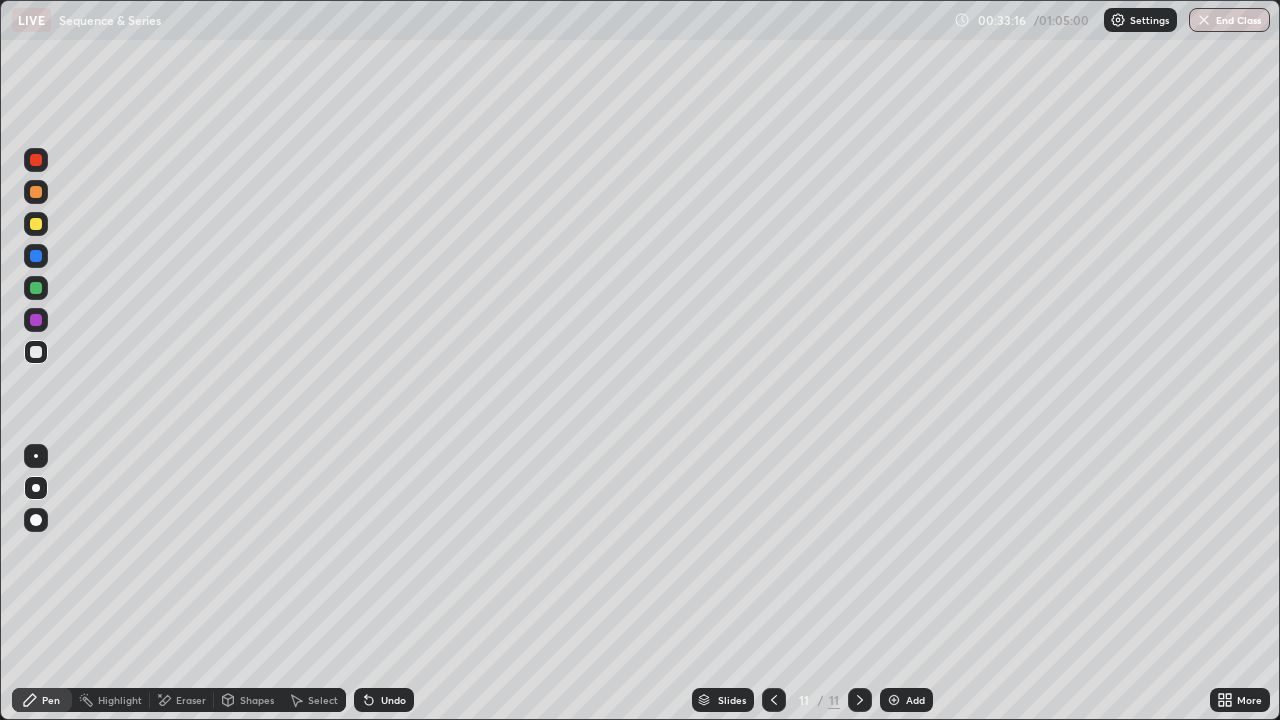 click on "Eraser" at bounding box center [191, 700] 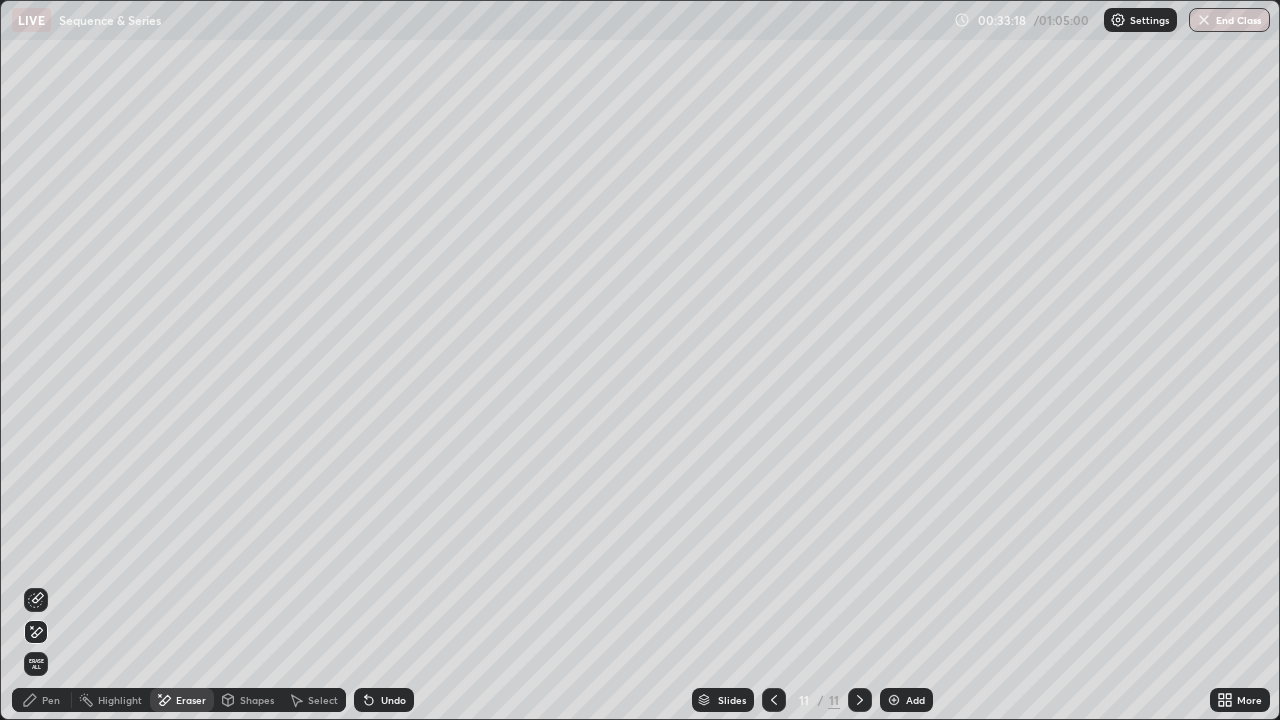 click on "Pen" at bounding box center [51, 700] 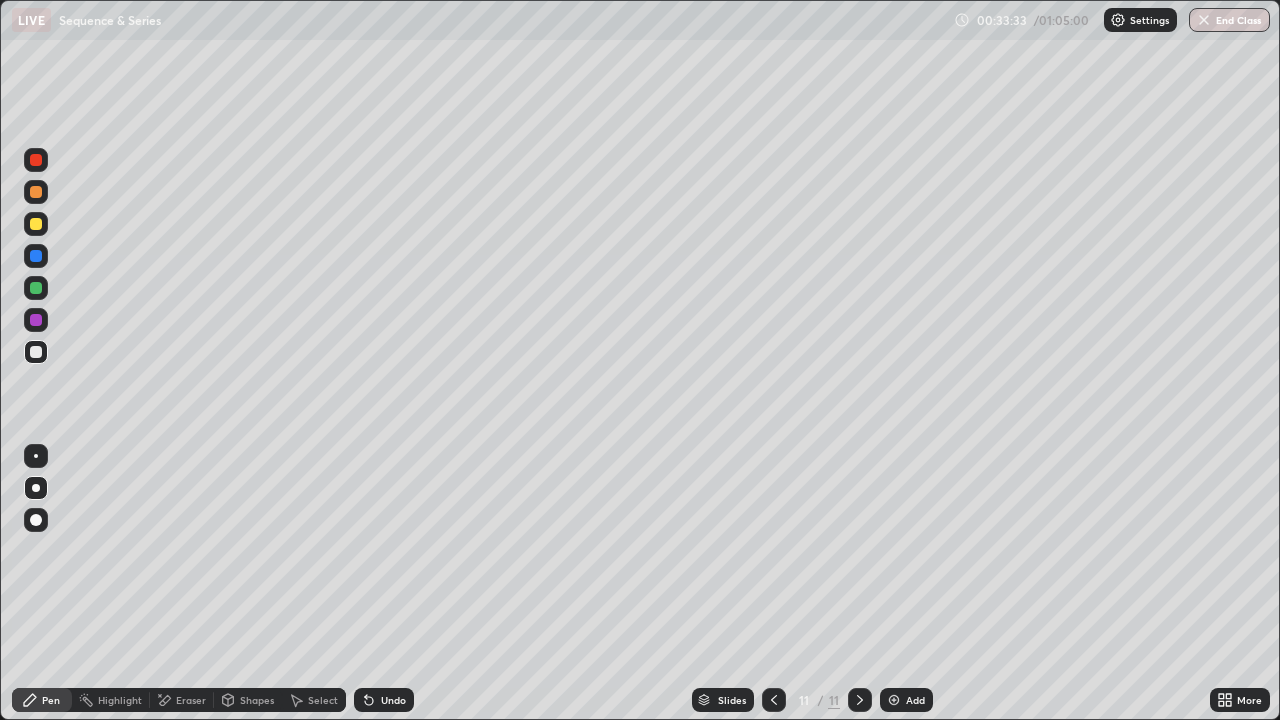 click at bounding box center [36, 224] 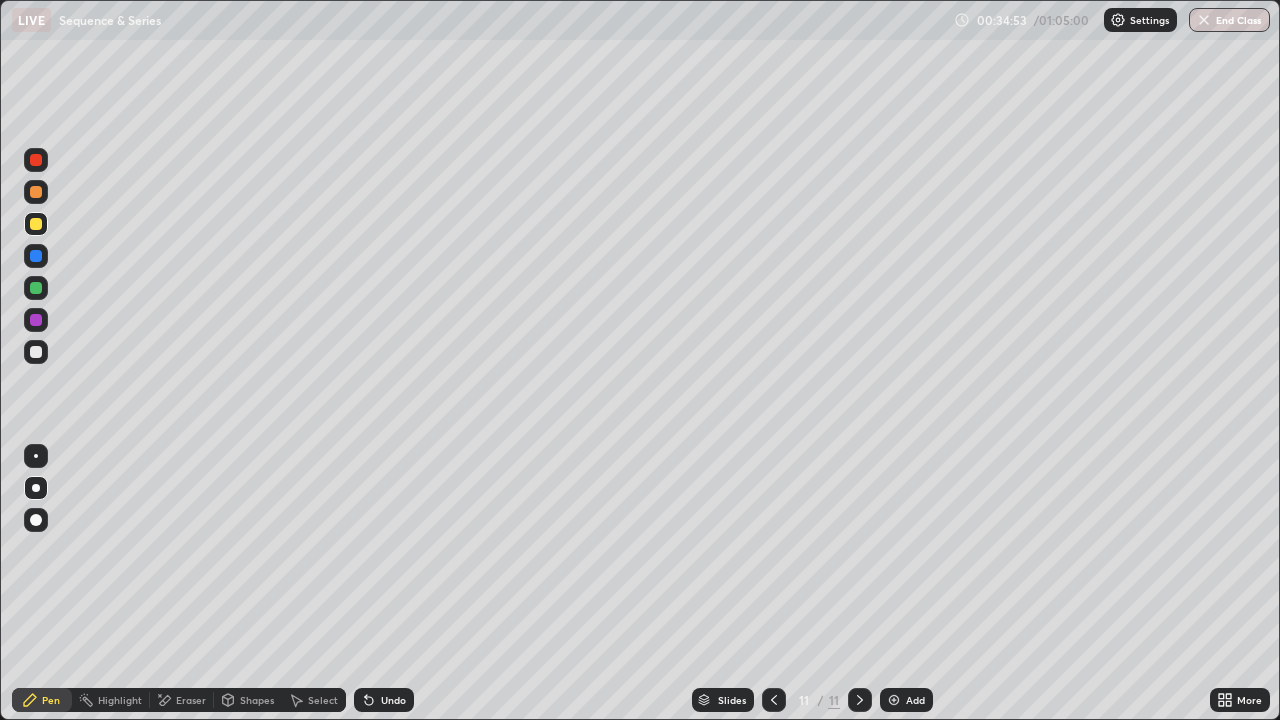 click at bounding box center [36, 352] 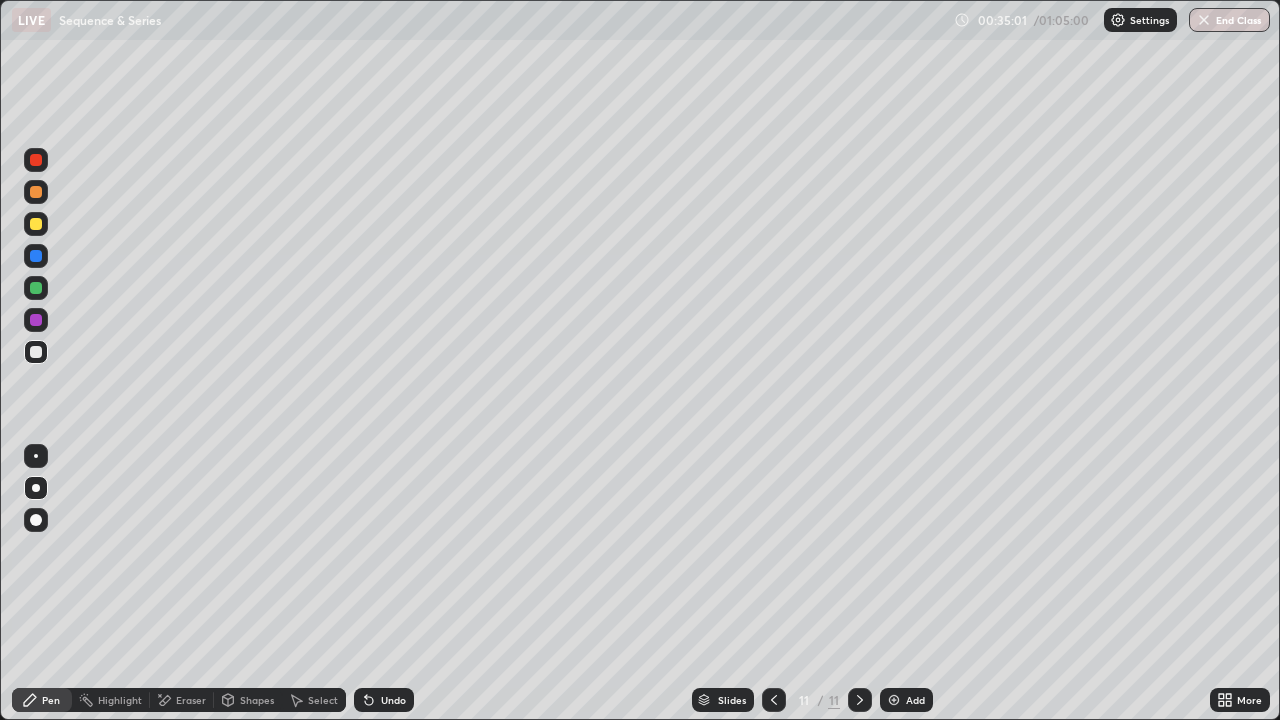 click at bounding box center [36, 224] 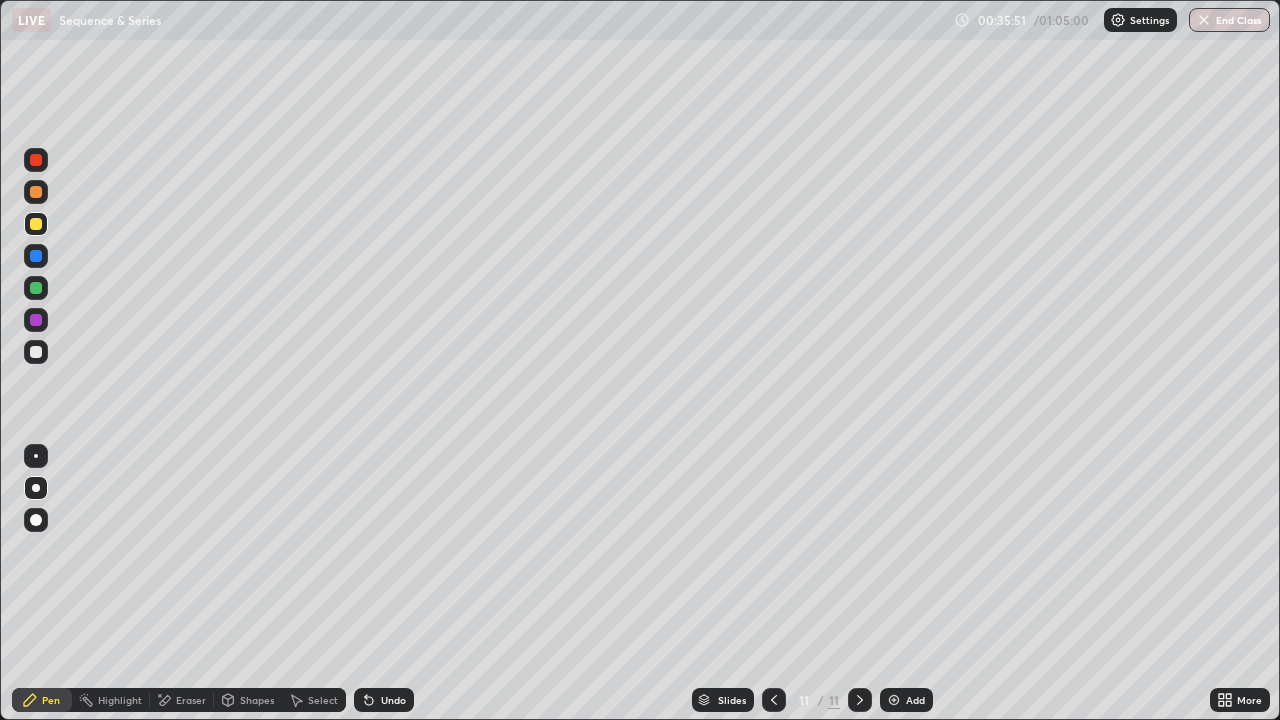 click at bounding box center [36, 352] 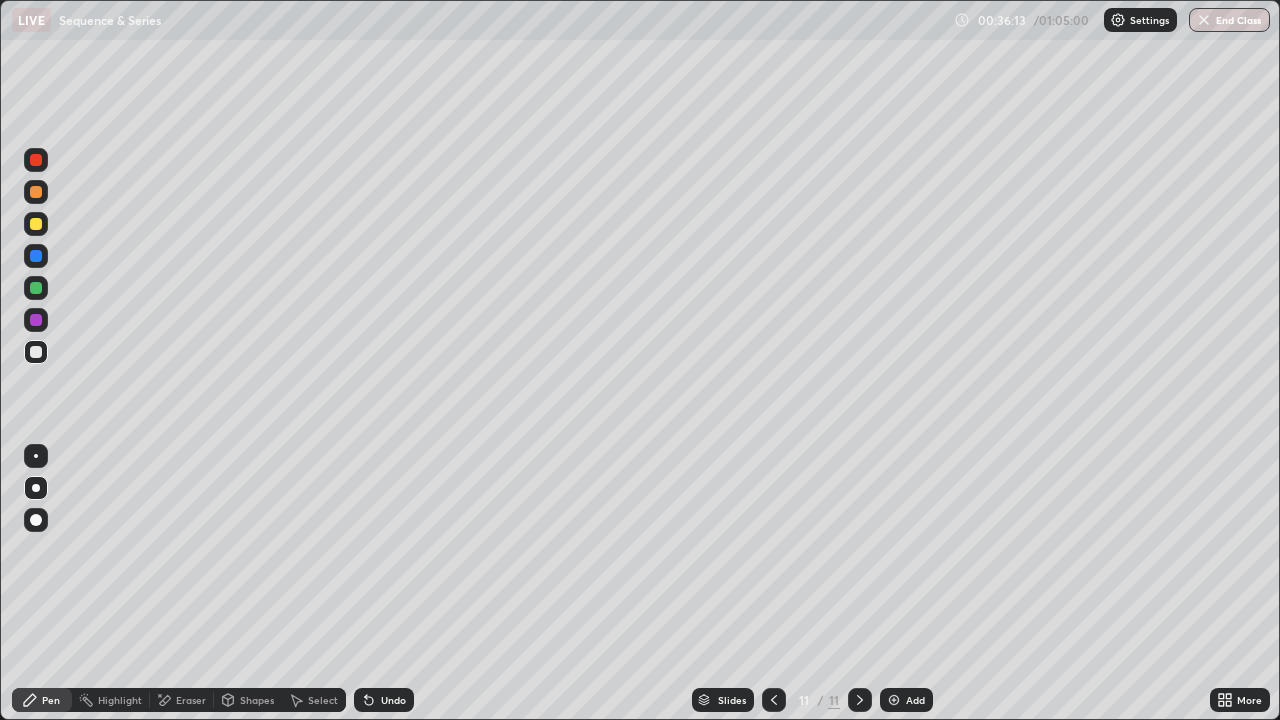 click on "Undo" at bounding box center [393, 700] 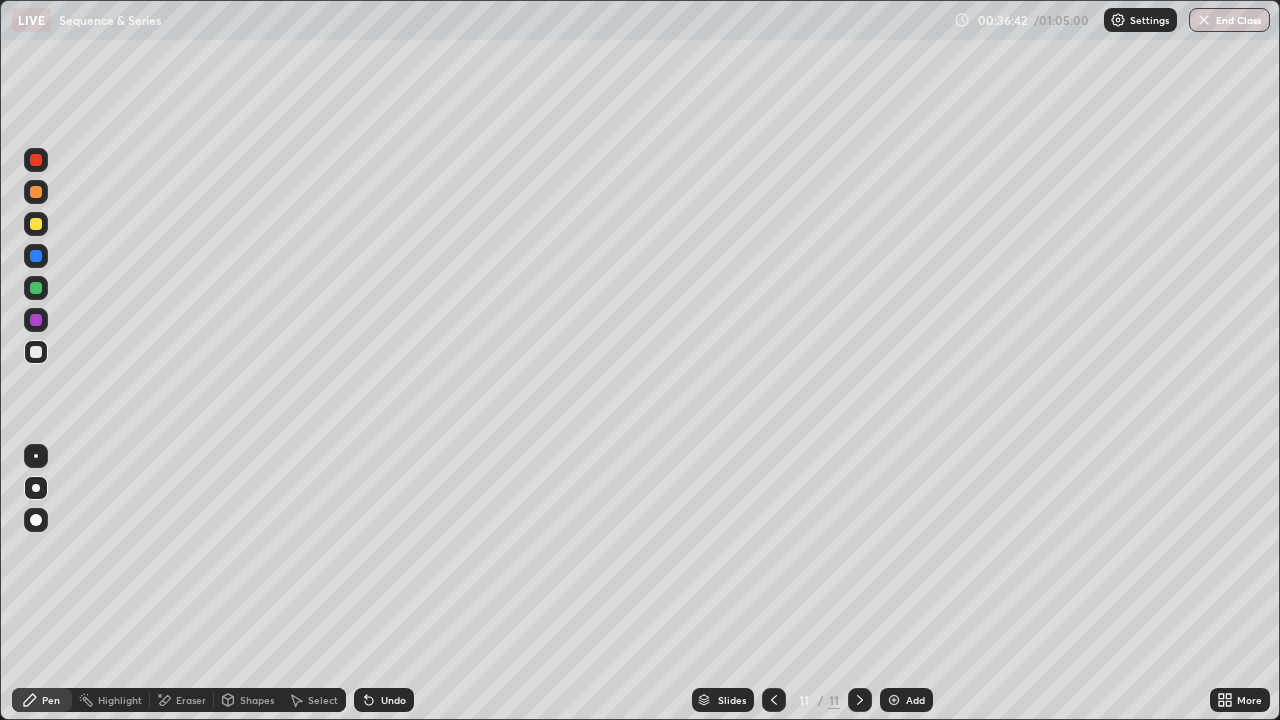 click at bounding box center [36, 160] 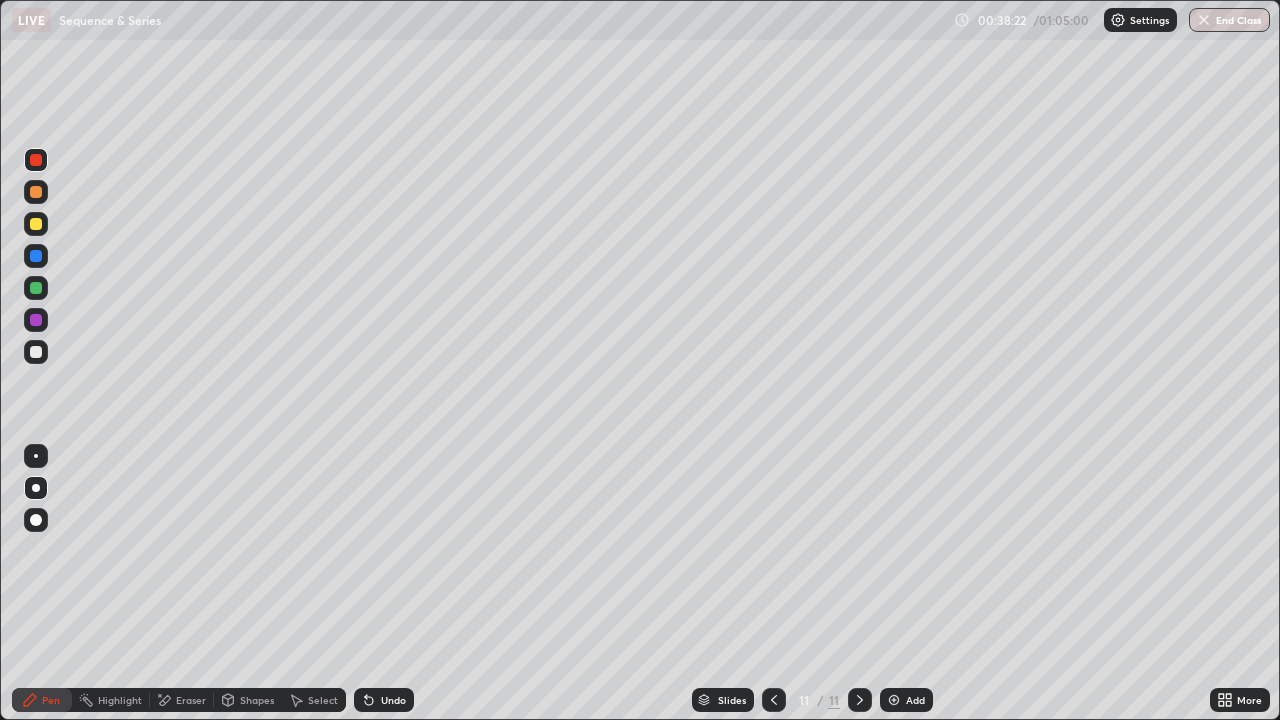 click at bounding box center (36, 352) 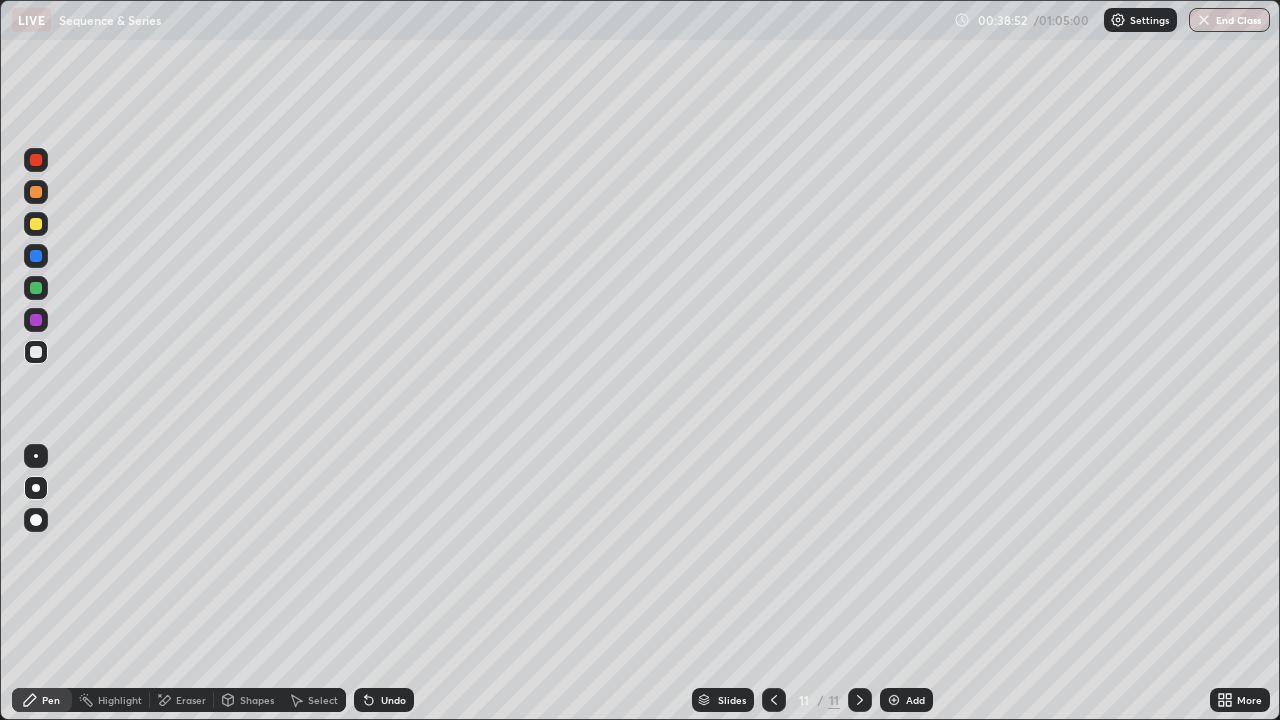 click on "Add" at bounding box center [906, 700] 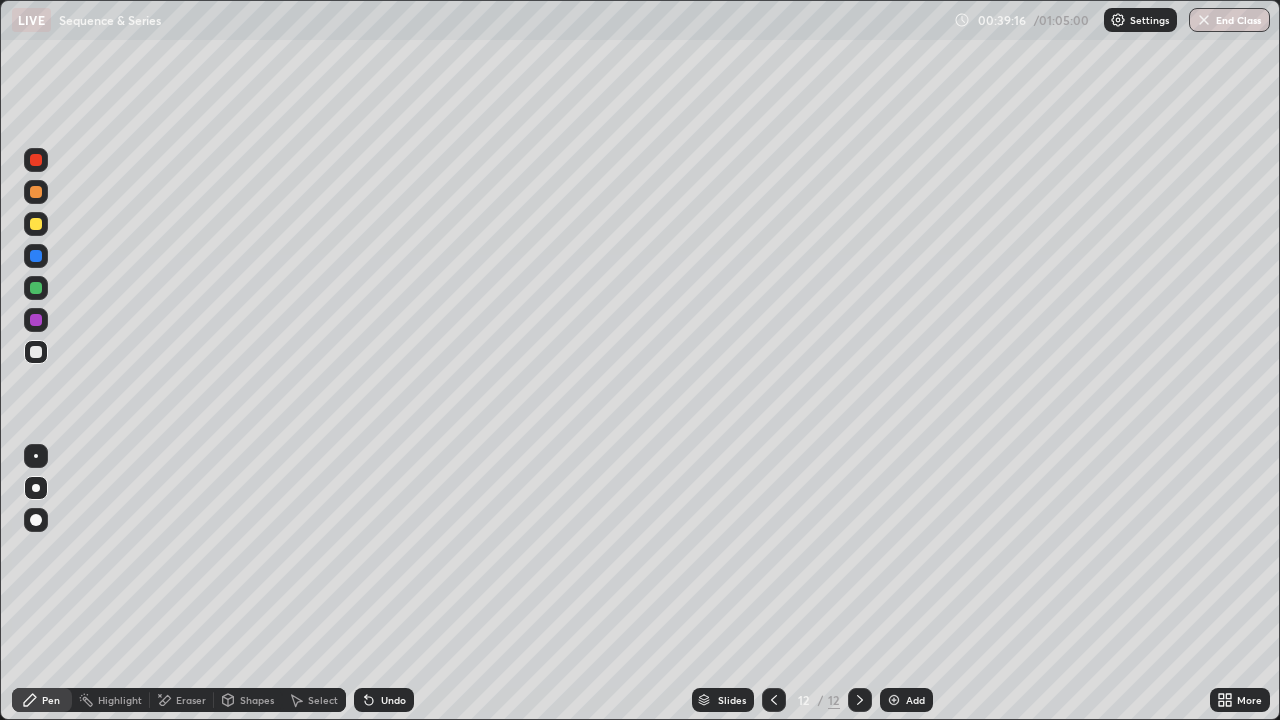 click 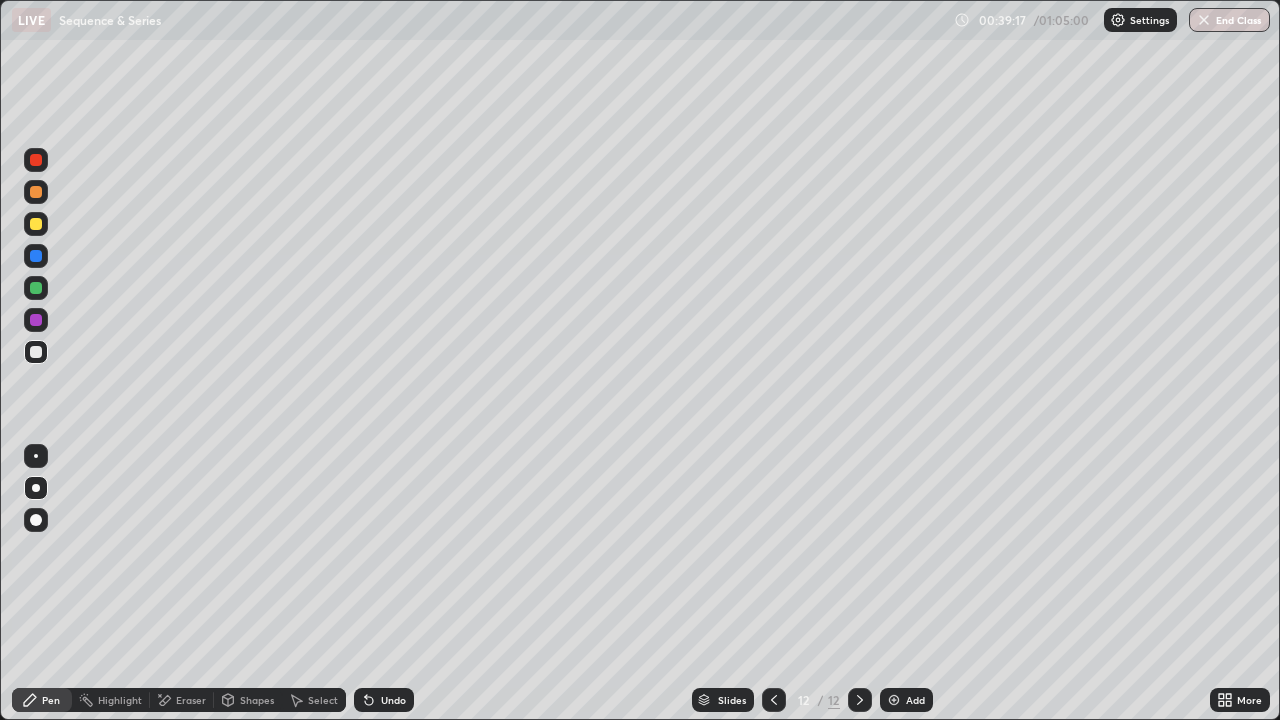 click on "Undo" at bounding box center (393, 700) 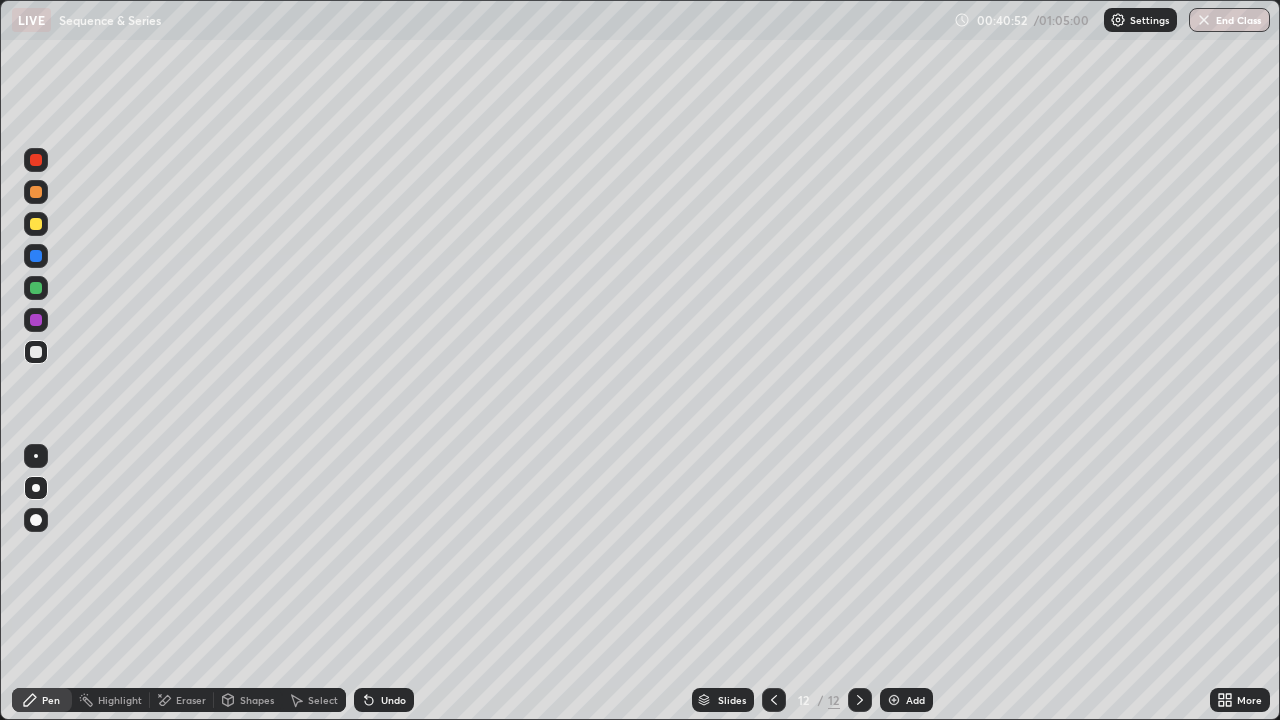 click at bounding box center (36, 224) 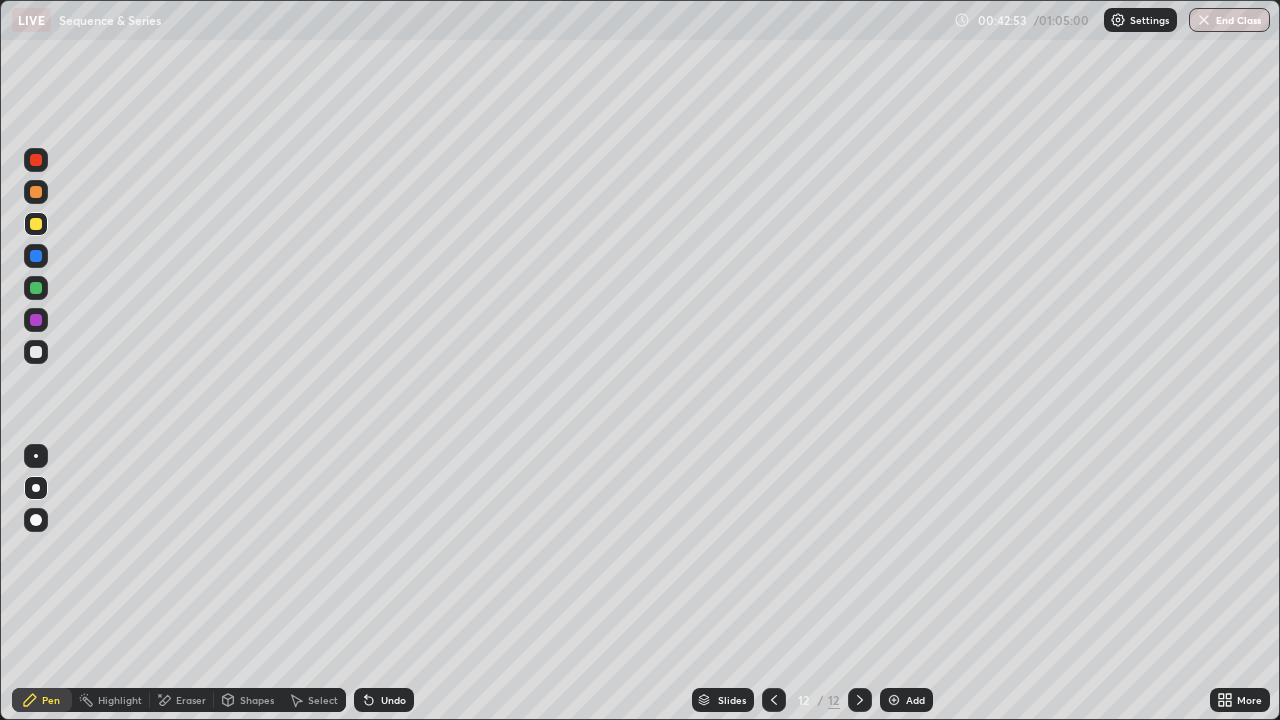 click on "Undo" at bounding box center [393, 700] 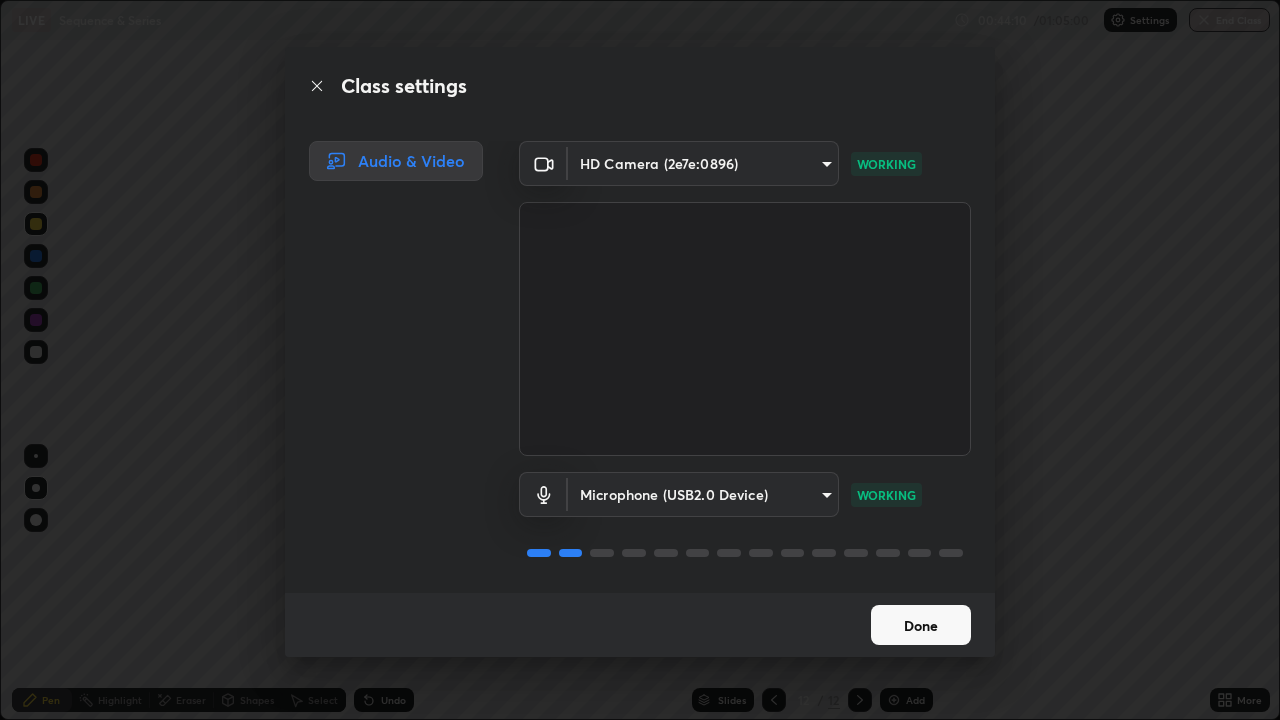 click on "Done" at bounding box center [921, 625] 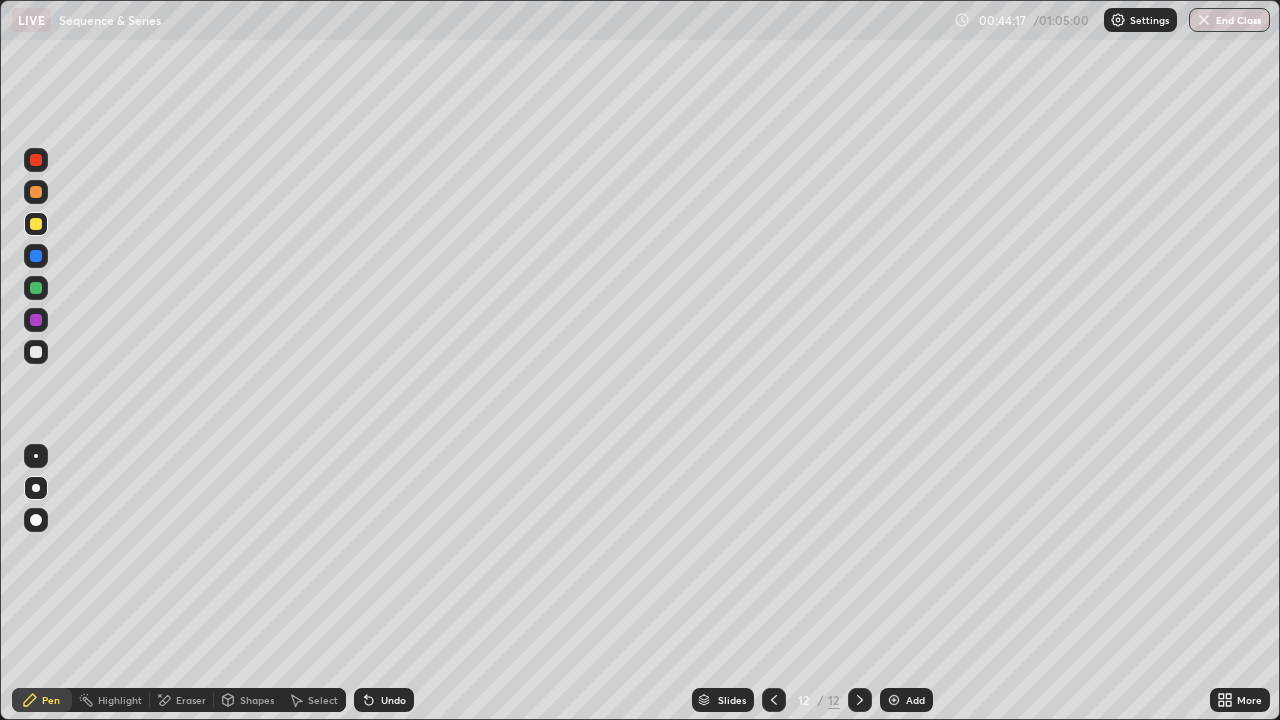 click at bounding box center (36, 352) 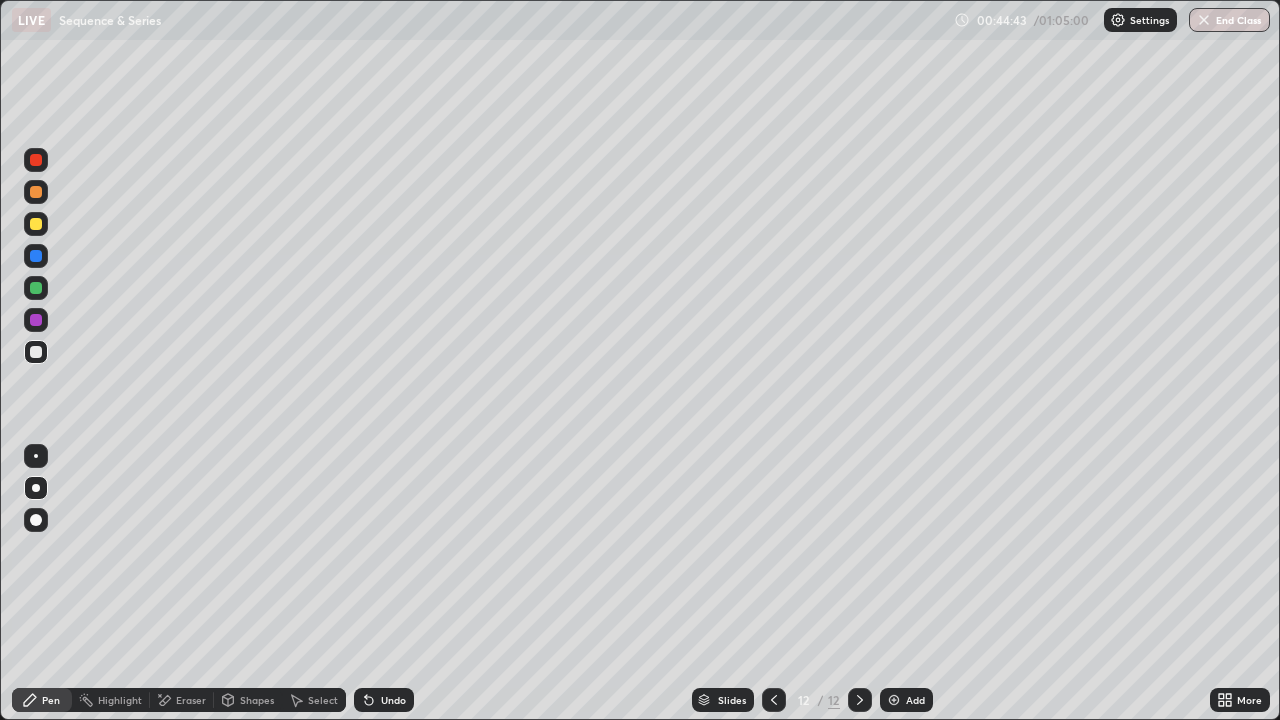 click on "Slides 12 / 12 Add" at bounding box center [812, 700] 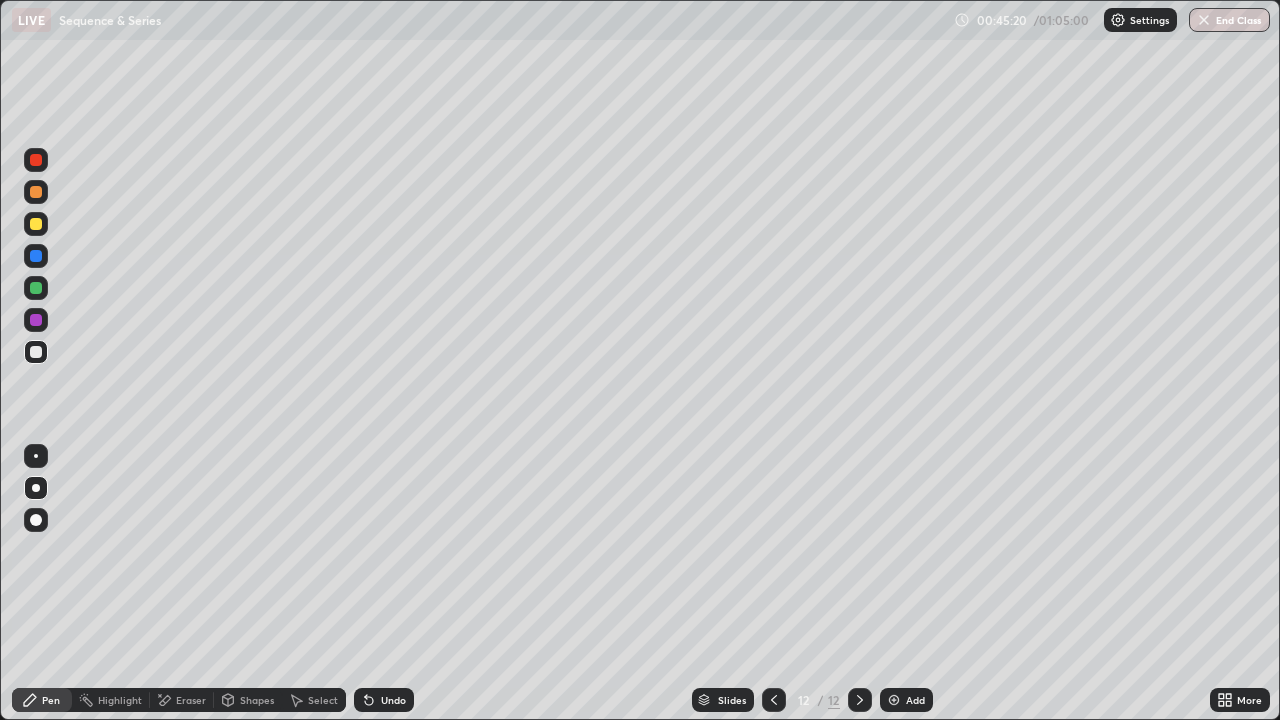 click at bounding box center (894, 700) 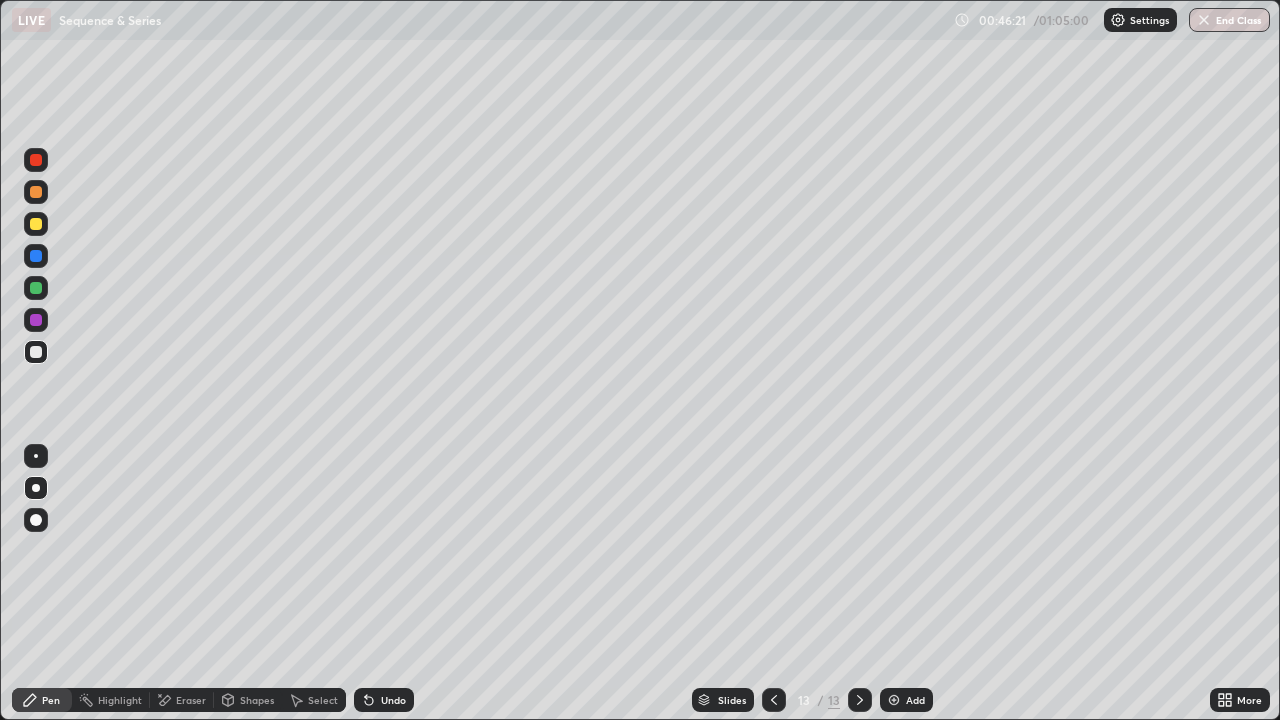click on "End Class" at bounding box center (1229, 20) 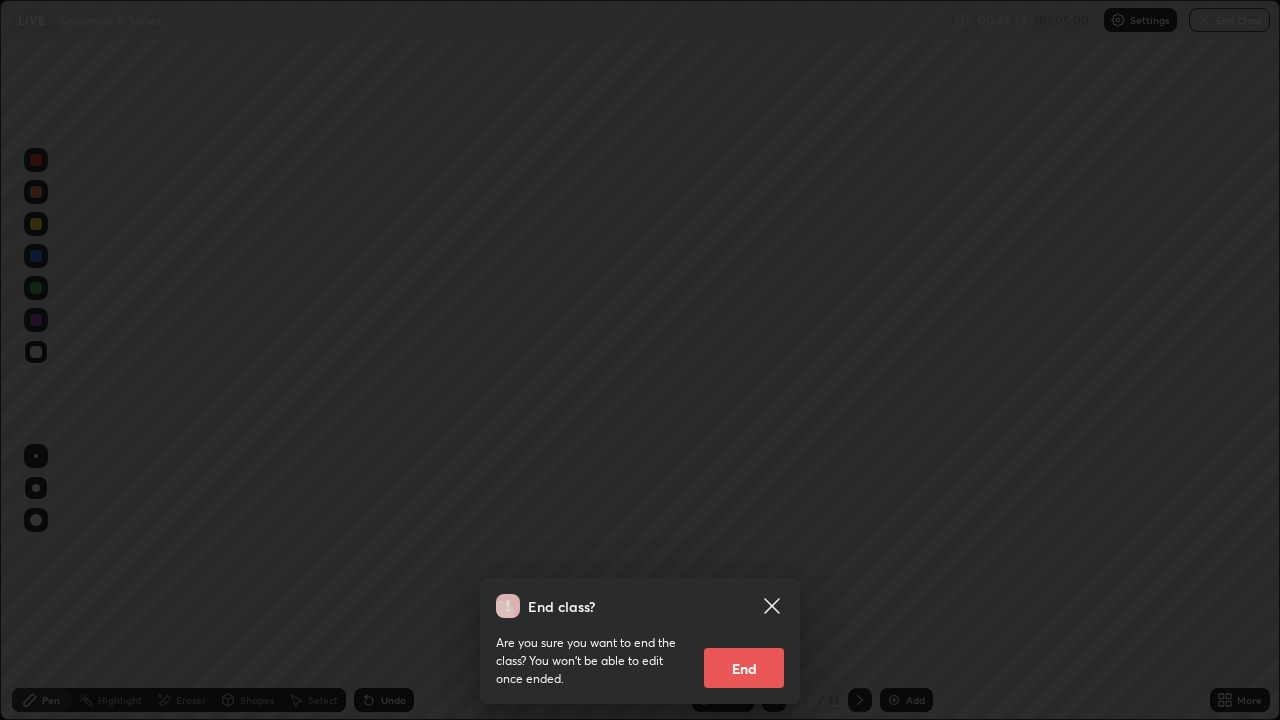 click on "End" at bounding box center (744, 668) 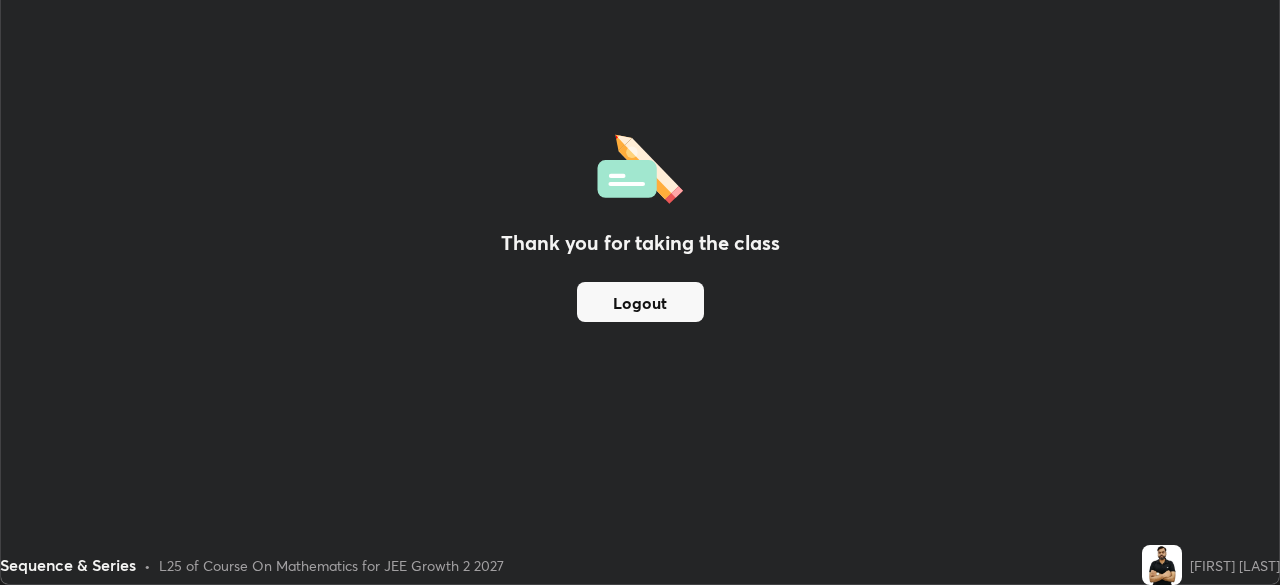 scroll, scrollTop: 585, scrollLeft: 1280, axis: both 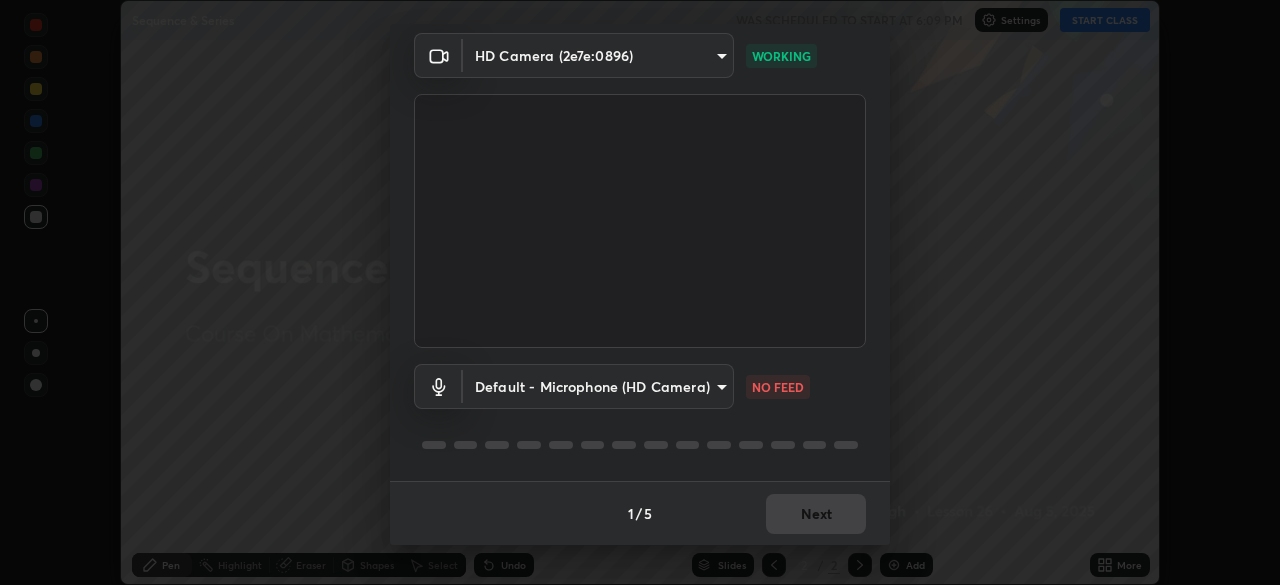 click on "Erase all Sequence & Series WAS SCHEDULED TO START AT 6:09 PM Settings START CLASS Setting up your live class Sequence & Series • L26 of Course On Mathematics for JEE Growth 2 2027 [FIRST] [LAST] Pen Highlight Eraser Shapes Select Undo Slides 2 / 2 Add More Enable hand raising Enable raise hand to speak to learners. Once enabled, chat will be turned off temporarily. Enable x No doubts shared Encourage your learners to ask a doubt for better clarity Report an issue Reason for reporting Buffering Chat not working Audio - Video sync issue Educator video quality low Attach an image Report Media settings HD Camera ([DEVICE_ID]) [HASH] WORKING Default - Microphone (HD Camera) default NO FEED 1 / 5 Next" at bounding box center (640, 292) 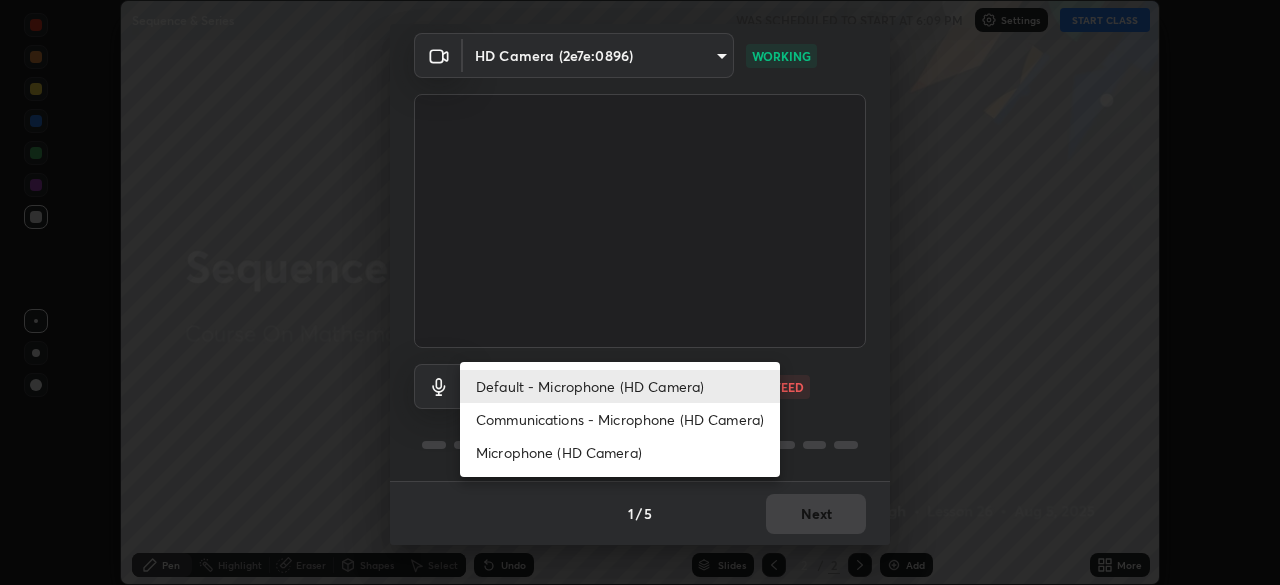 click on "Communications - Microphone (HD Camera)" at bounding box center [620, 419] 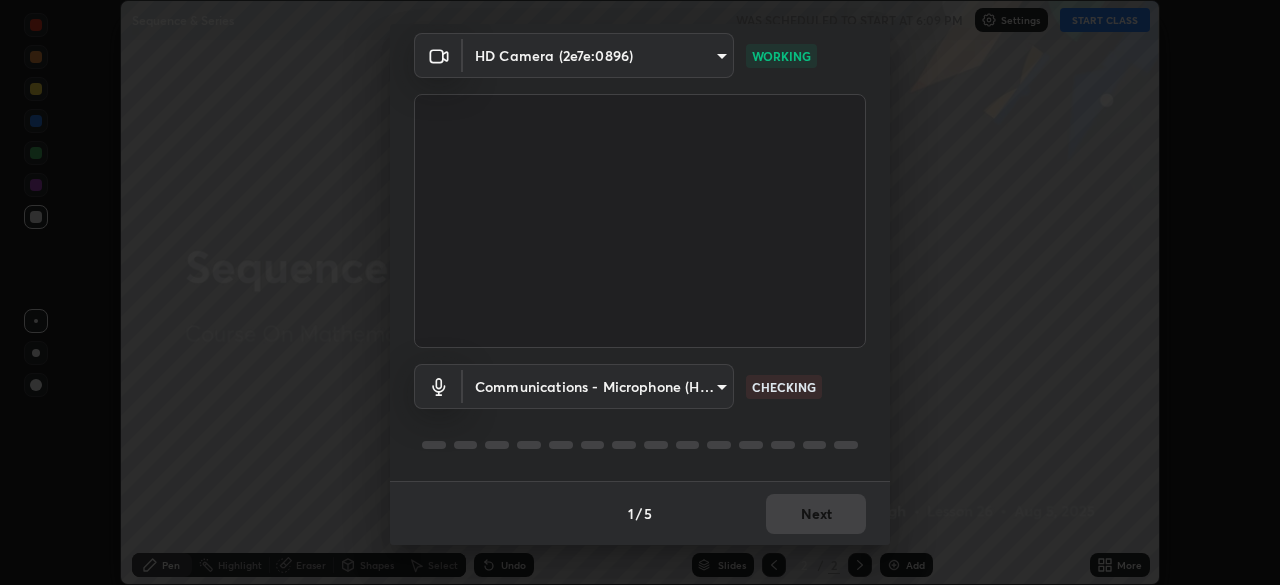 click on "Erase all Sequence & Series WAS SCHEDULED TO START AT 6:09 PM Settings START CLASS Setting up your live class Sequence & Series • L26 of Course On Mathematics for JEE Growth 2 2027 [FIRST] [LAST] Pen Highlight Eraser Shapes Select Undo Slides 2 / 2 Add More Enable hand raising Enable raise hand to speak to learners. Once enabled, chat will be turned off temporarily. Enable x No doubts shared Encourage your learners to ask a doubt for better clarity Report an issue Reason for reporting Buffering Chat not working Audio - Video sync issue Educator video quality low Attach an image Report Media settings HD Camera ([DEVICE_ID]) [HASH] WORKING Communications - Microphone (HD Camera) communications CHECKING 1 / 5 Next" at bounding box center [640, 292] 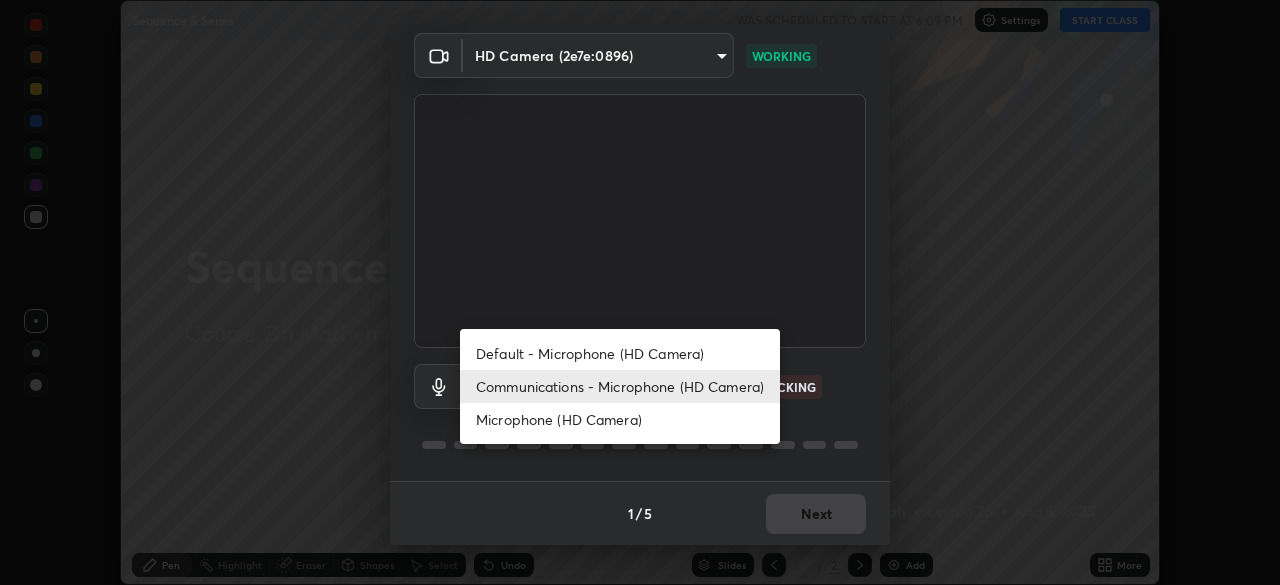 click on "Default - Microphone (HD Camera)" at bounding box center (620, 353) 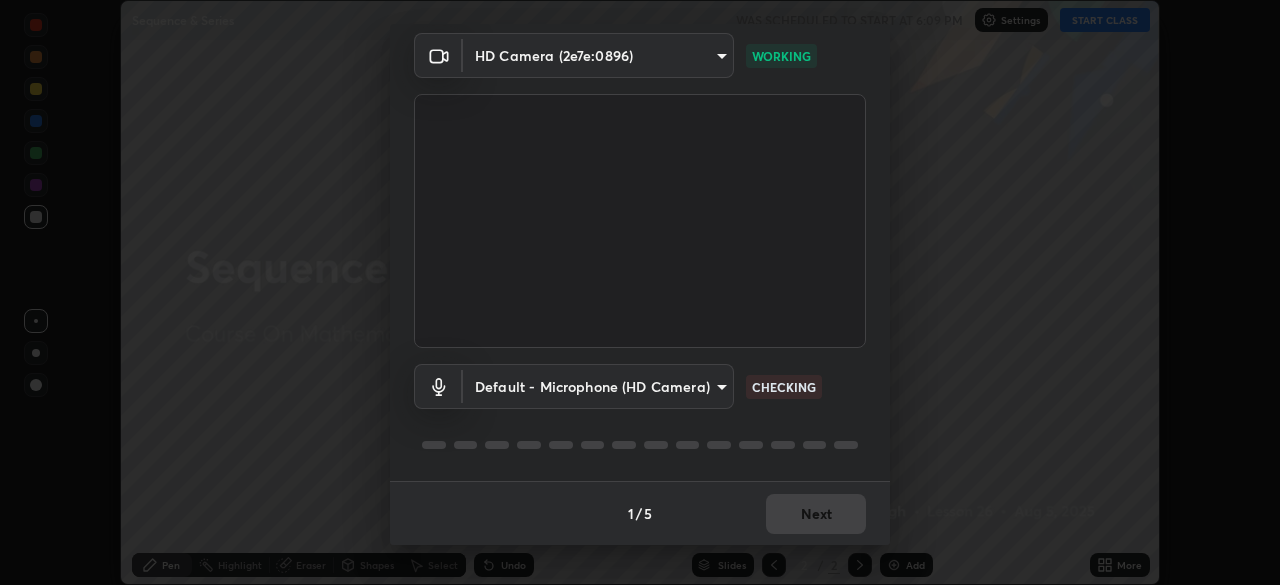 click on "Erase all Sequence & Series WAS SCHEDULED TO START AT 6:09 PM Settings START CLASS Setting up your live class Sequence & Series • L26 of Course On Mathematics for JEE Growth 2 2027 [FIRST] [LAST] Pen Highlight Eraser Shapes Select Undo Slides 2 / 2 Add More Enable hand raising Enable raise hand to speak to learners. Once enabled, chat will be turned off temporarily. Enable x No doubts shared Encourage your learners to ask a doubt for better clarity Report an issue Reason for reporting Buffering Chat not working Audio - Video sync issue Educator video quality low Attach an image Report Media settings HD Camera ([DEVICE_ID]) [HASH] WORKING Default - Microphone (HD Camera) default CHECKING 1 / 5 Next" at bounding box center (640, 292) 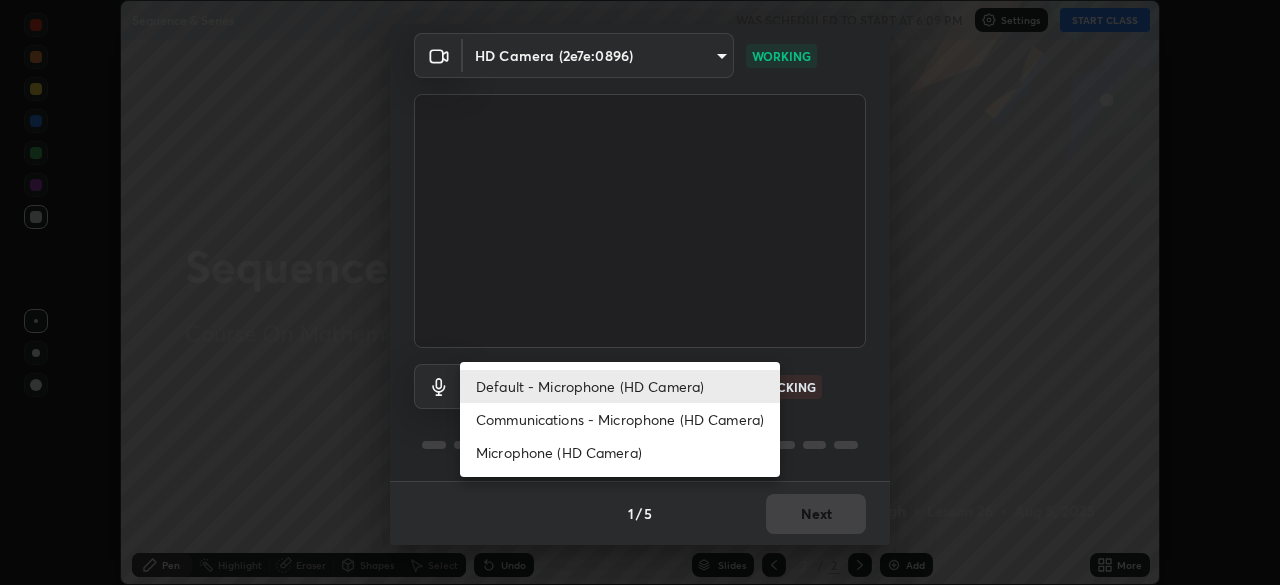 click on "Communications - Microphone (HD Camera)" at bounding box center [620, 419] 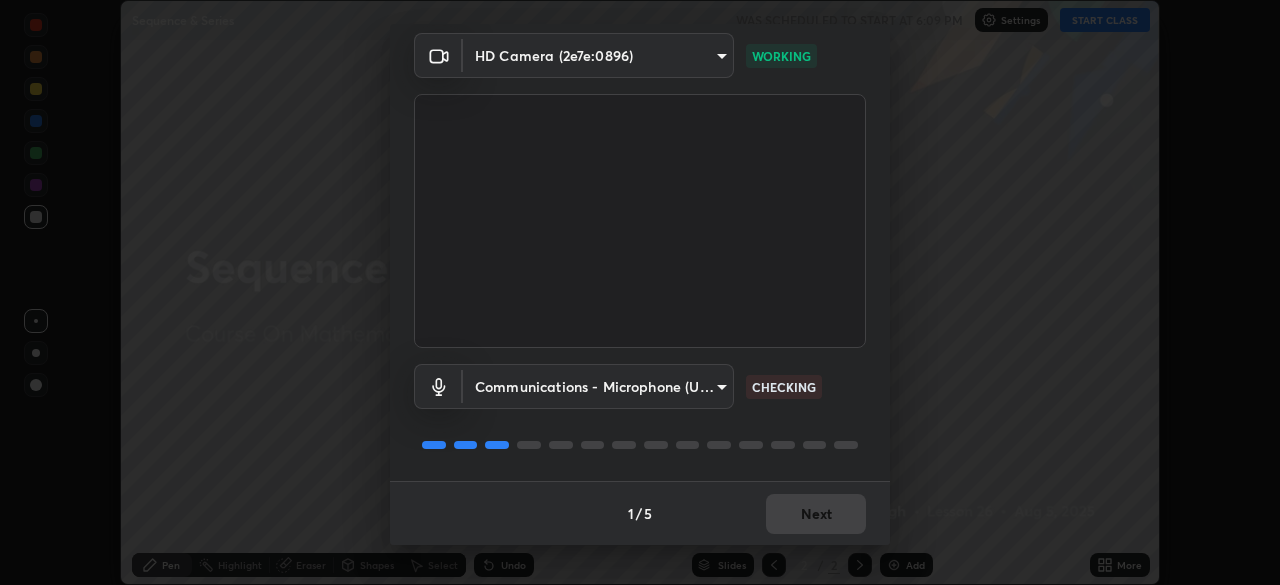 click on "Erase all Sequence & Series WAS SCHEDULED TO START AT 6:09 PM Settings START CLASS Setting up your live class Sequence & Series • L26 of Course On Mathematics for JEE Growth 2 2027 [FIRST] [LAST] Pen Highlight Eraser Shapes Select Undo Slides 2 / 2 Add More Enable hand raising Enable raise hand to speak to learners. Once enabled, chat will be turned off temporarily. Enable x No doubts shared Encourage your learners to ask a doubt for better clarity Report an issue Reason for reporting Buffering Chat not working Audio - Video sync issue Educator video quality low Attach an image Report Media settings HD Camera ([DEVICE_ID]) [HASH] WORKING Communications - Microphone (USB2.0 Device) communications CHECKING 1 / 5 Next" at bounding box center [640, 292] 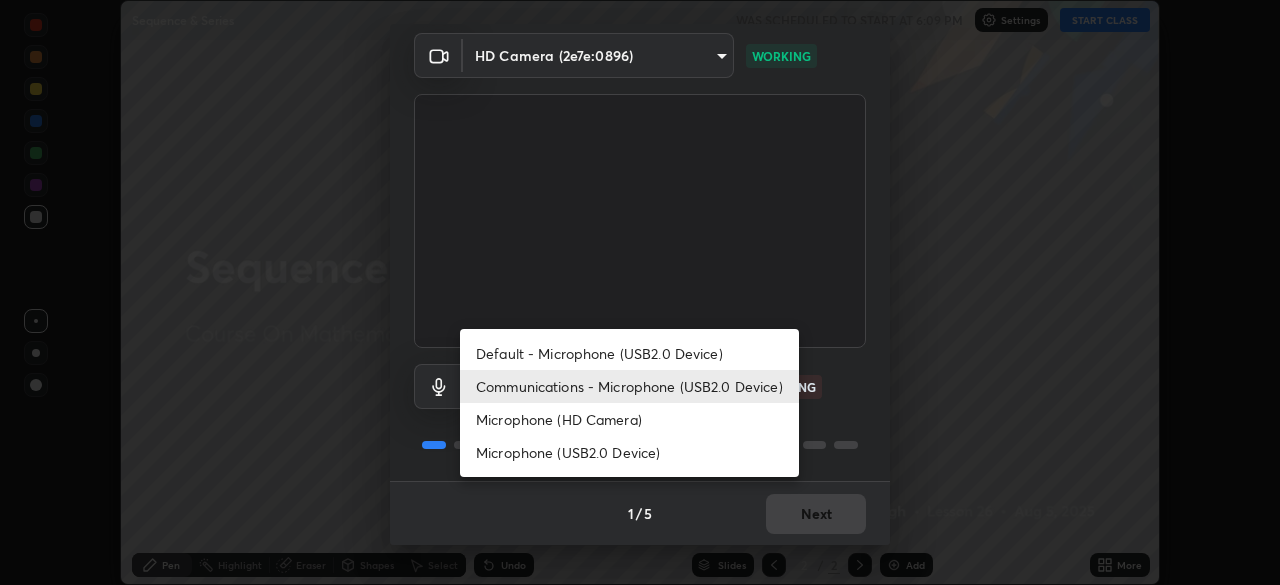 click on "Microphone (USB2.0 Device)" at bounding box center (629, 452) 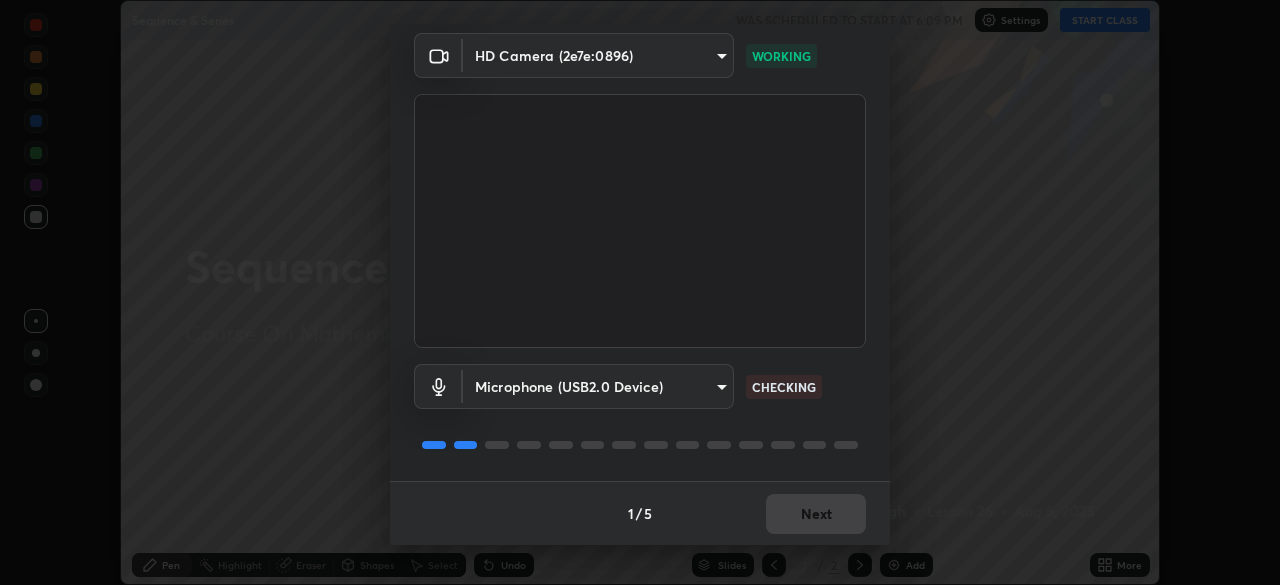 type on "[HASH]" 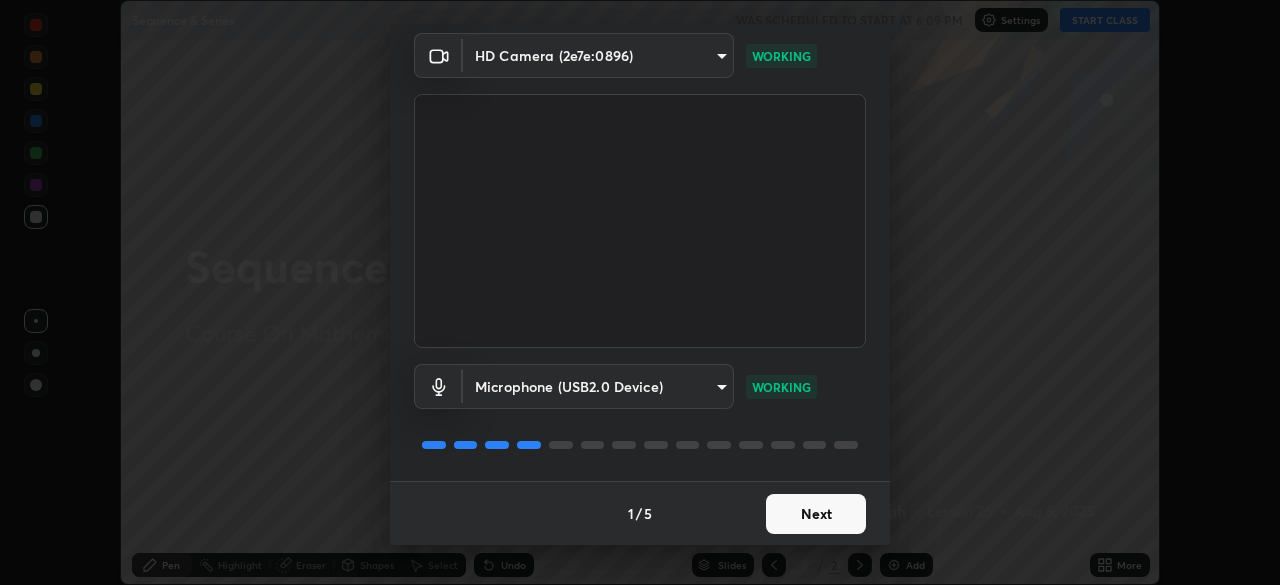 click on "Next" at bounding box center (816, 514) 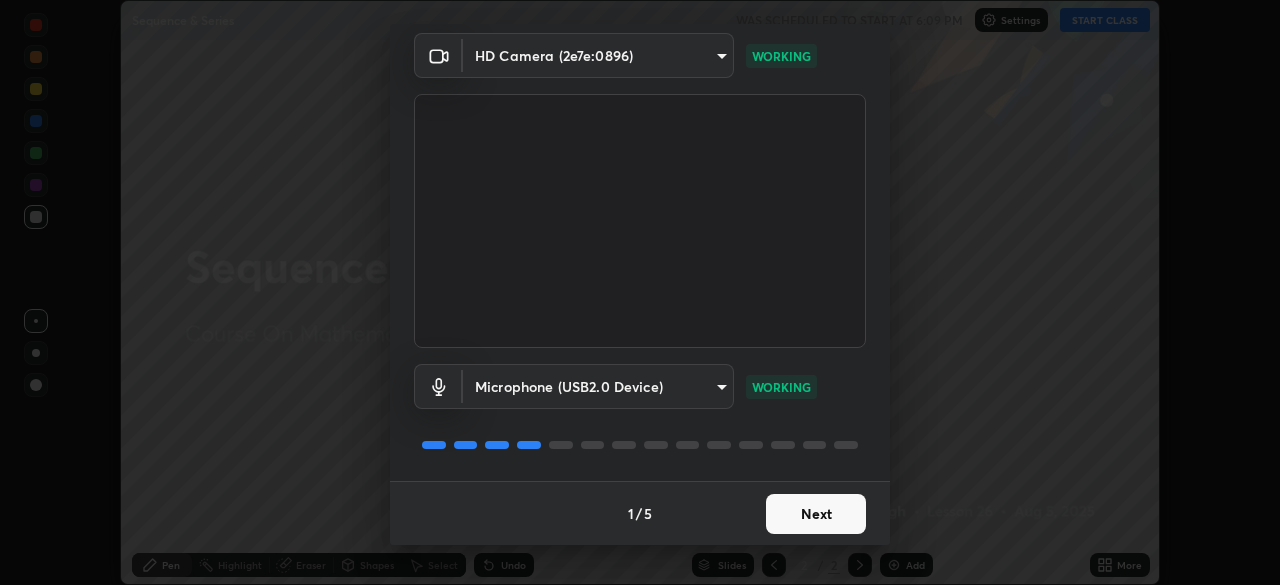 scroll, scrollTop: 0, scrollLeft: 0, axis: both 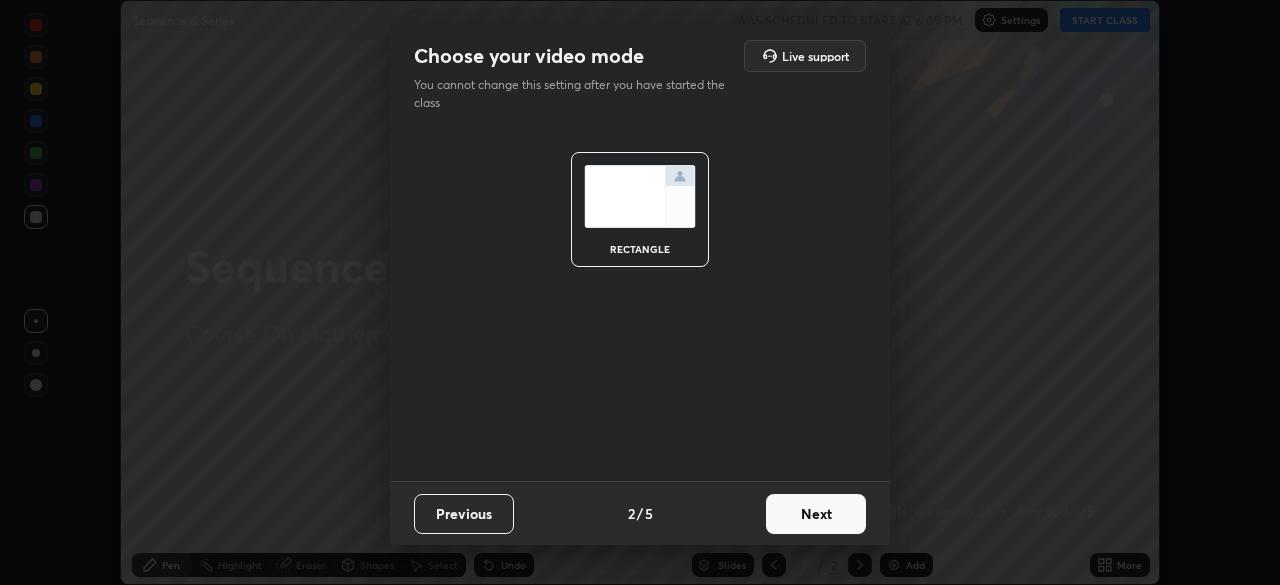 click on "Next" at bounding box center [816, 514] 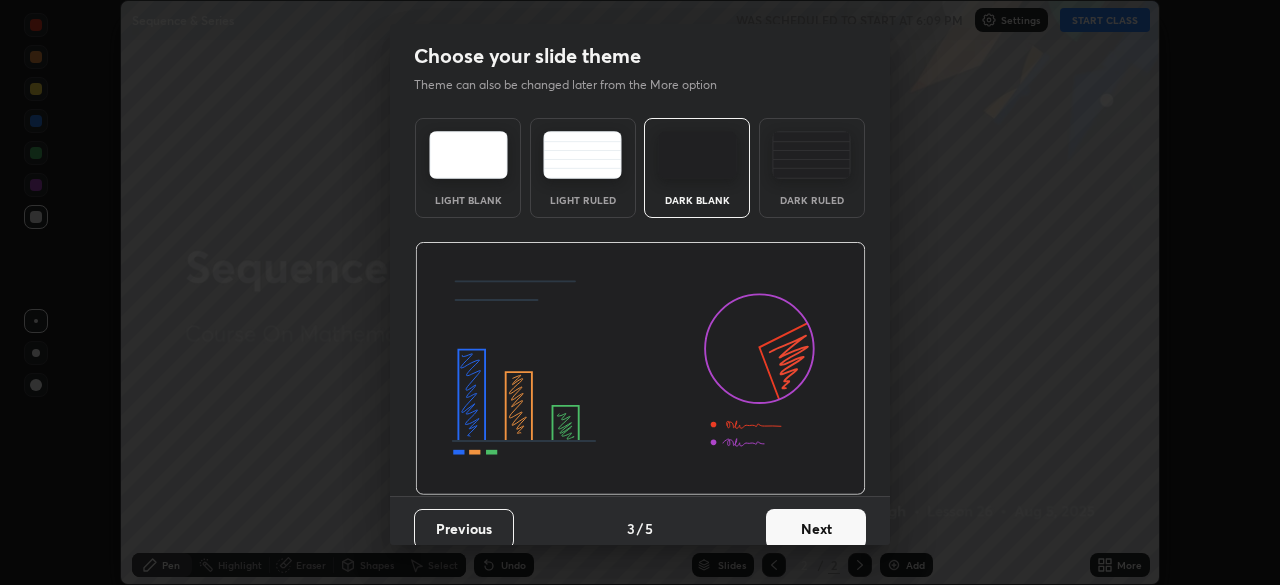 click on "Next" at bounding box center [816, 529] 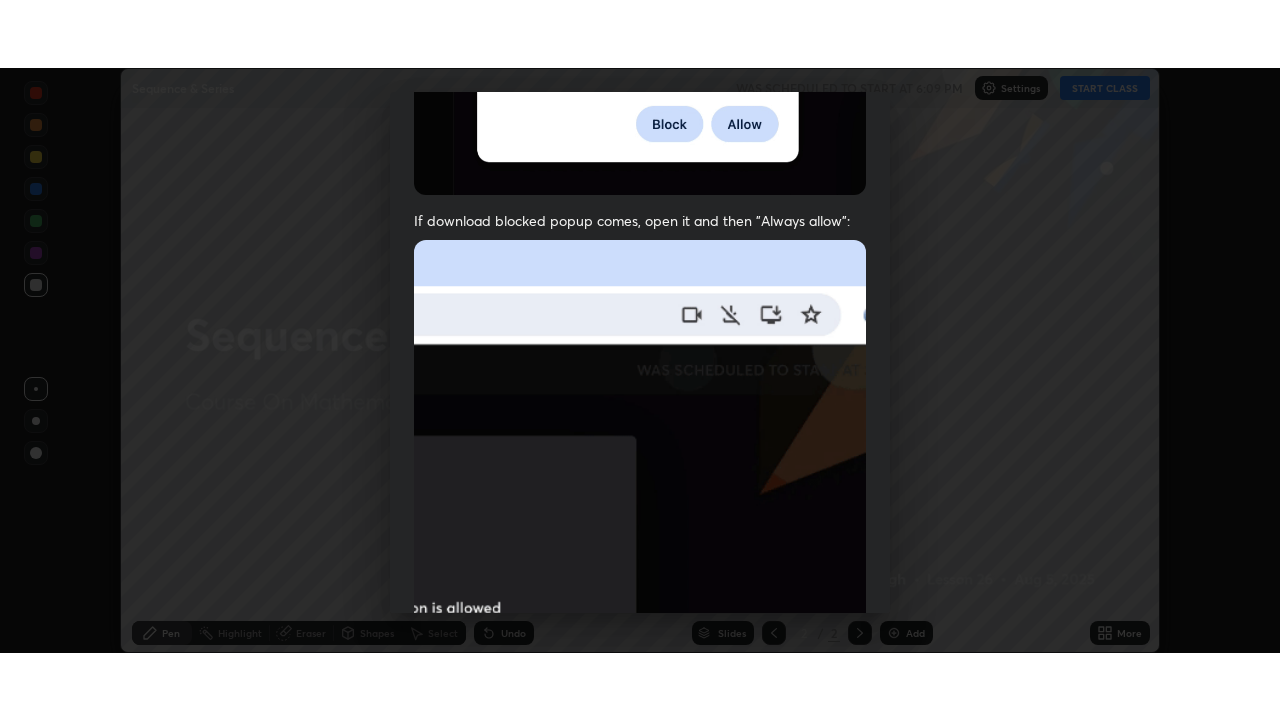 scroll, scrollTop: 479, scrollLeft: 0, axis: vertical 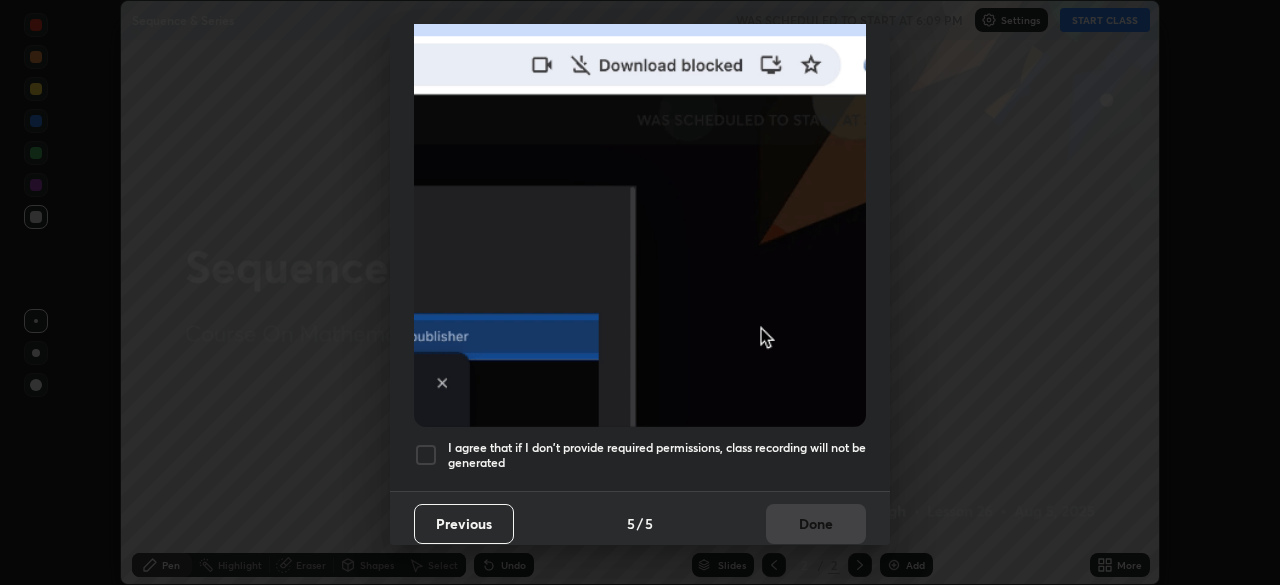 click on "I agree that if I don't provide required permissions, class recording will not be generated" at bounding box center (657, 455) 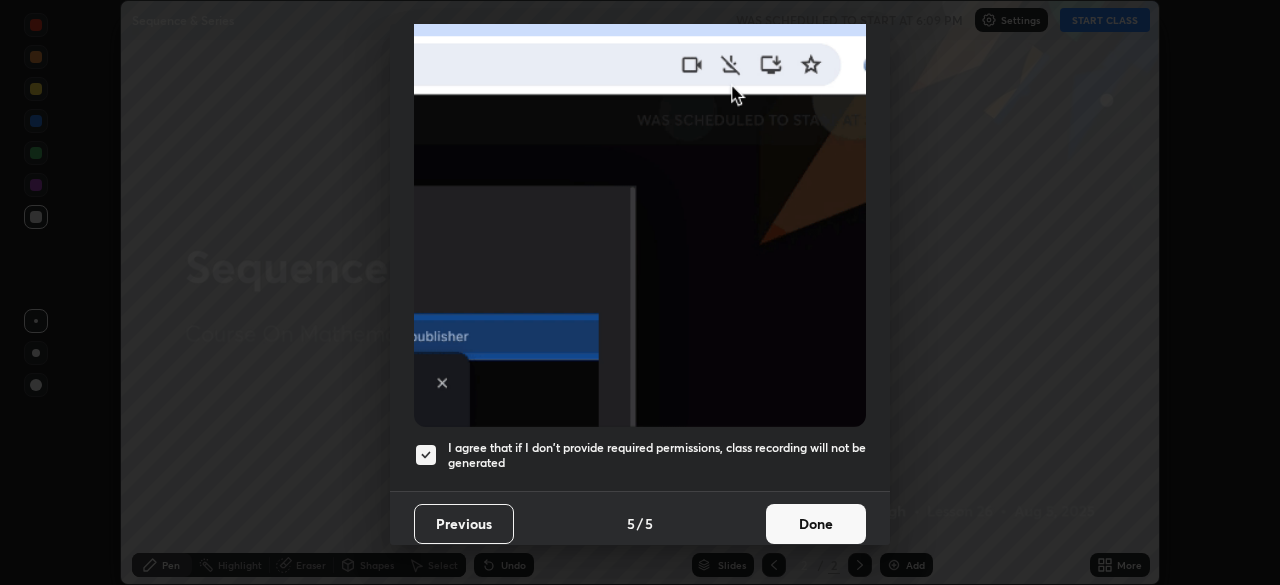 click on "Done" at bounding box center [816, 524] 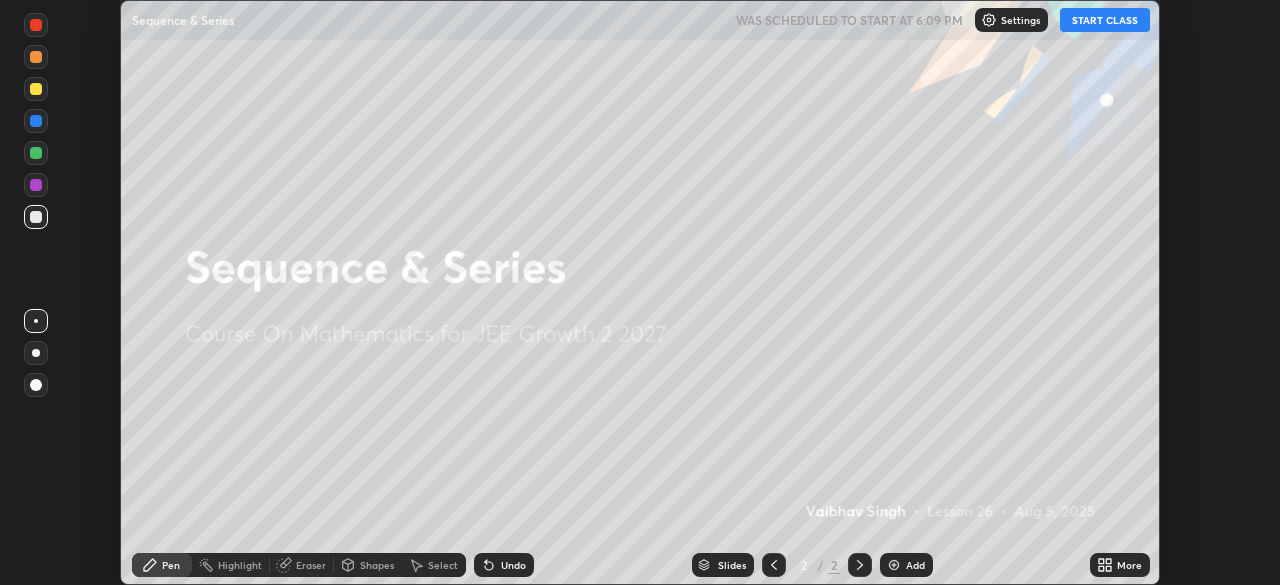 click on "START CLASS" at bounding box center (1105, 20) 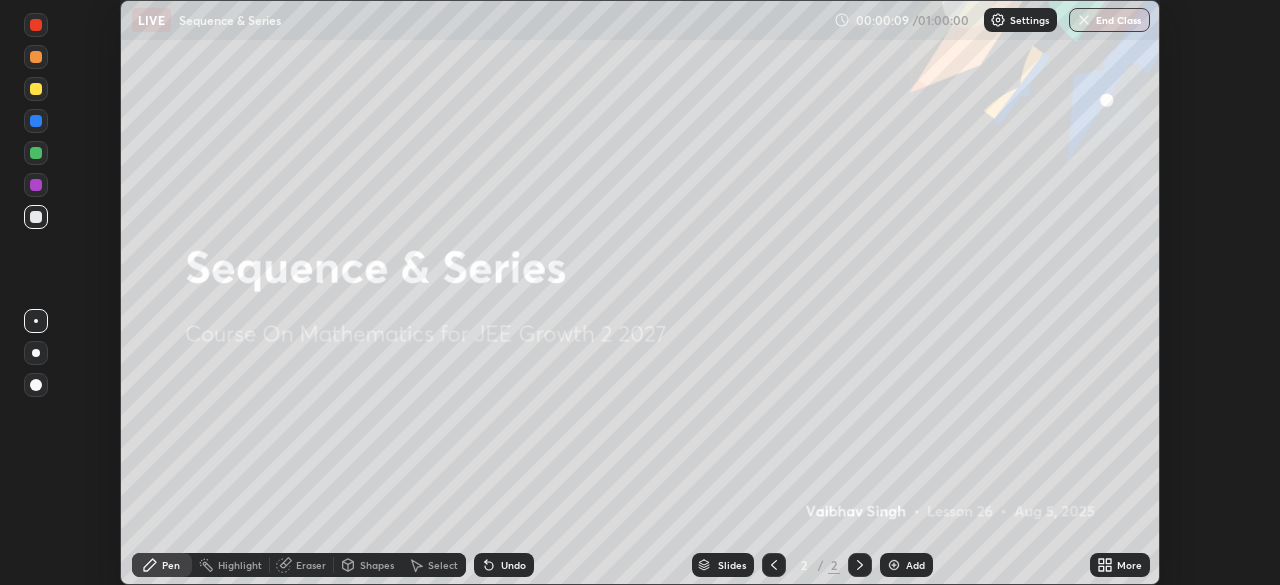 click at bounding box center [36, 353] 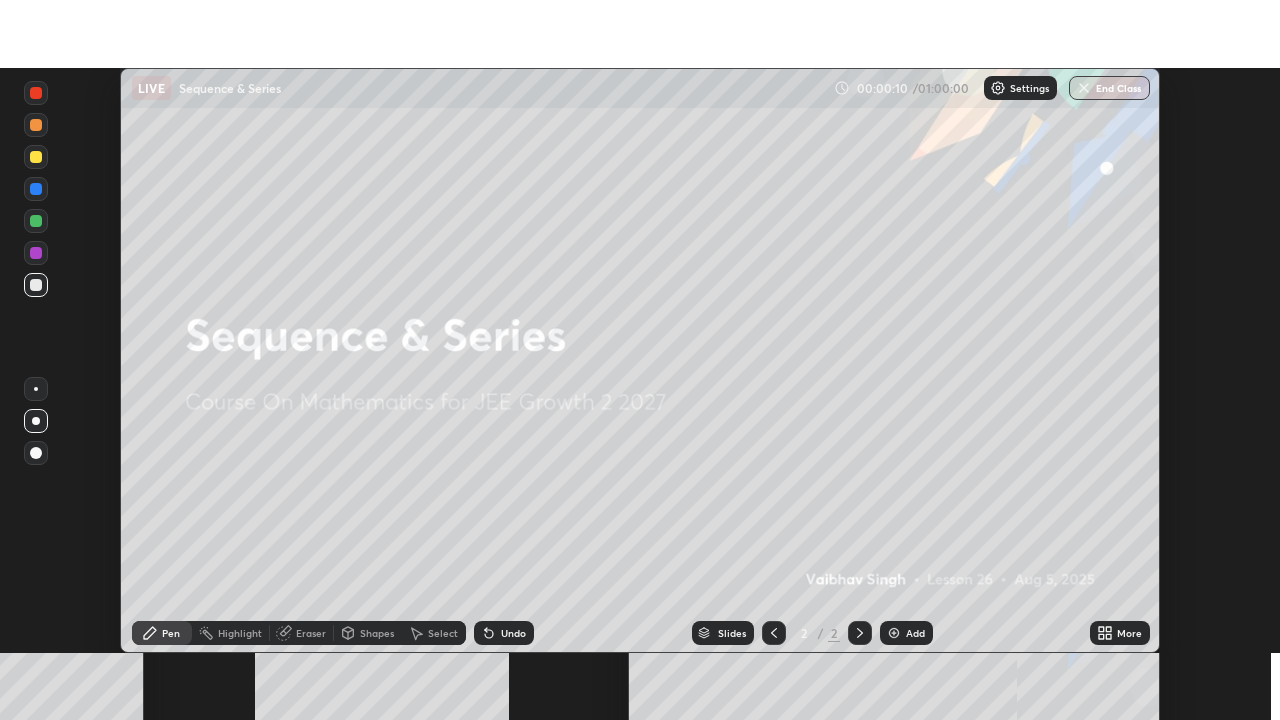 scroll, scrollTop: 99280, scrollLeft: 98720, axis: both 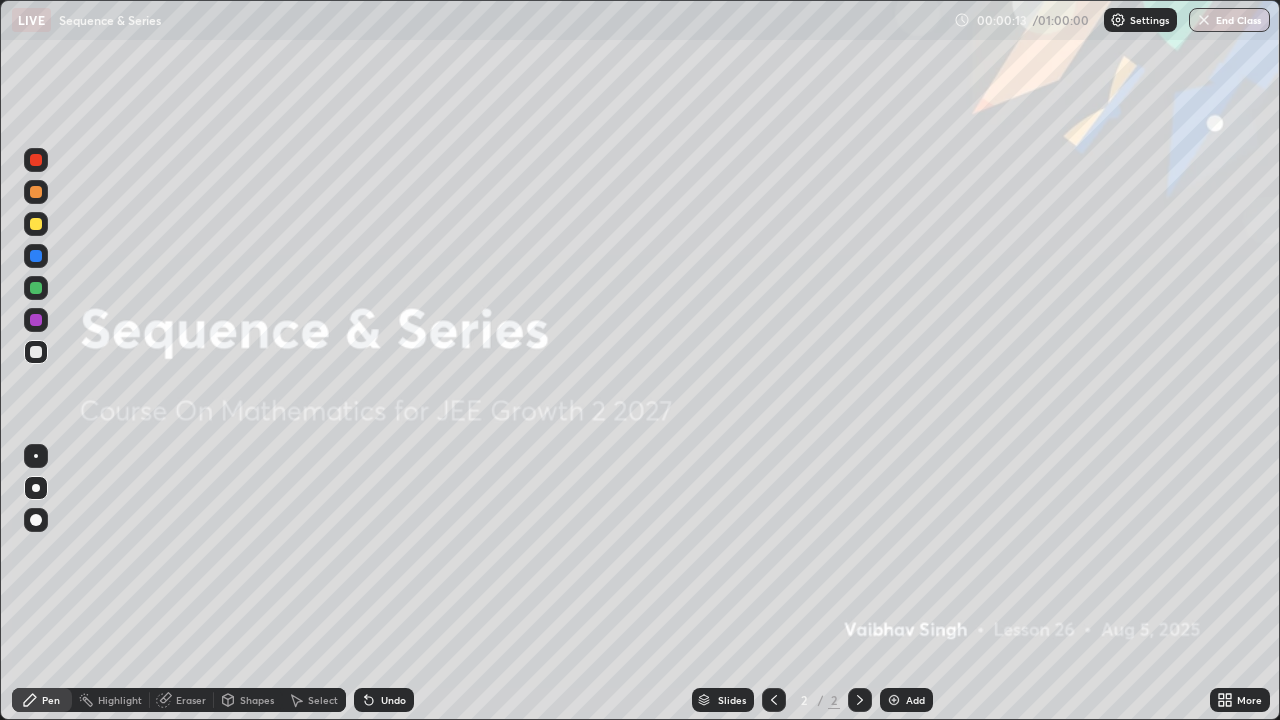 click on "Add" at bounding box center (915, 700) 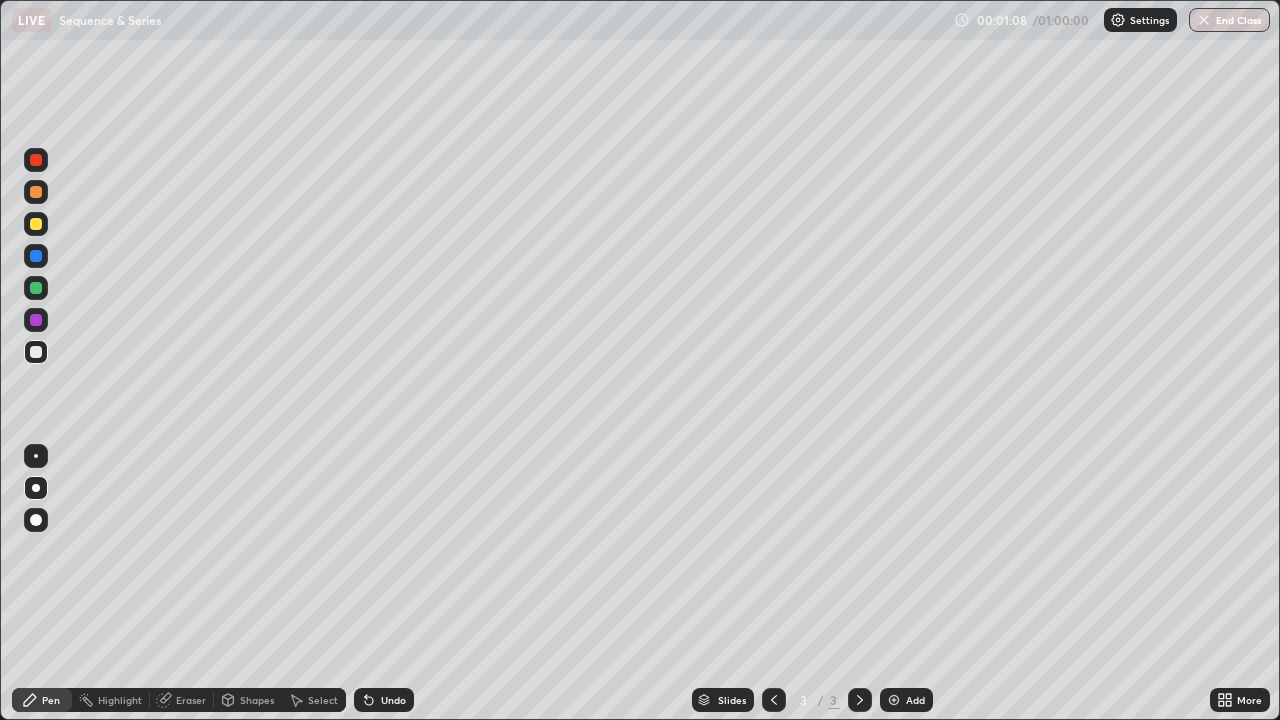 click at bounding box center (36, 224) 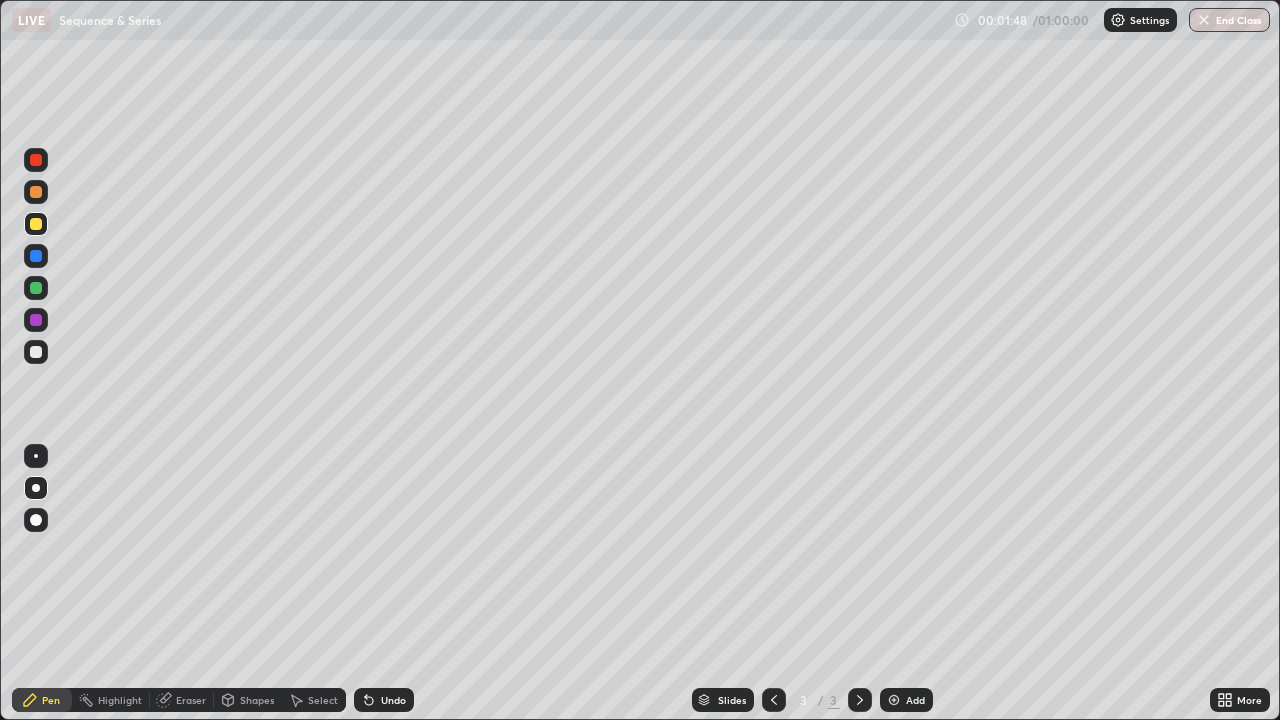click at bounding box center [36, 160] 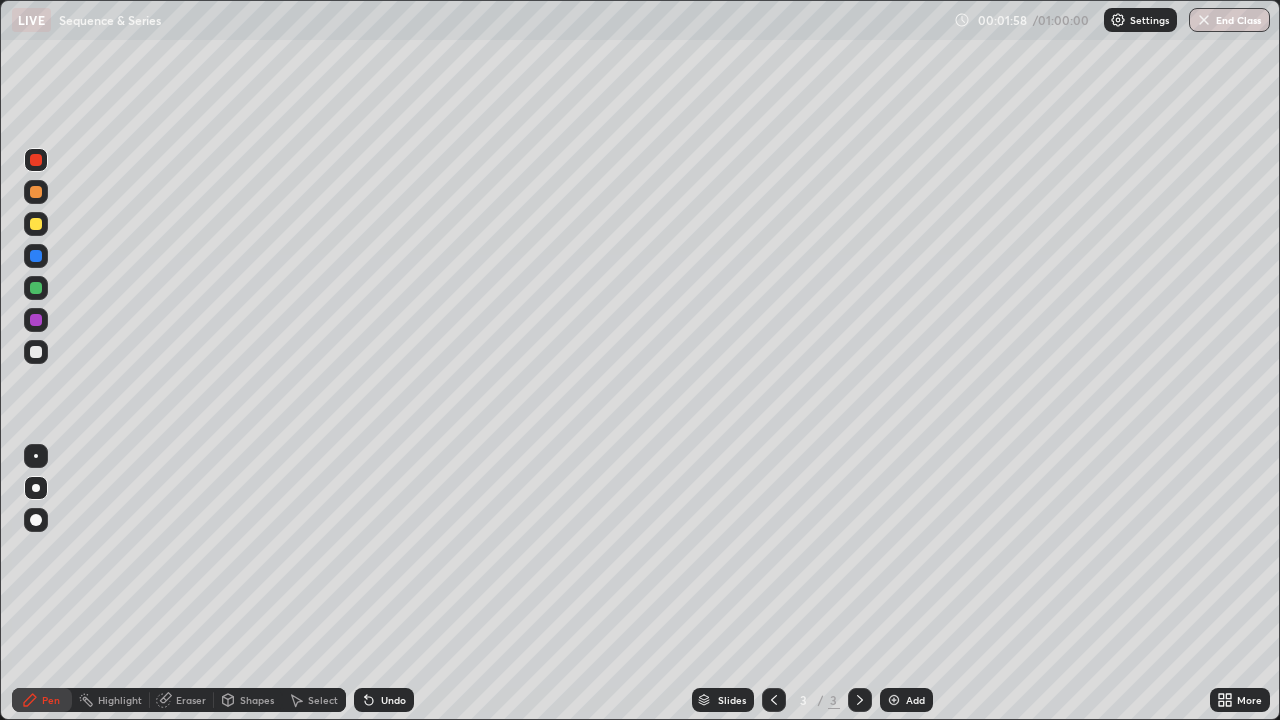 click at bounding box center (36, 352) 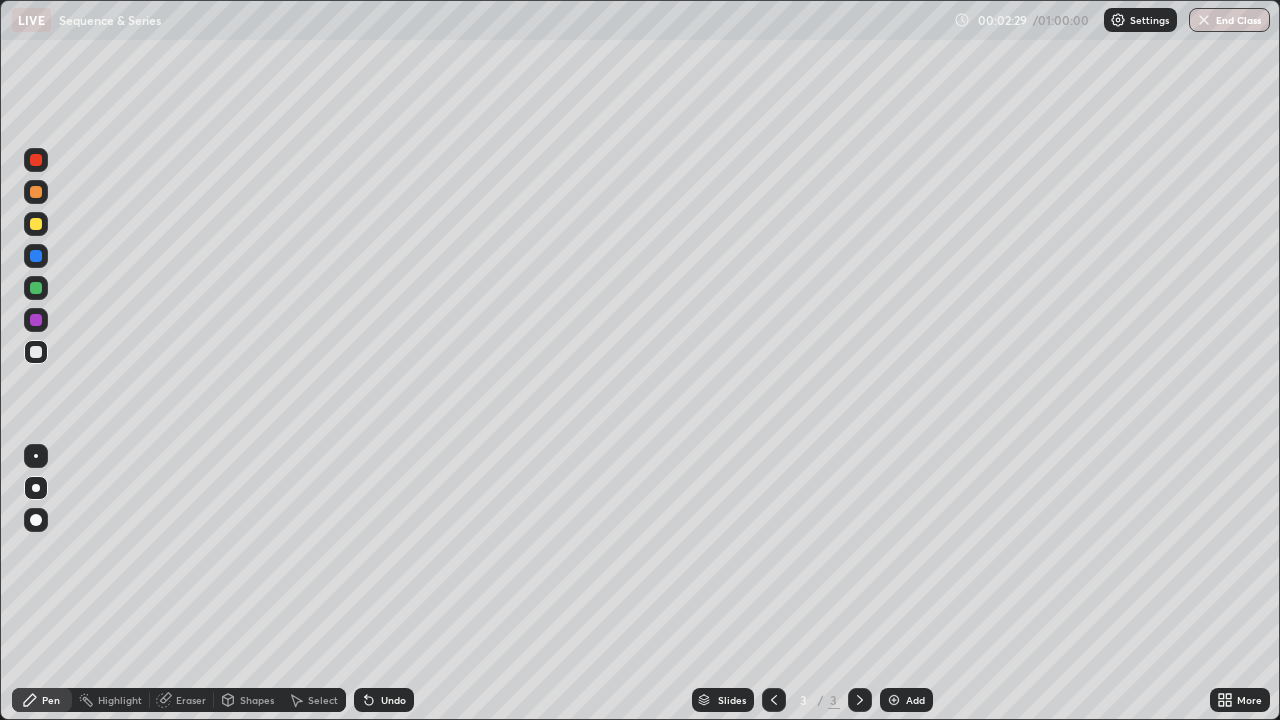 click at bounding box center [36, 224] 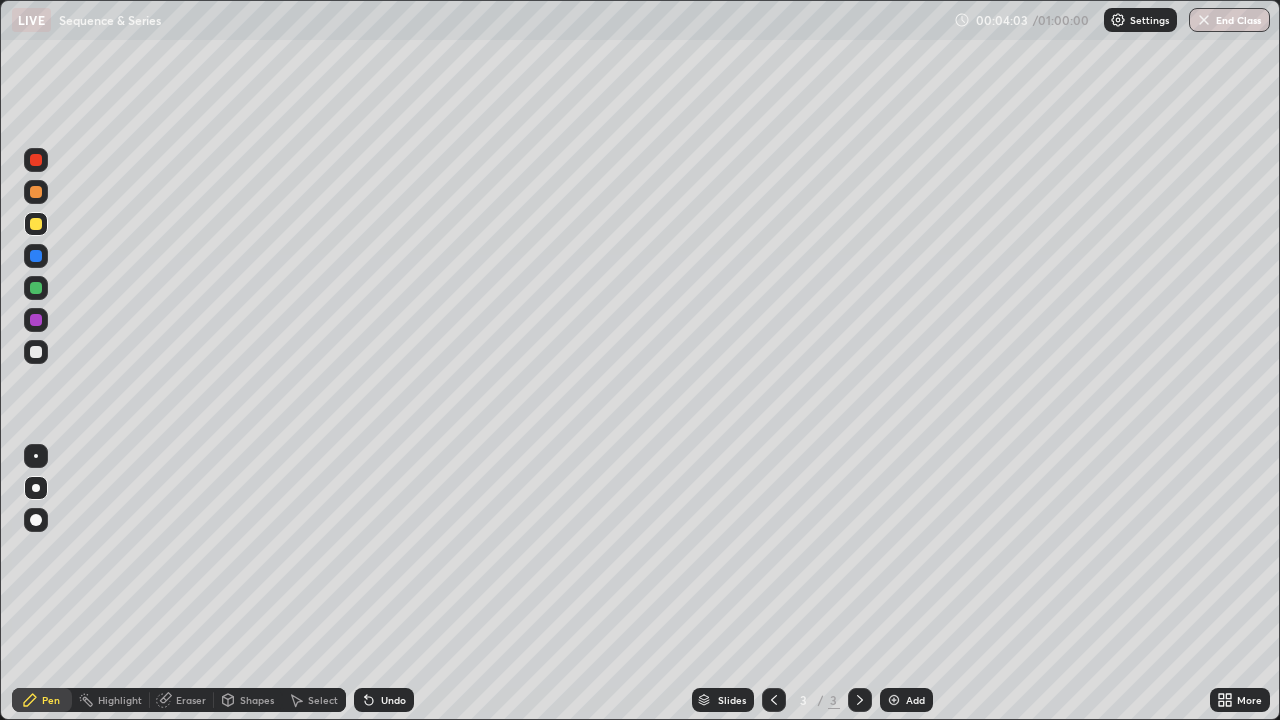 click at bounding box center (894, 700) 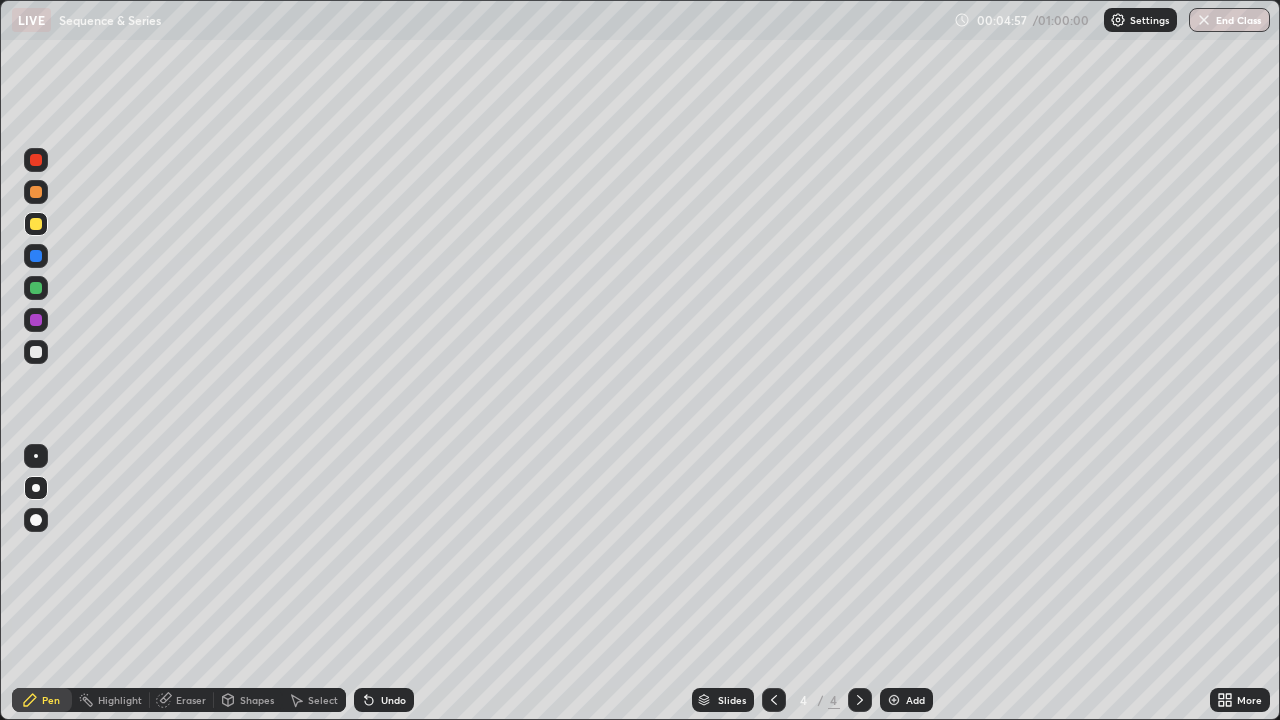 click on "Undo" at bounding box center (384, 700) 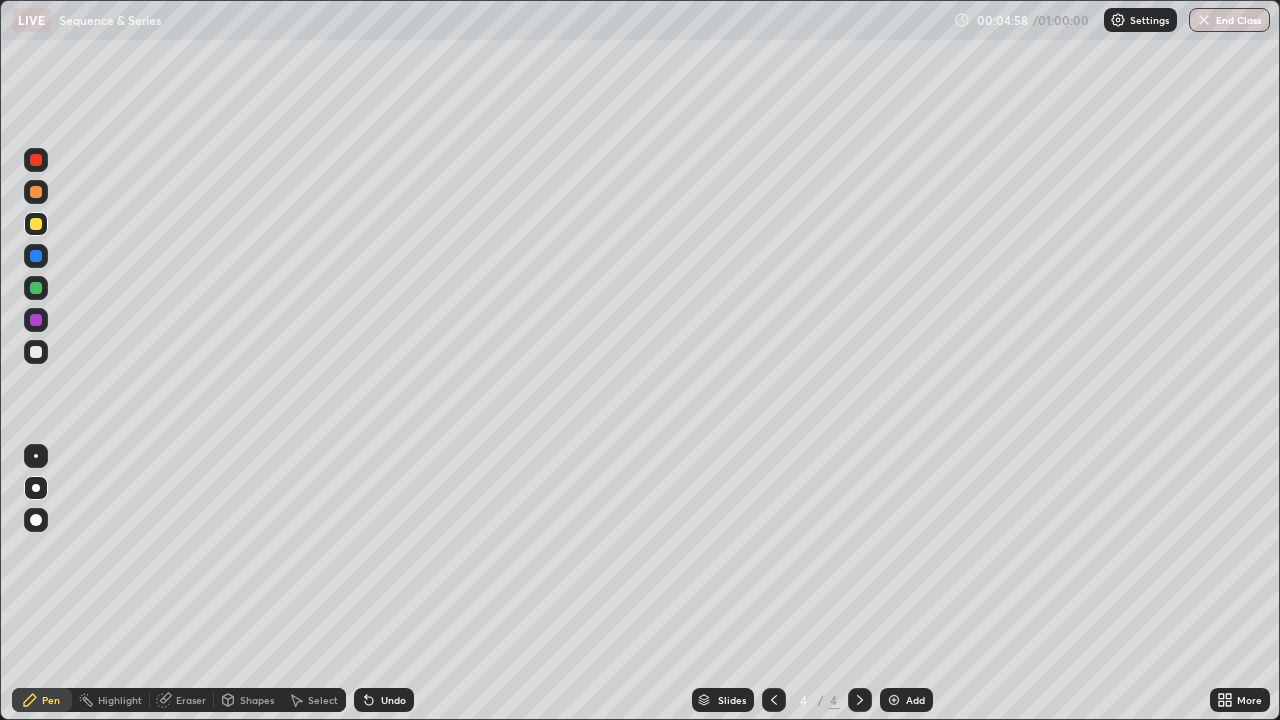 click on "Undo" at bounding box center [393, 700] 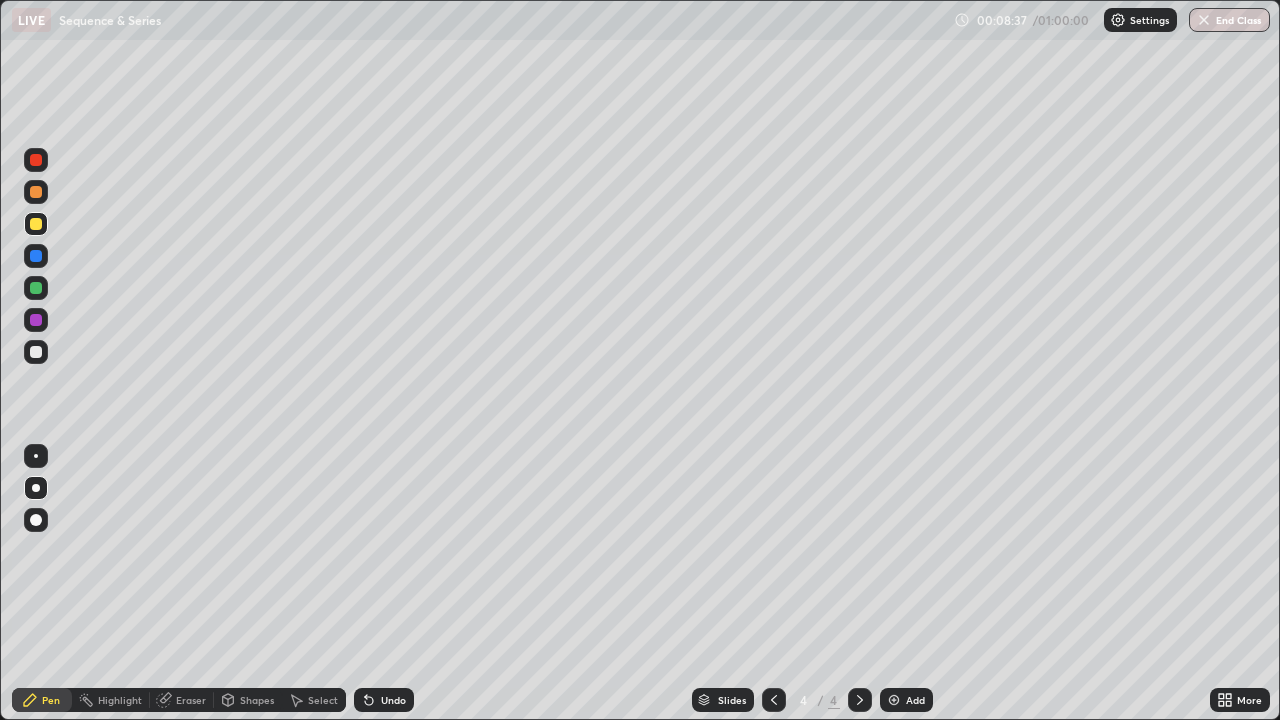 click 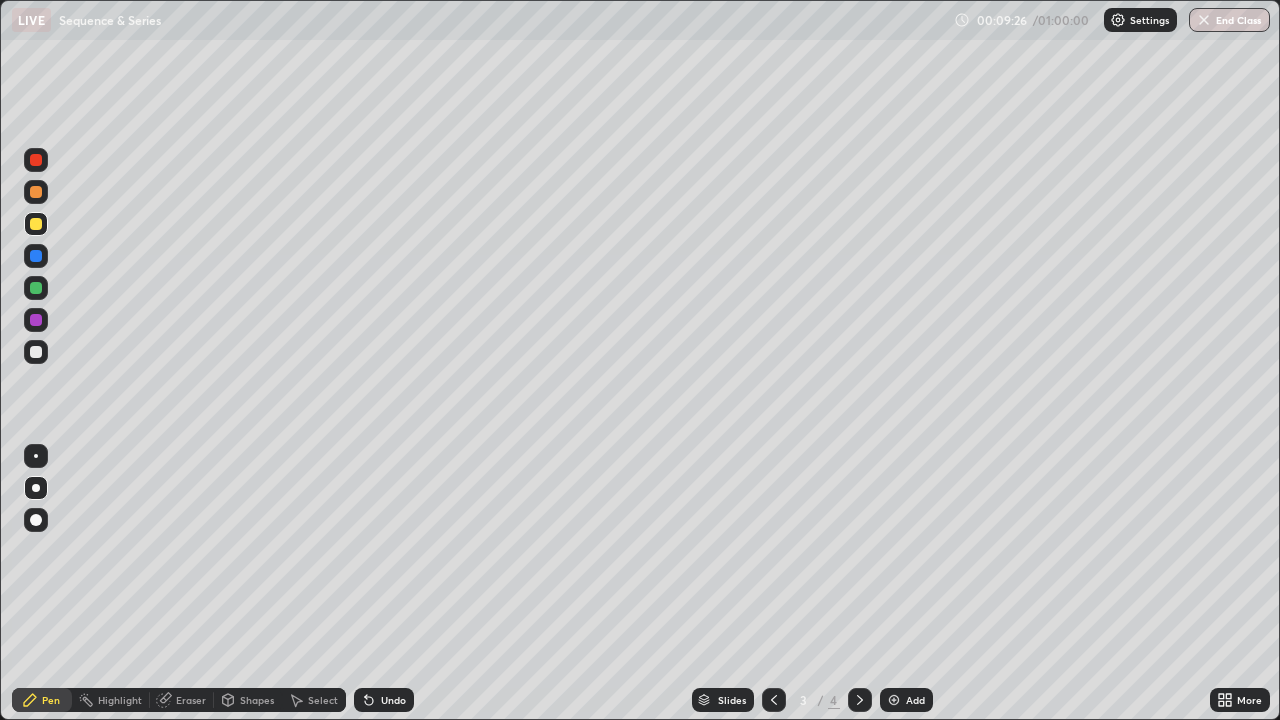 click 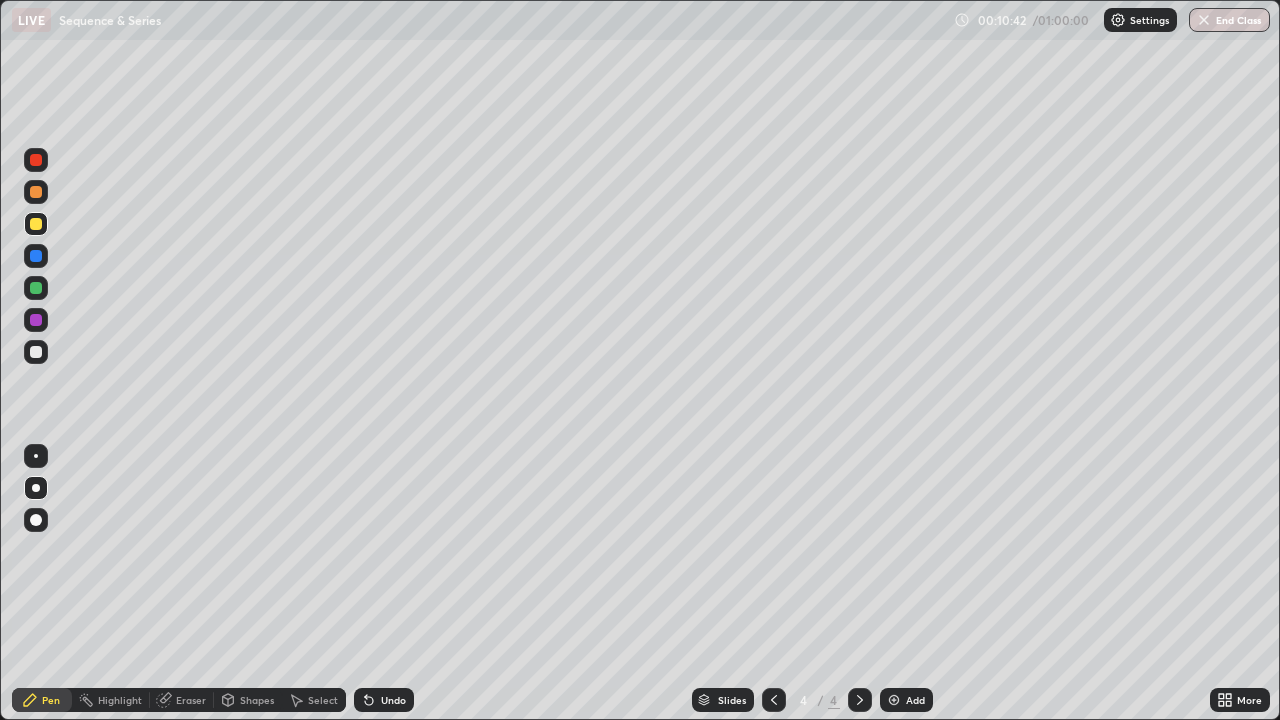 click on "Add" at bounding box center [906, 700] 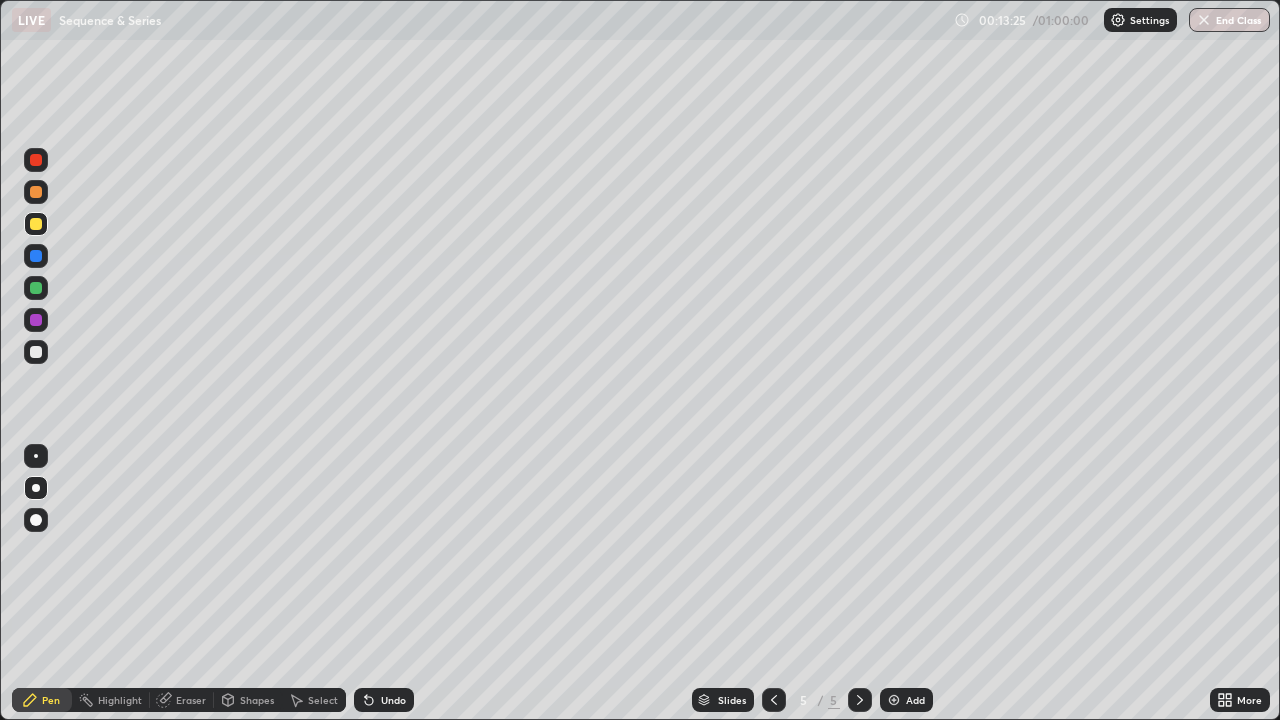 click at bounding box center (36, 160) 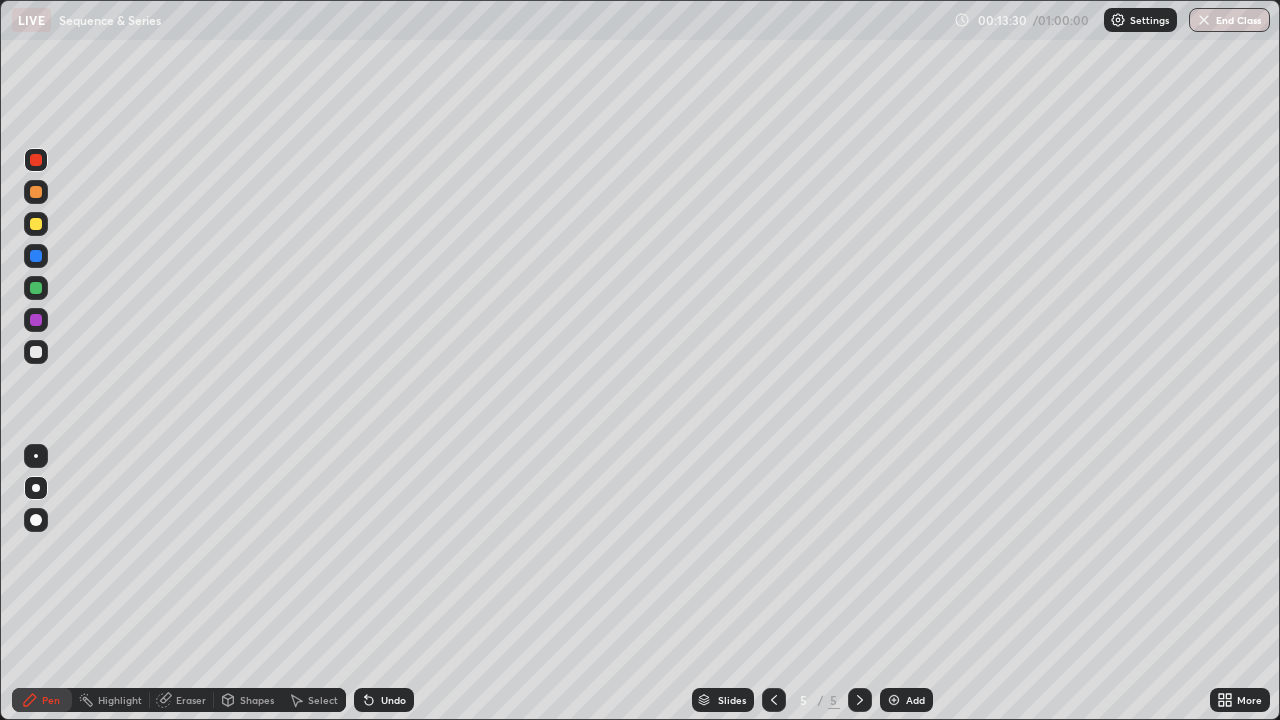 click at bounding box center [36, 352] 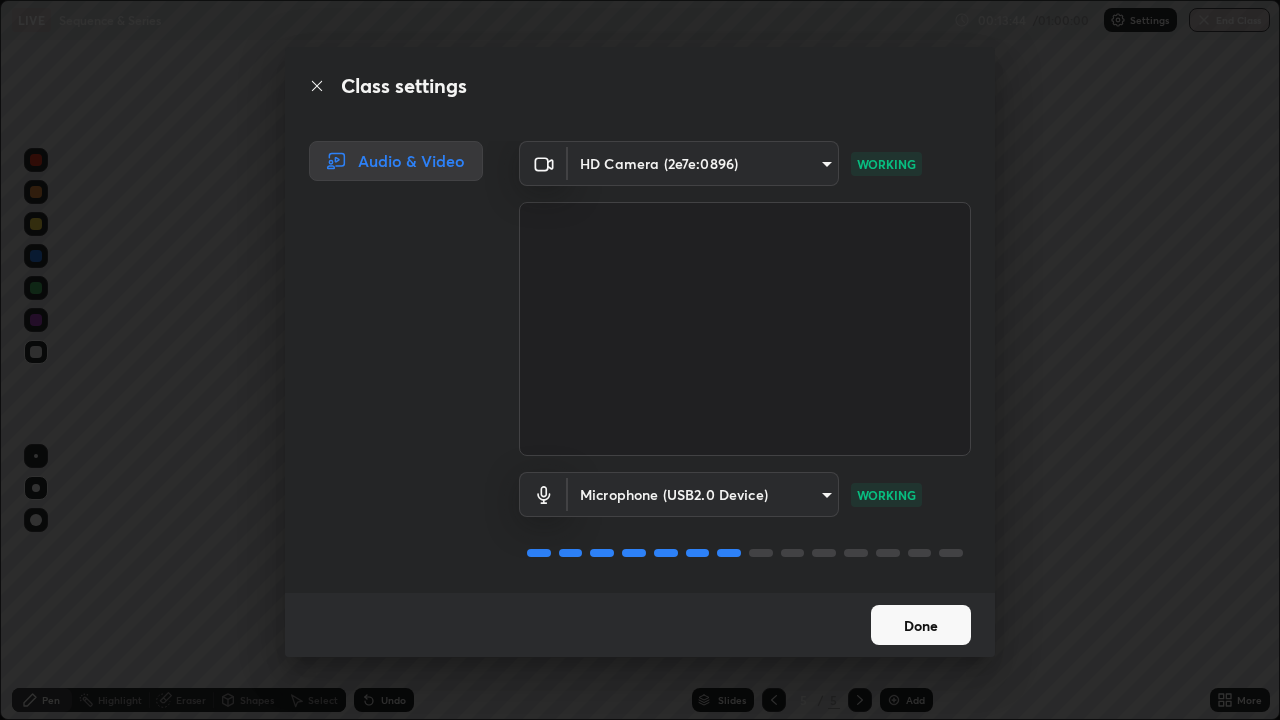 click on "Done" at bounding box center (921, 625) 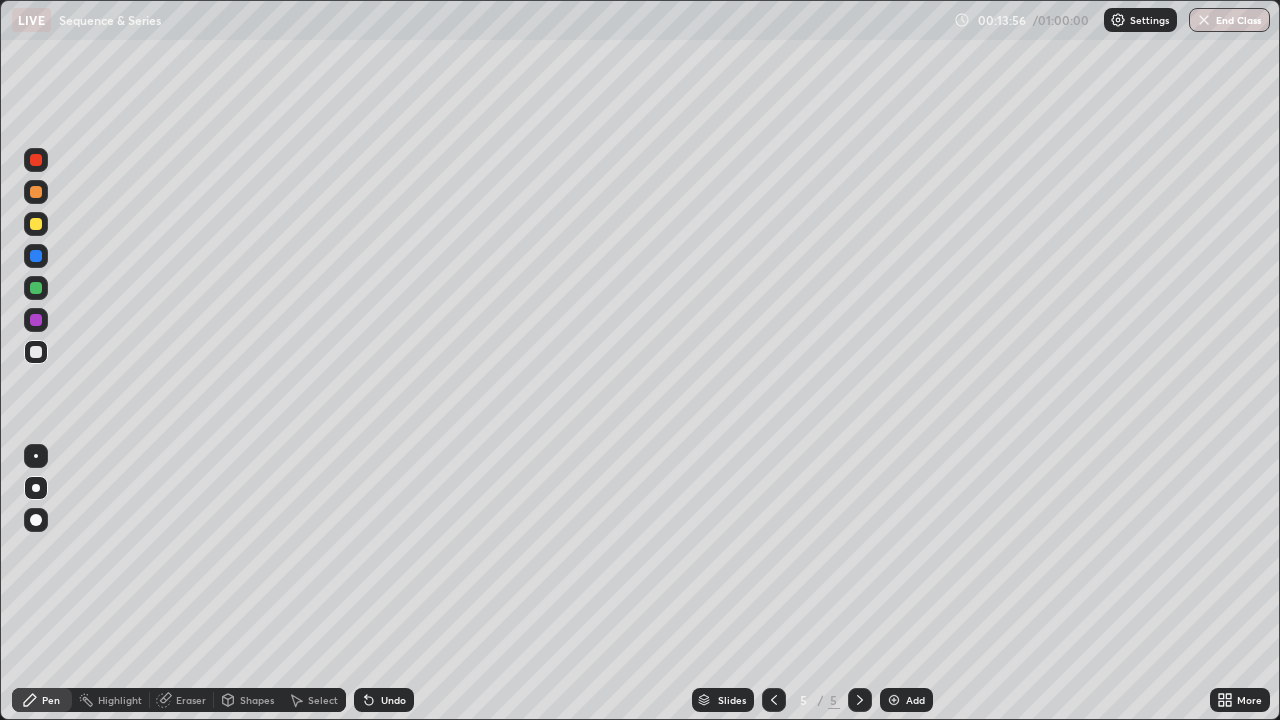 click on "Undo" at bounding box center [384, 700] 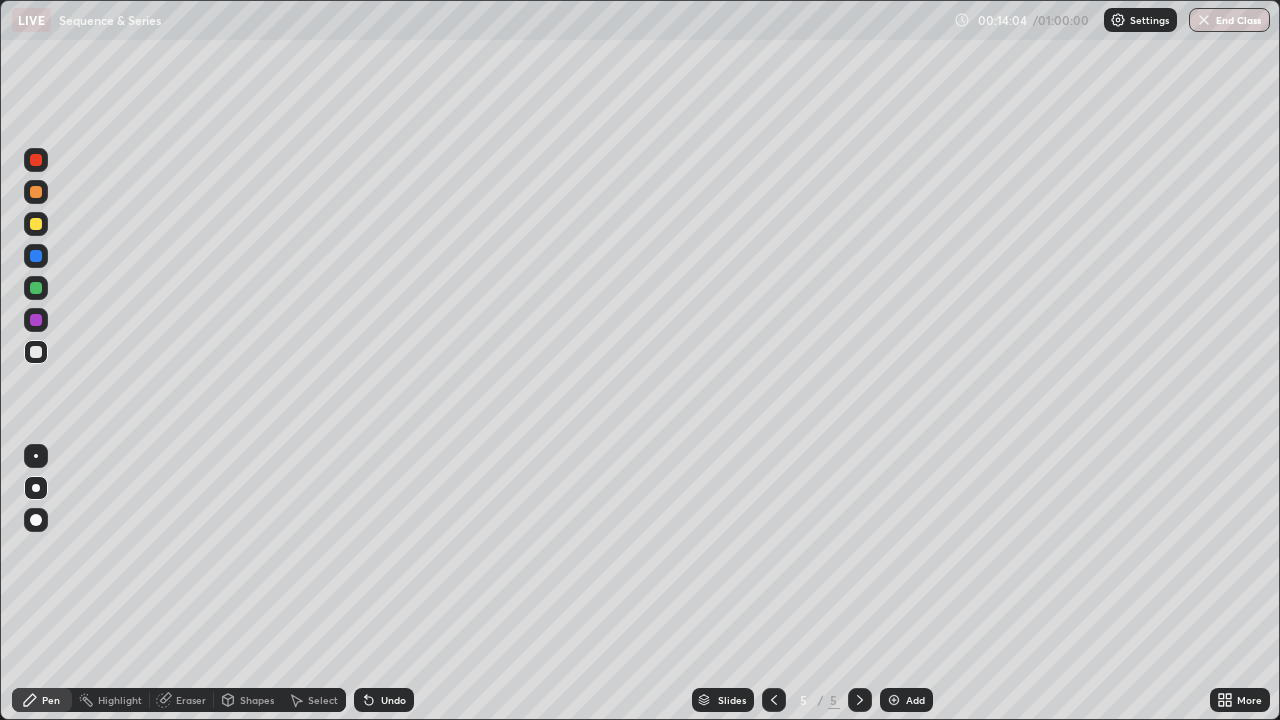click on "Undo" at bounding box center (393, 700) 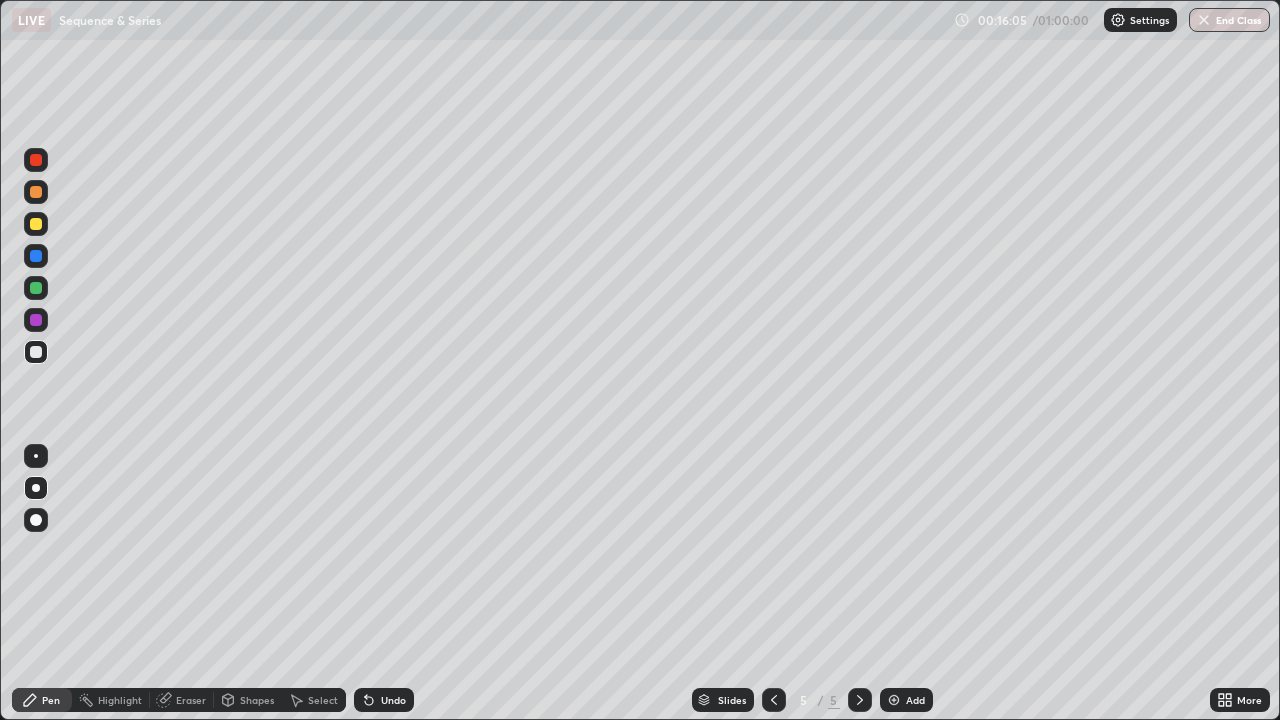 click on "Add" at bounding box center [915, 700] 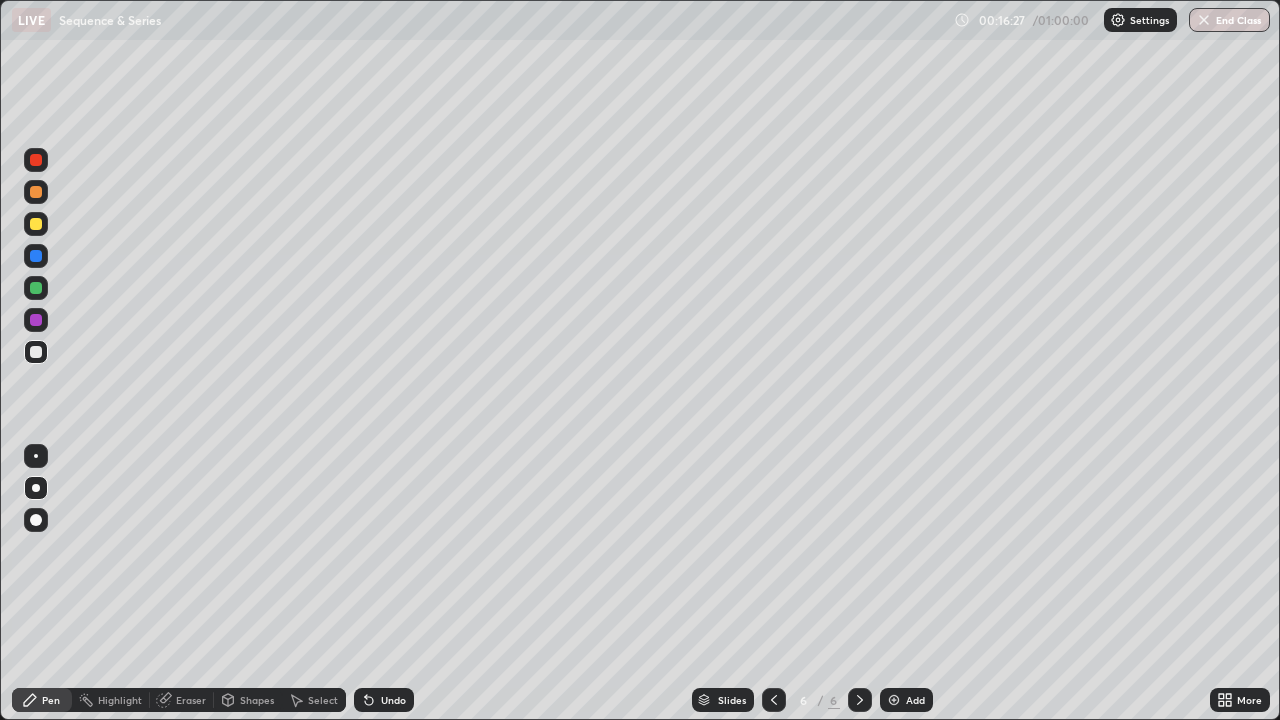 click at bounding box center [36, 160] 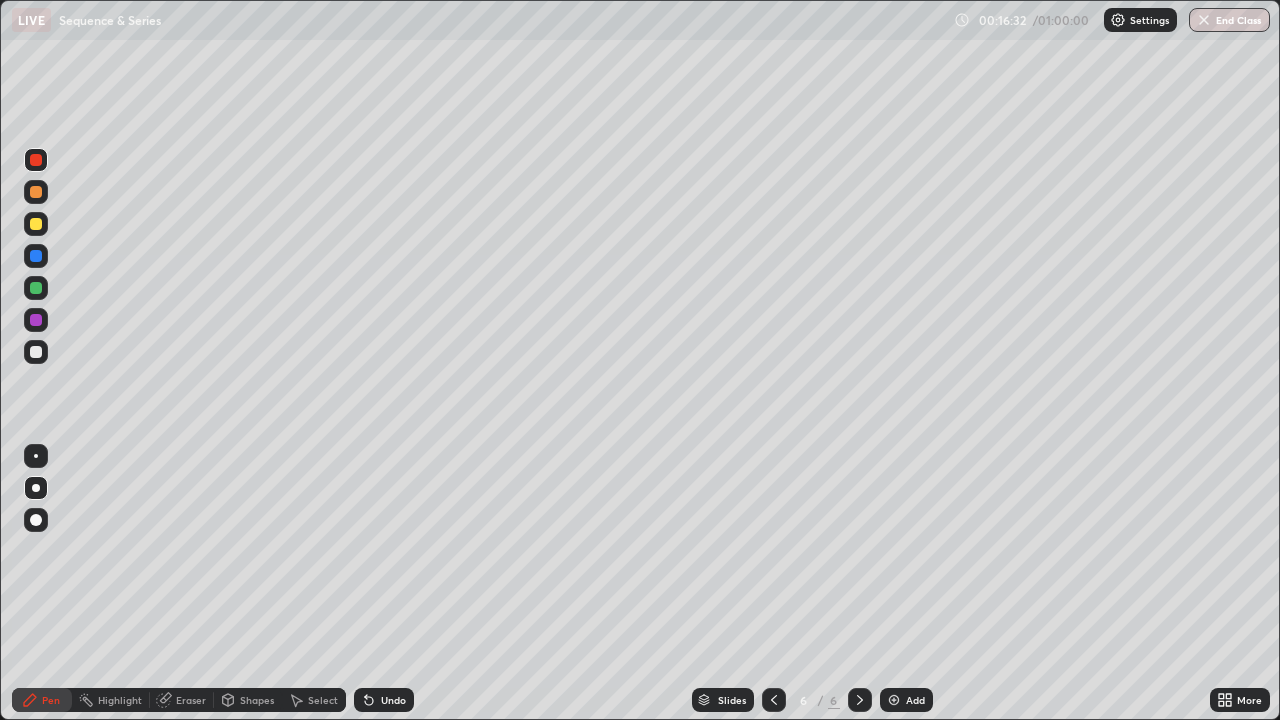 click on "Undo" at bounding box center [393, 700] 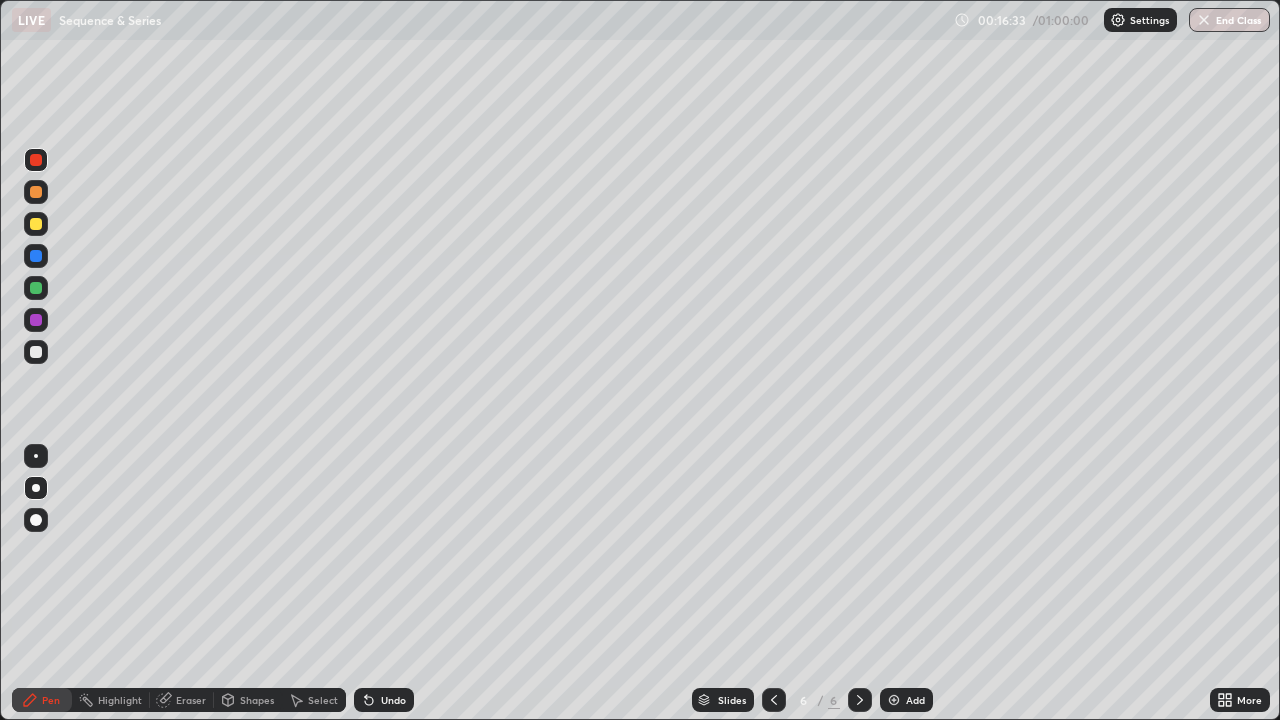 click on "Undo" at bounding box center [384, 700] 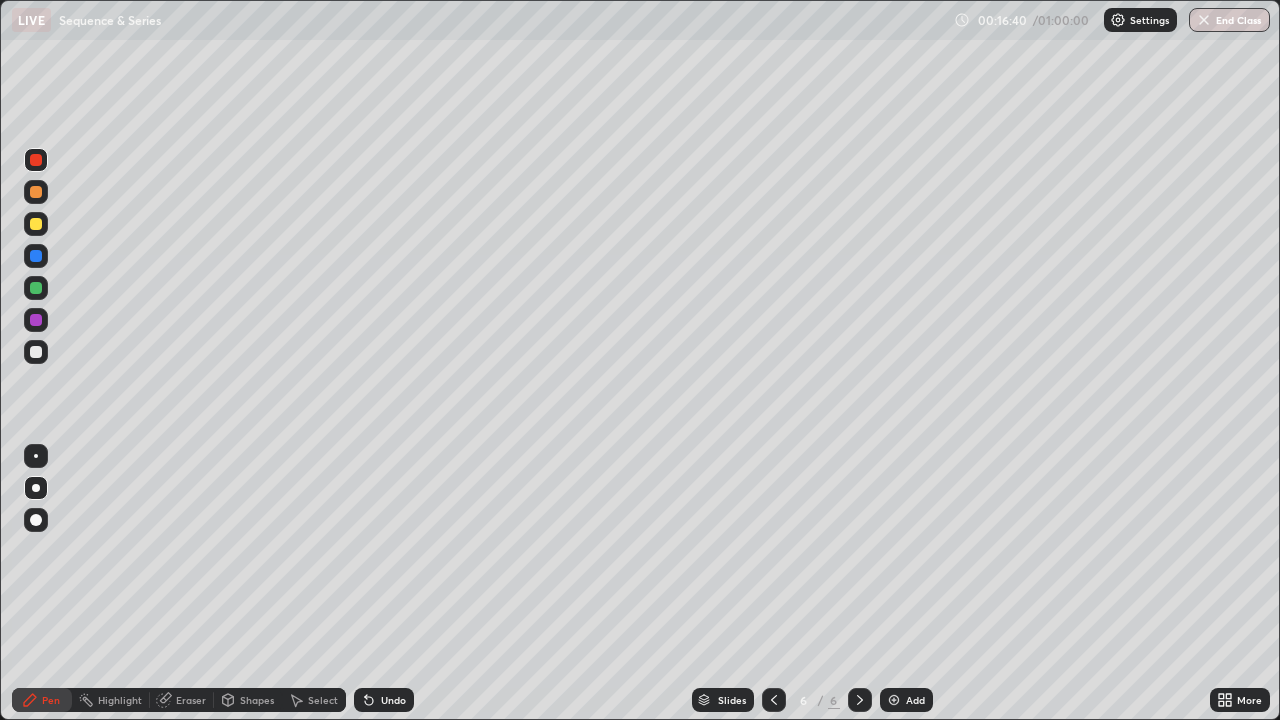 click at bounding box center [36, 224] 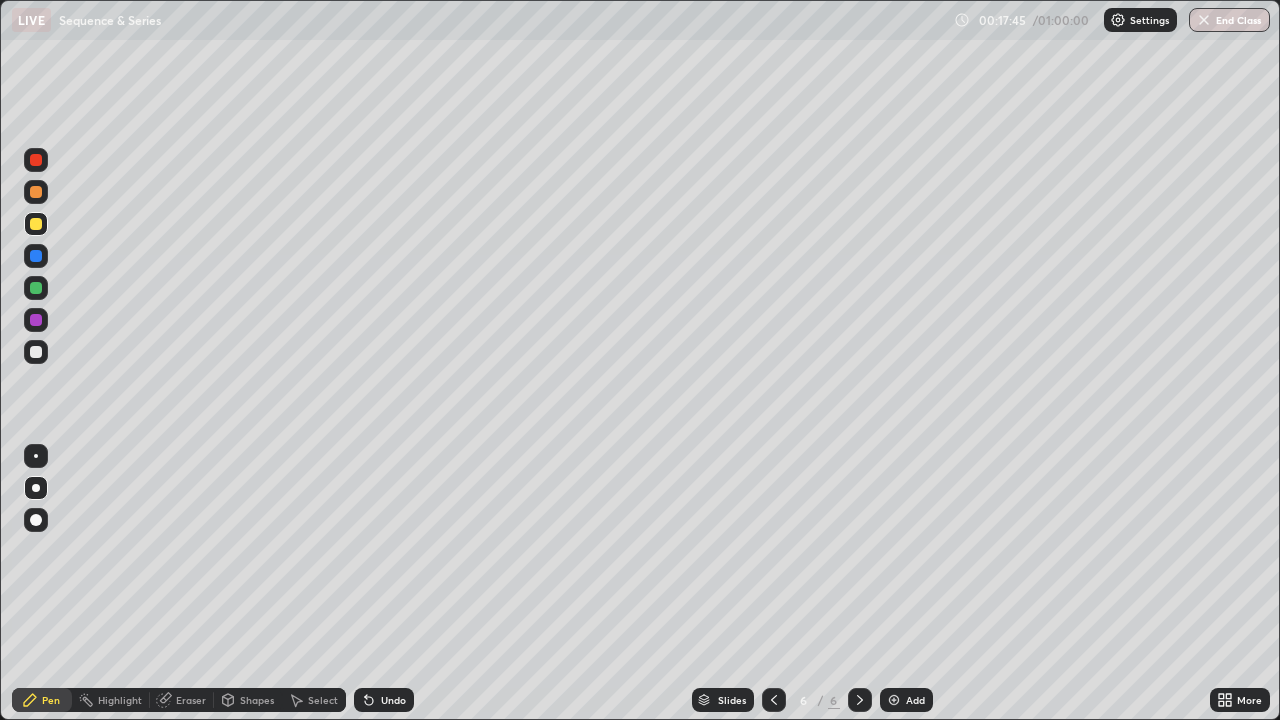 click 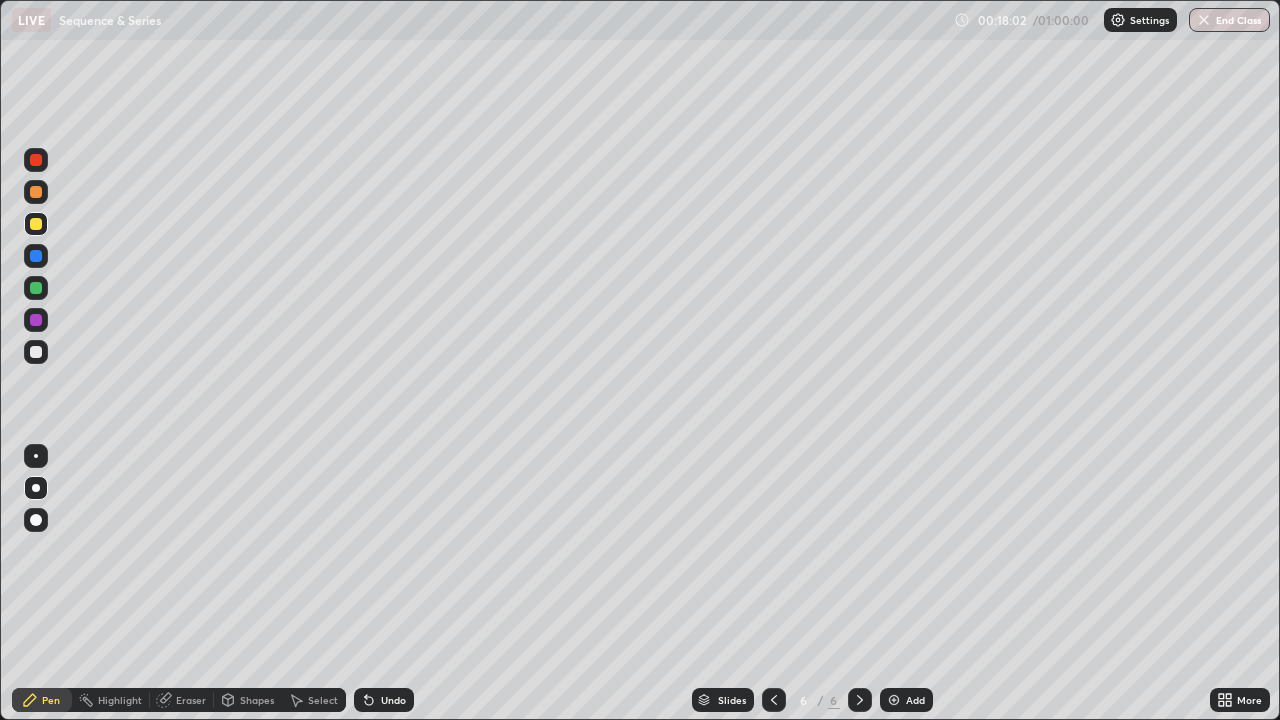 click on "Undo" at bounding box center (393, 700) 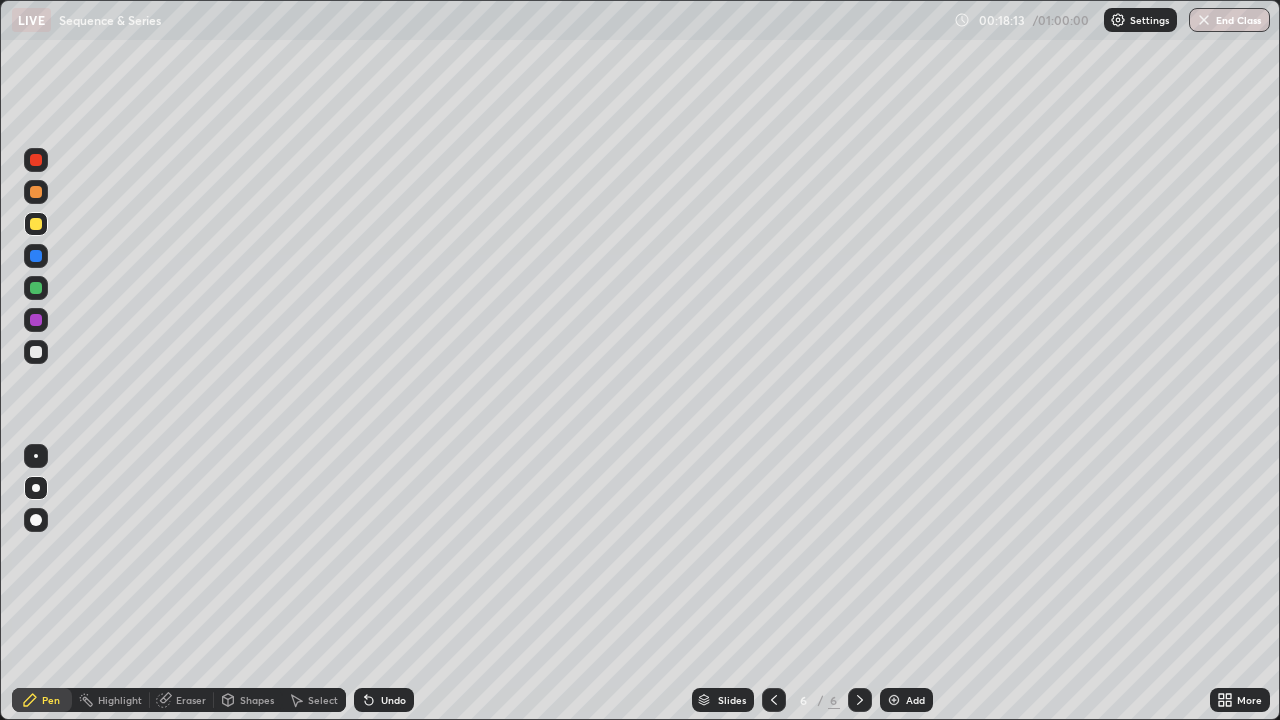 click on "Eraser" at bounding box center (191, 700) 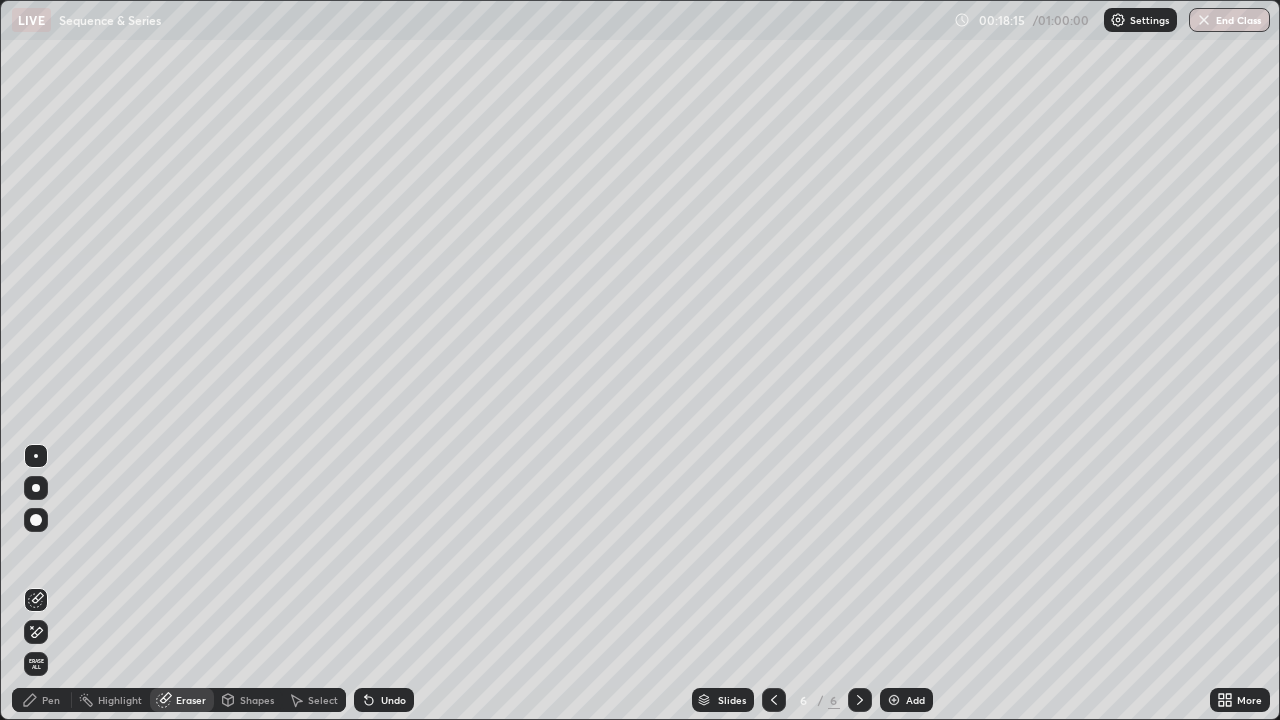 click on "Pen" at bounding box center [51, 700] 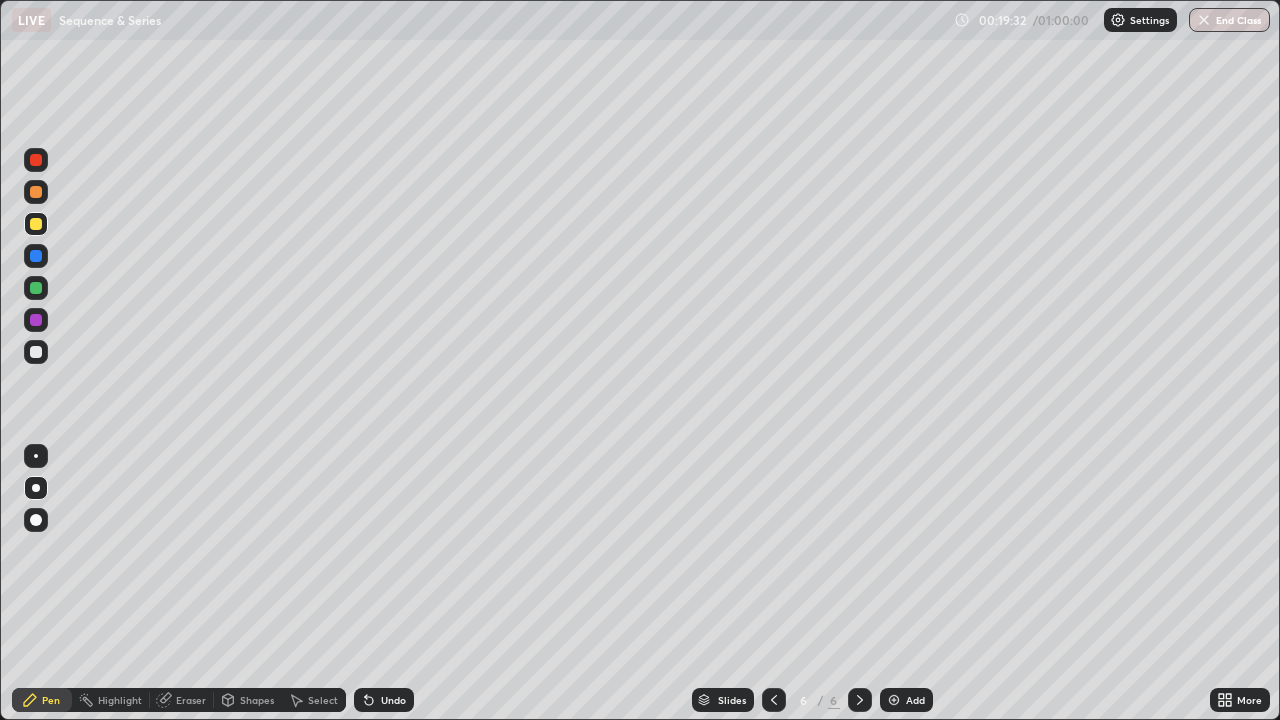 click at bounding box center [36, 352] 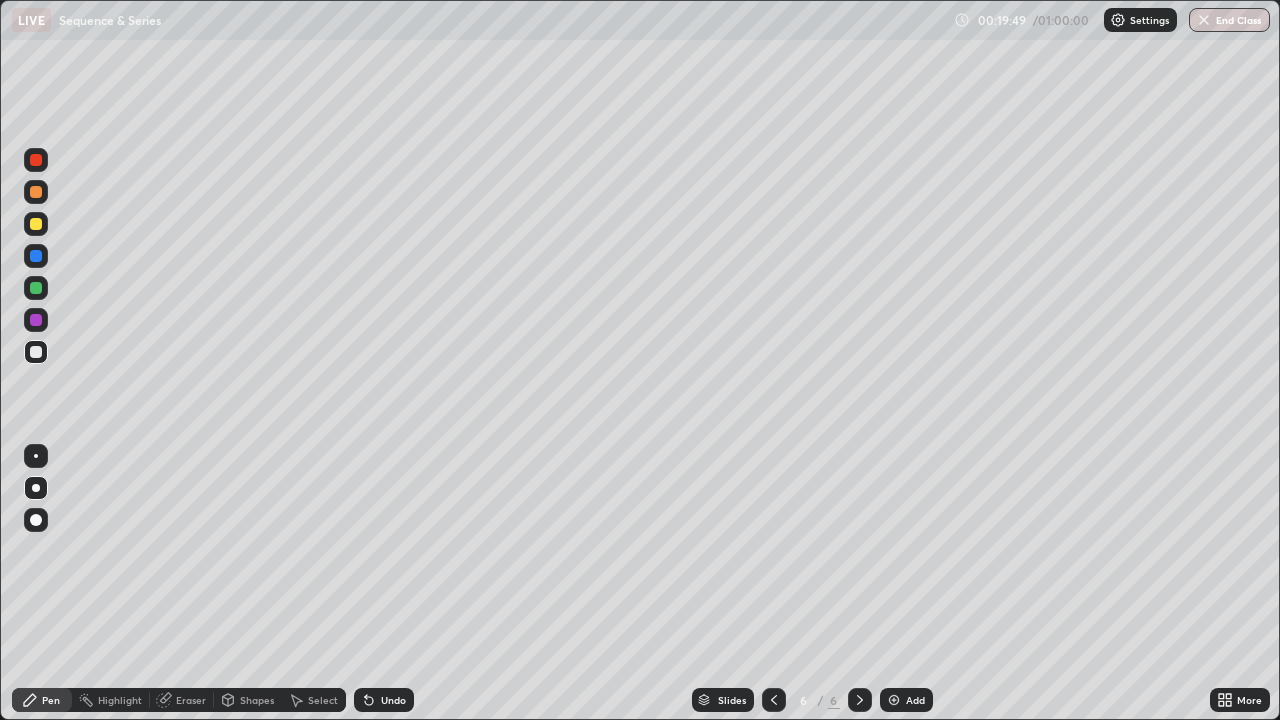click at bounding box center [894, 700] 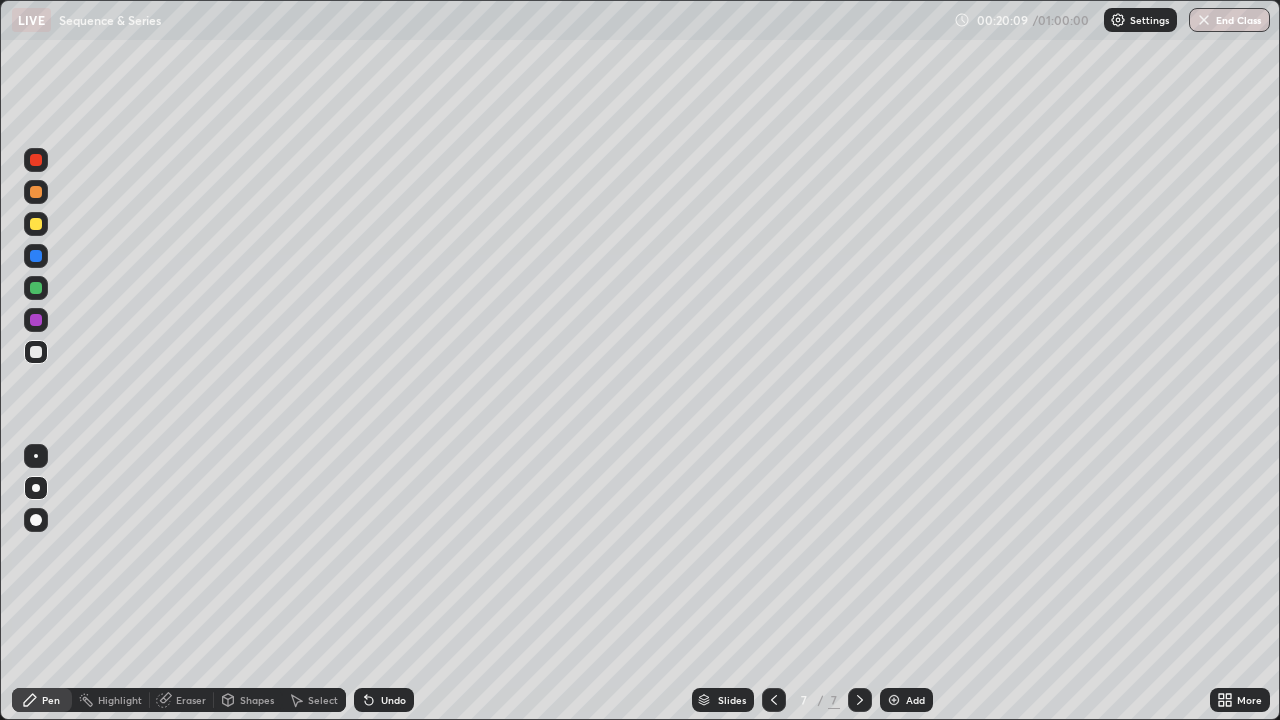 click at bounding box center [36, 224] 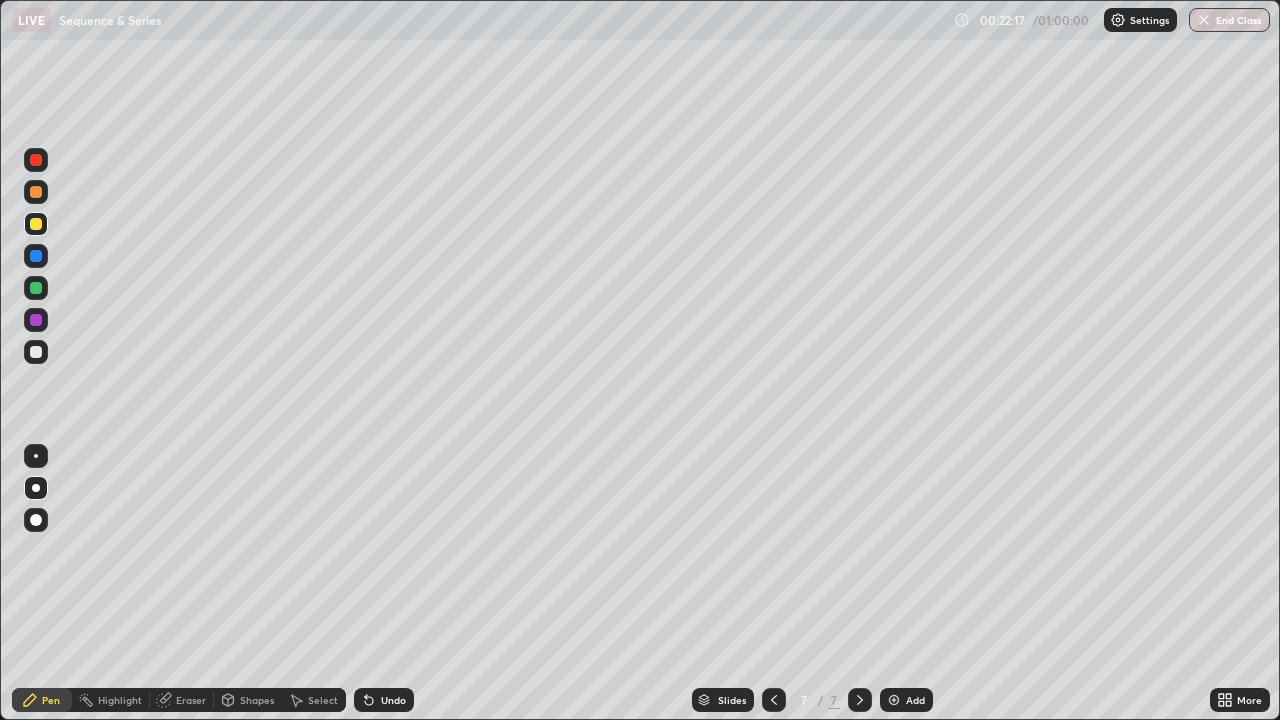 click at bounding box center [36, 352] 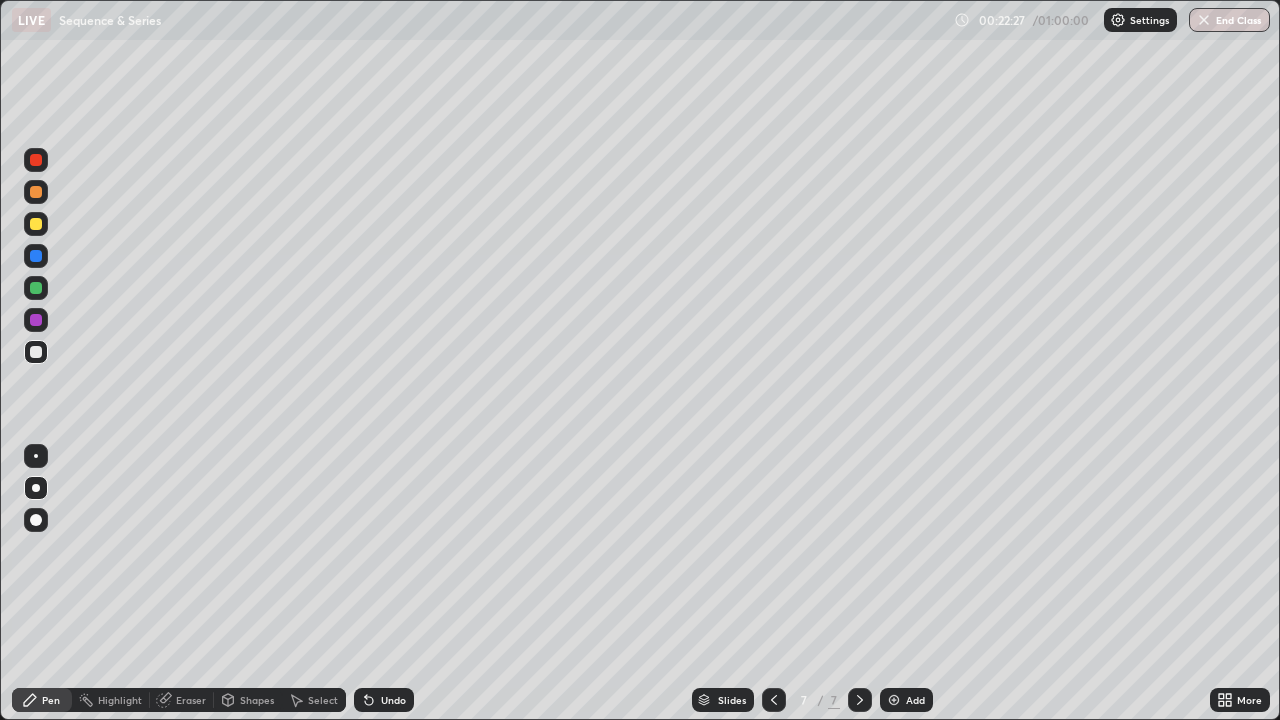 click at bounding box center (894, 700) 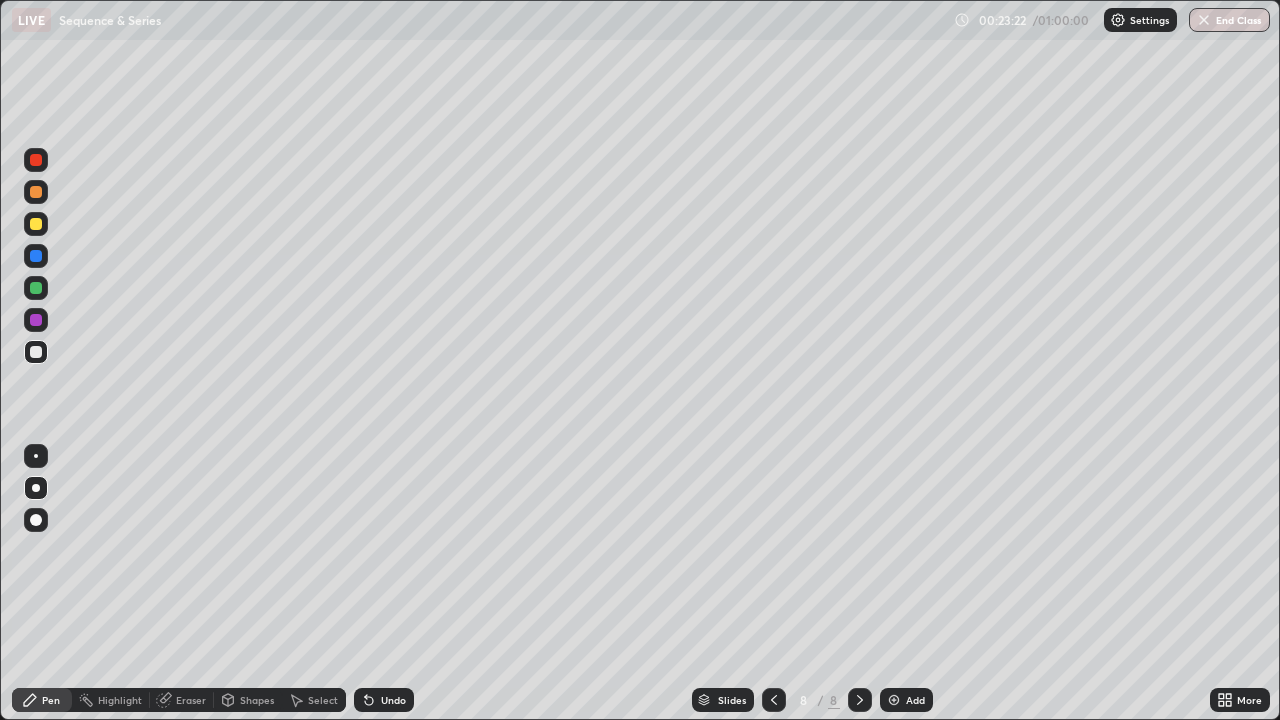 click at bounding box center [36, 224] 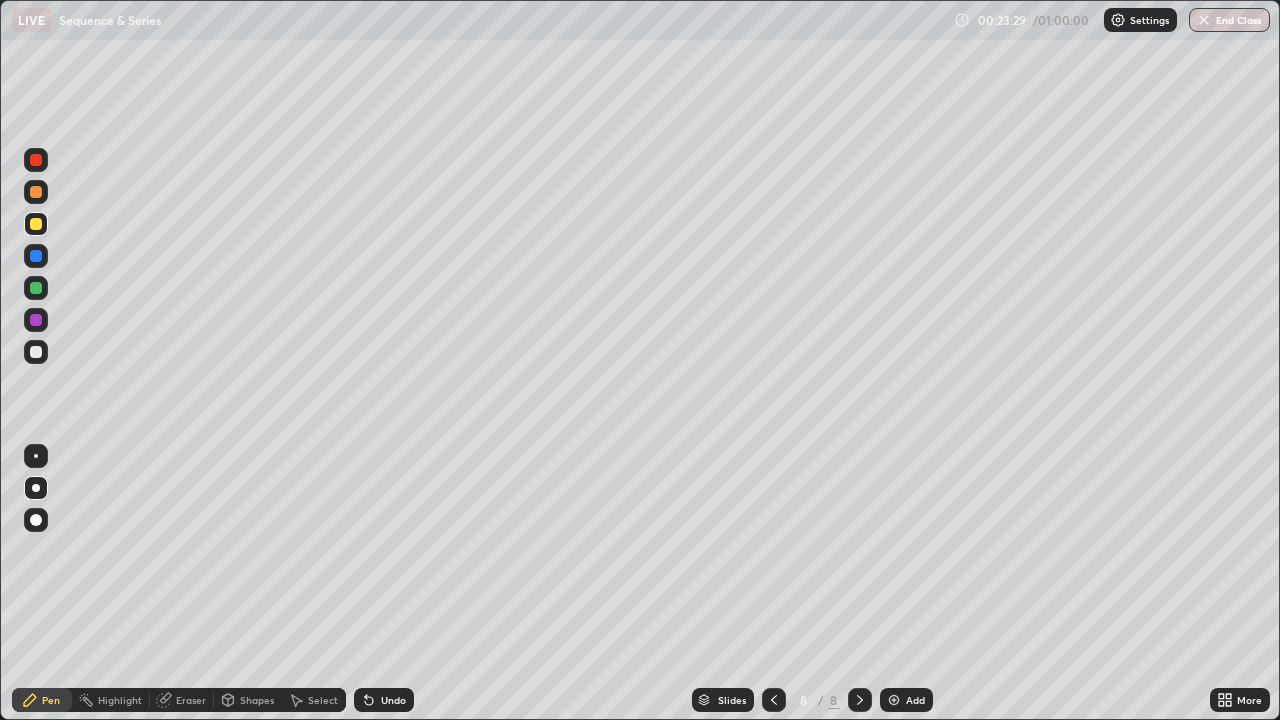 click on "Undo" at bounding box center [384, 700] 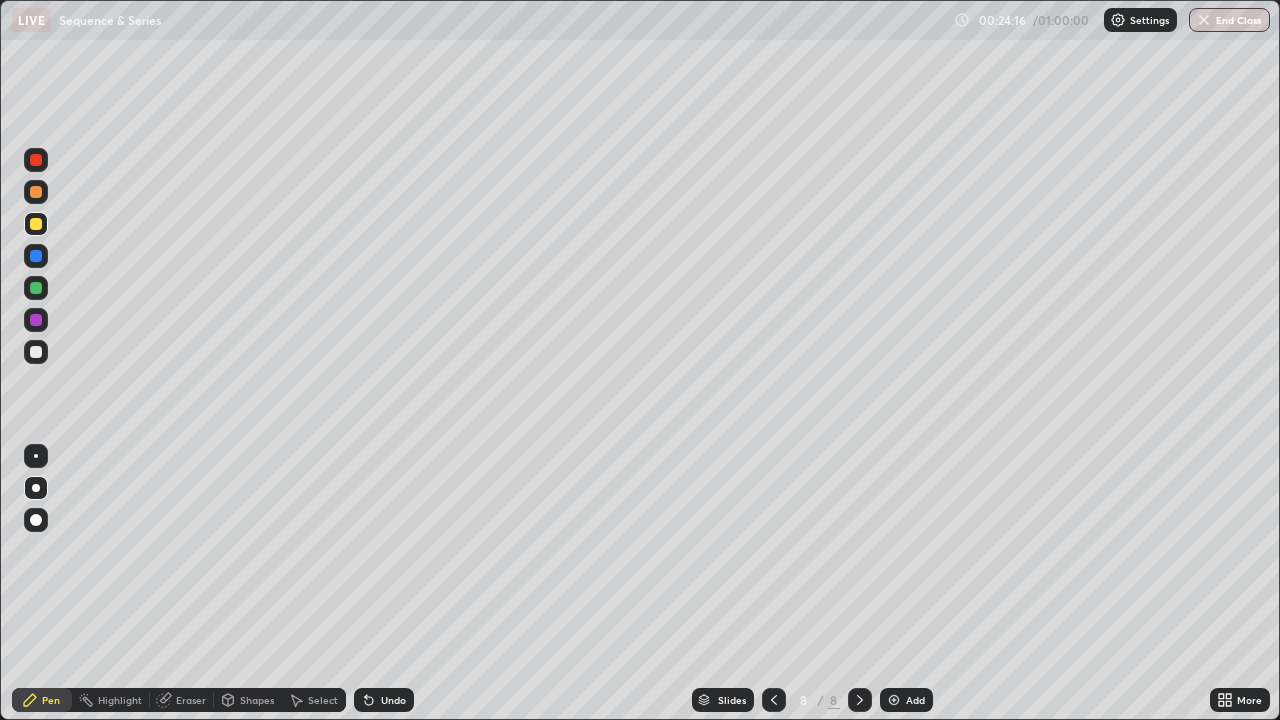 click at bounding box center [36, 352] 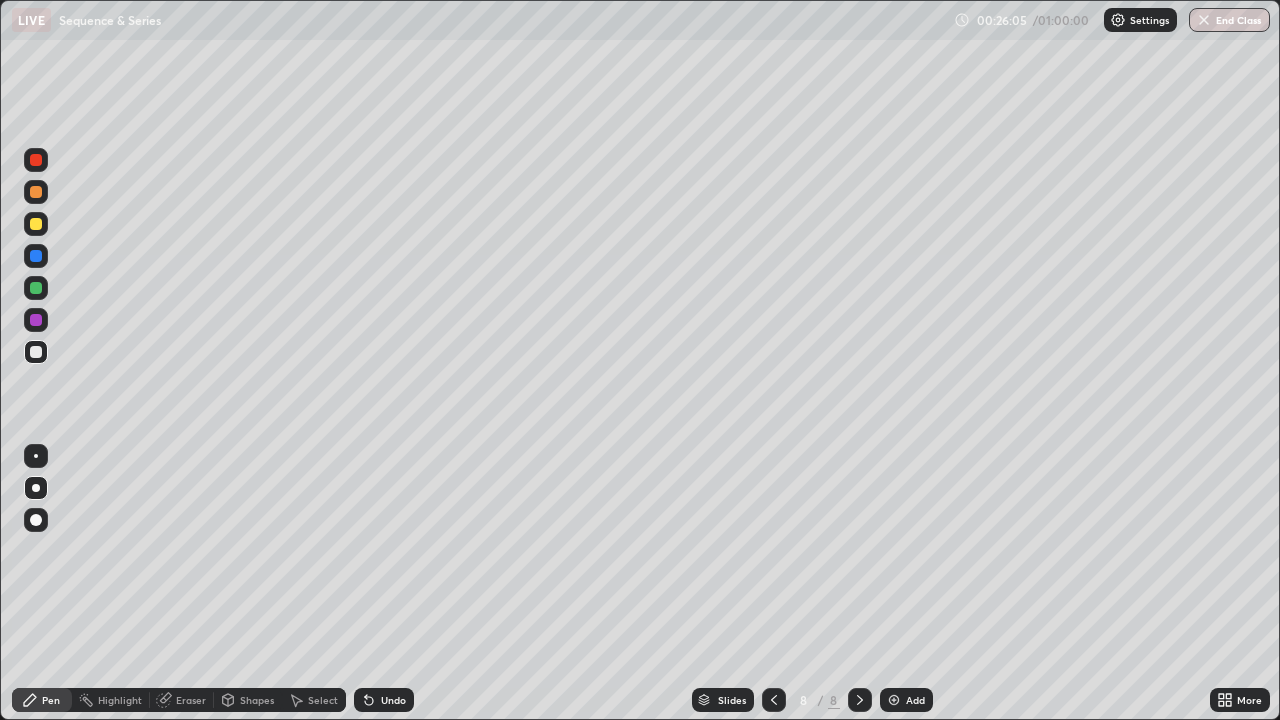 click at bounding box center (894, 700) 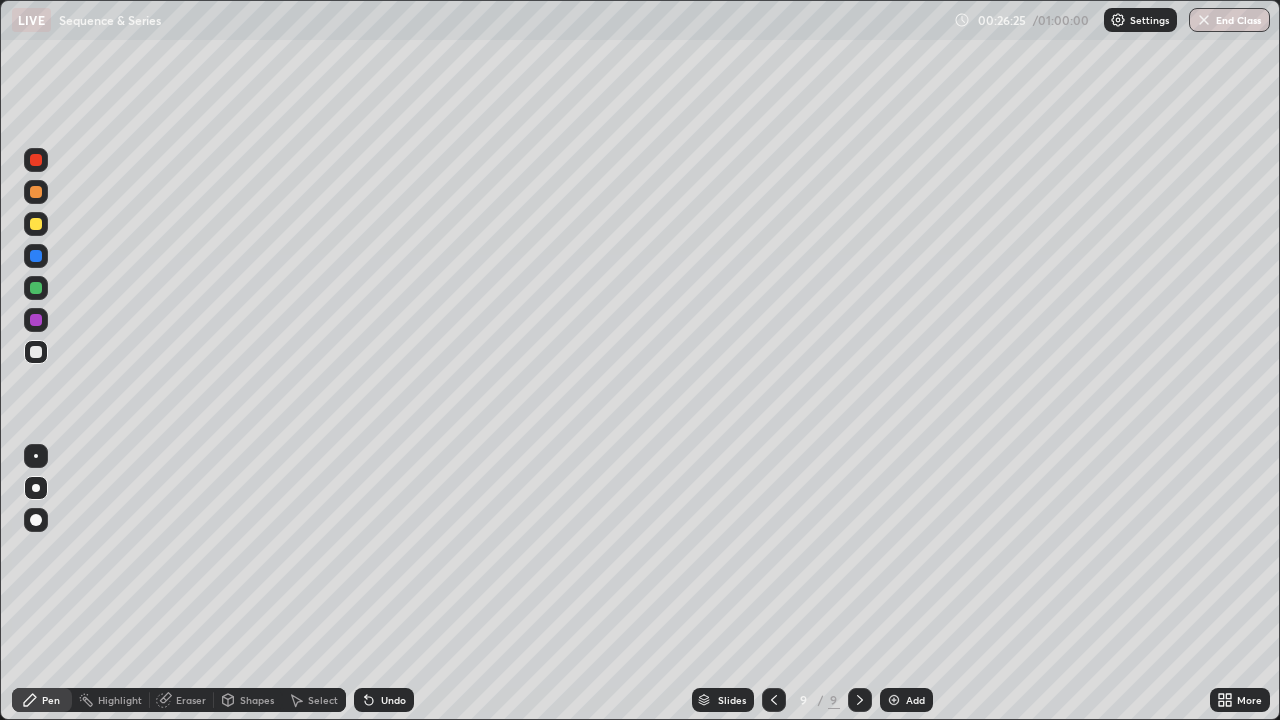 click at bounding box center (36, 224) 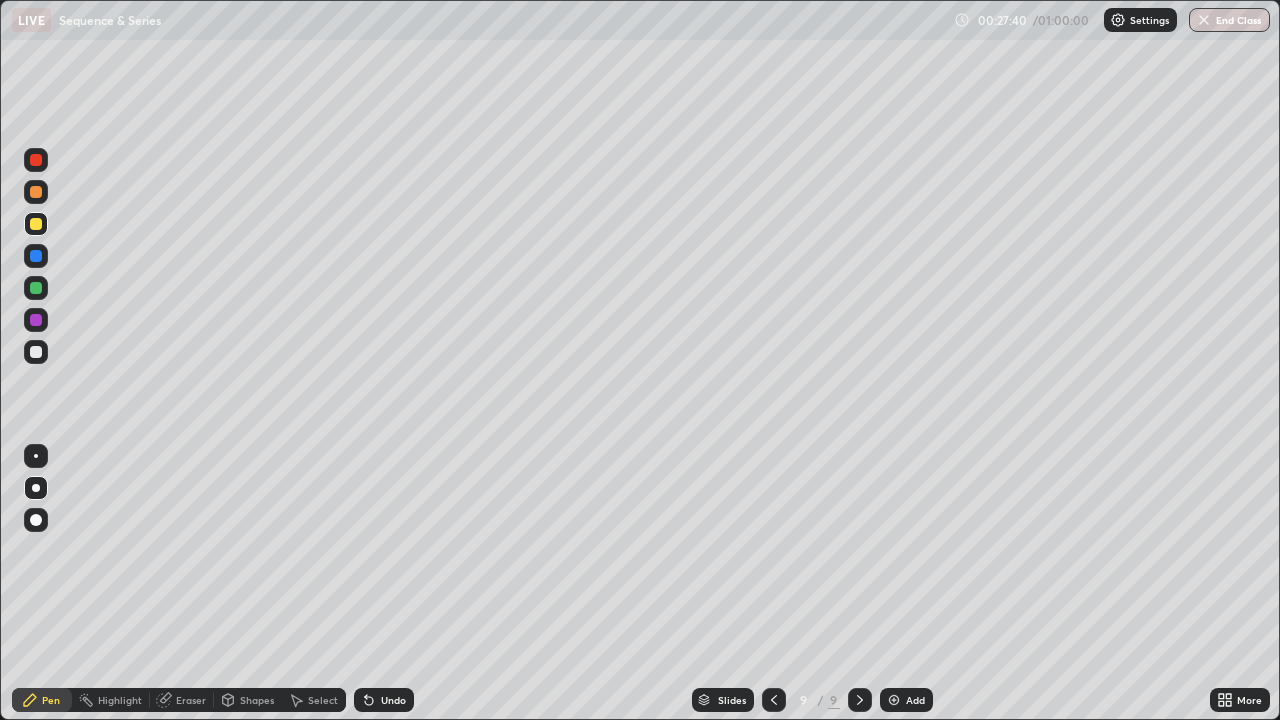 click at bounding box center (36, 352) 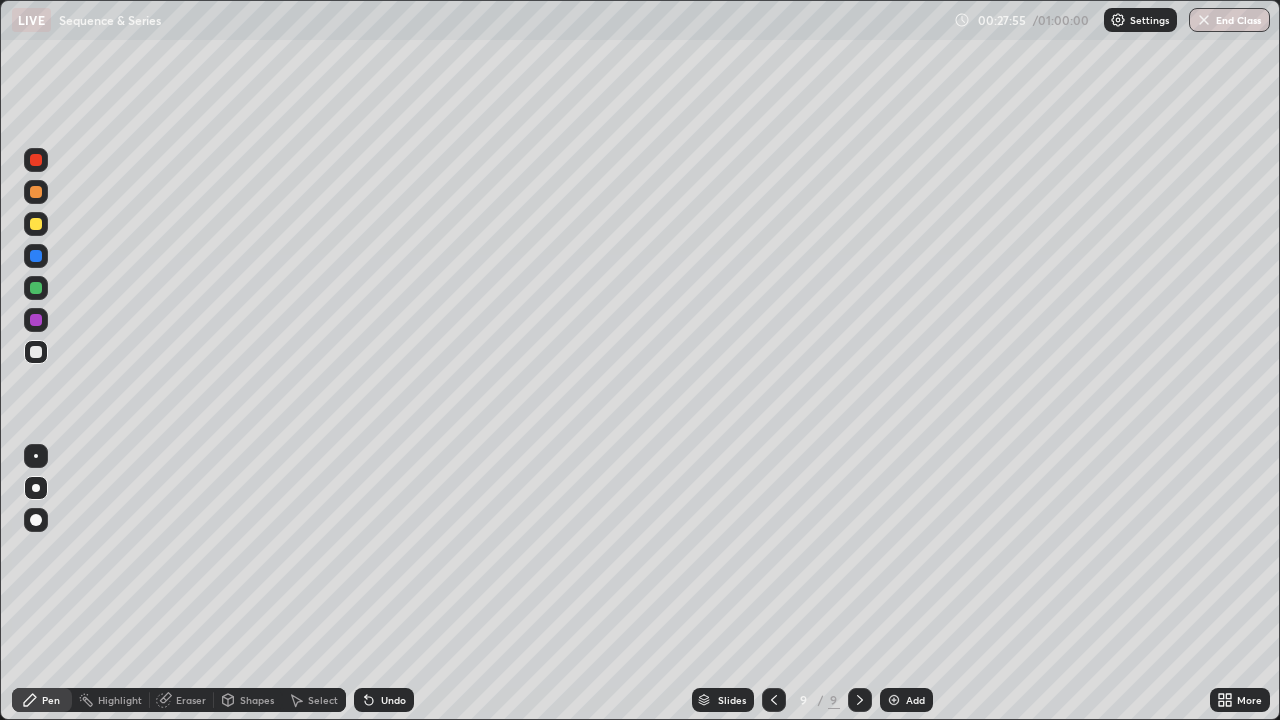 click 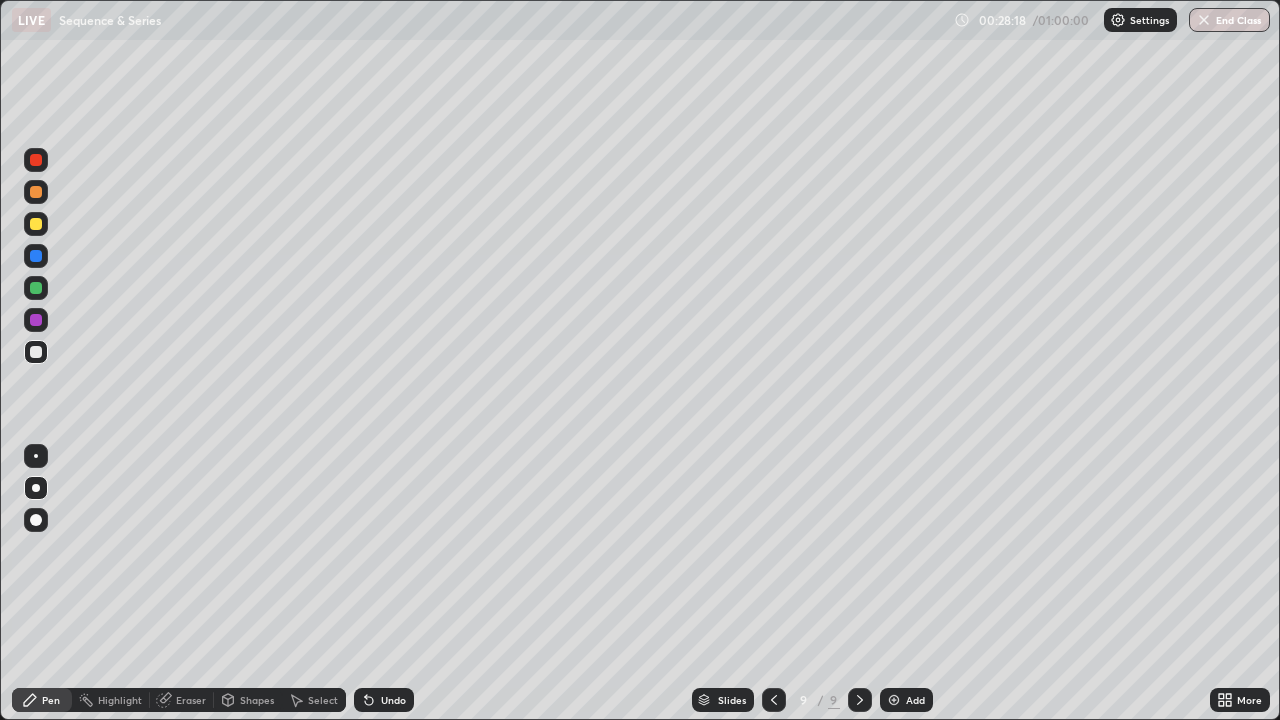 click at bounding box center [36, 224] 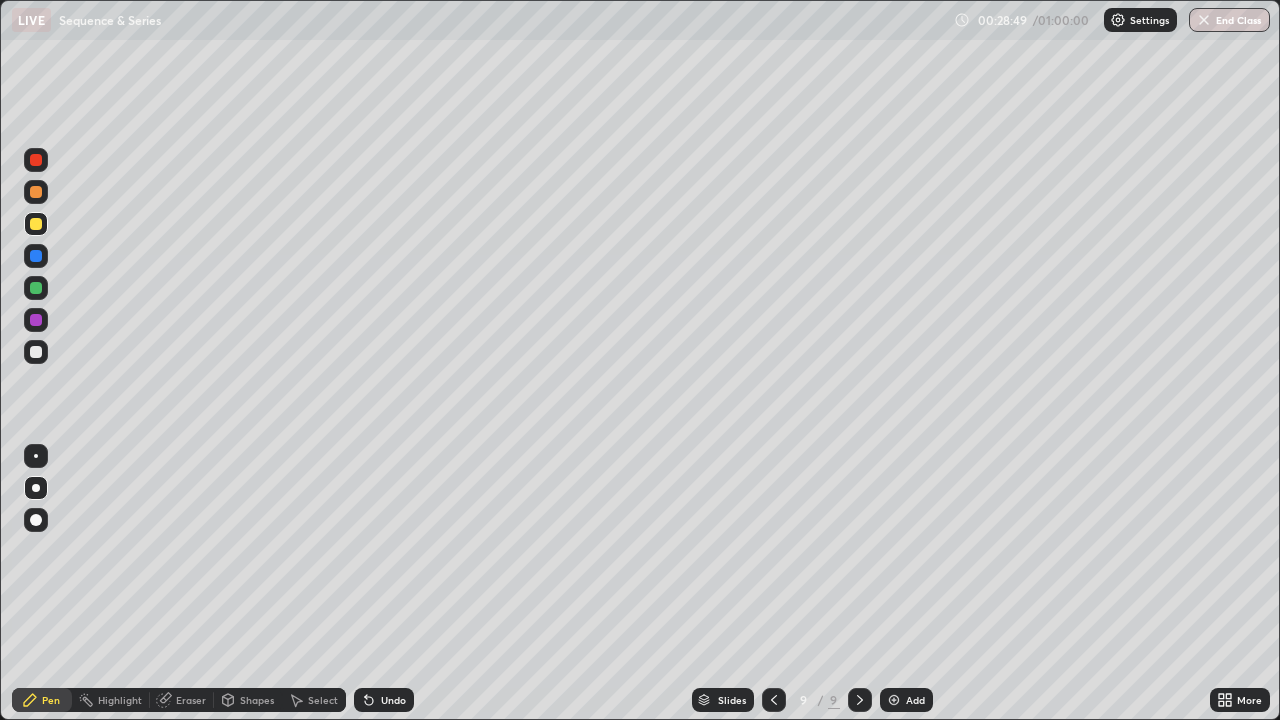 click on "Undo" at bounding box center (393, 700) 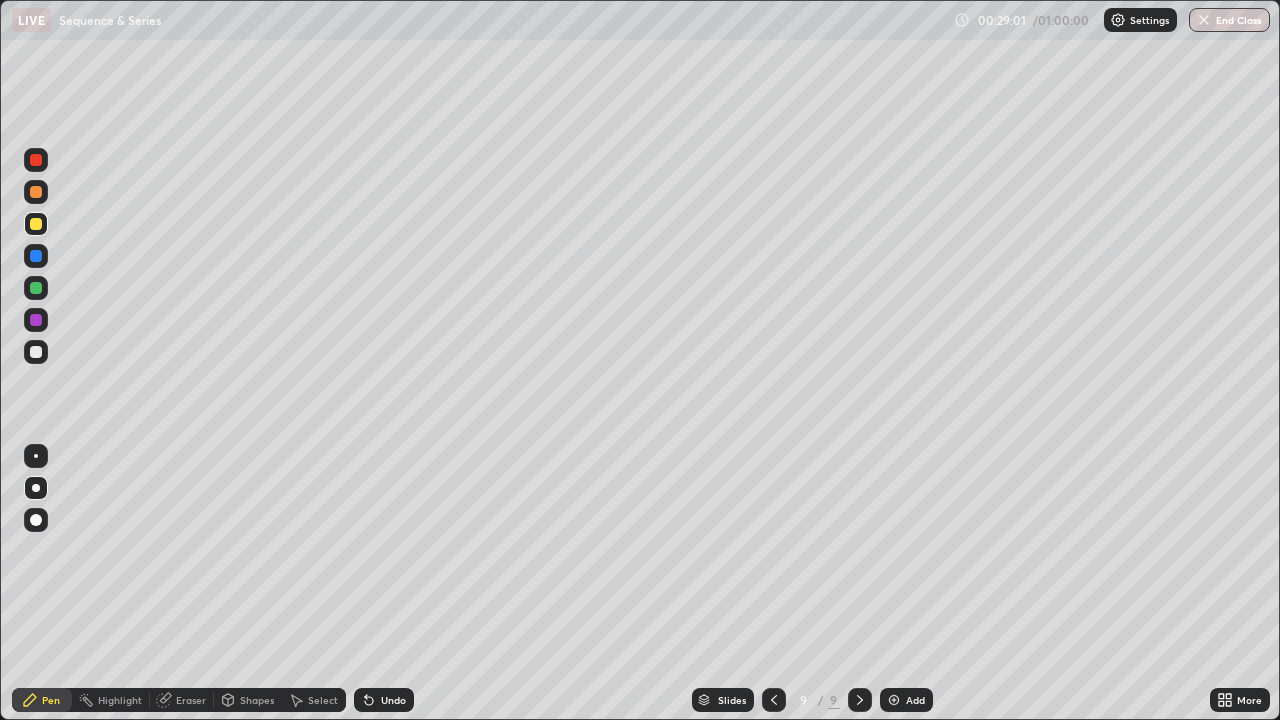 click at bounding box center [36, 352] 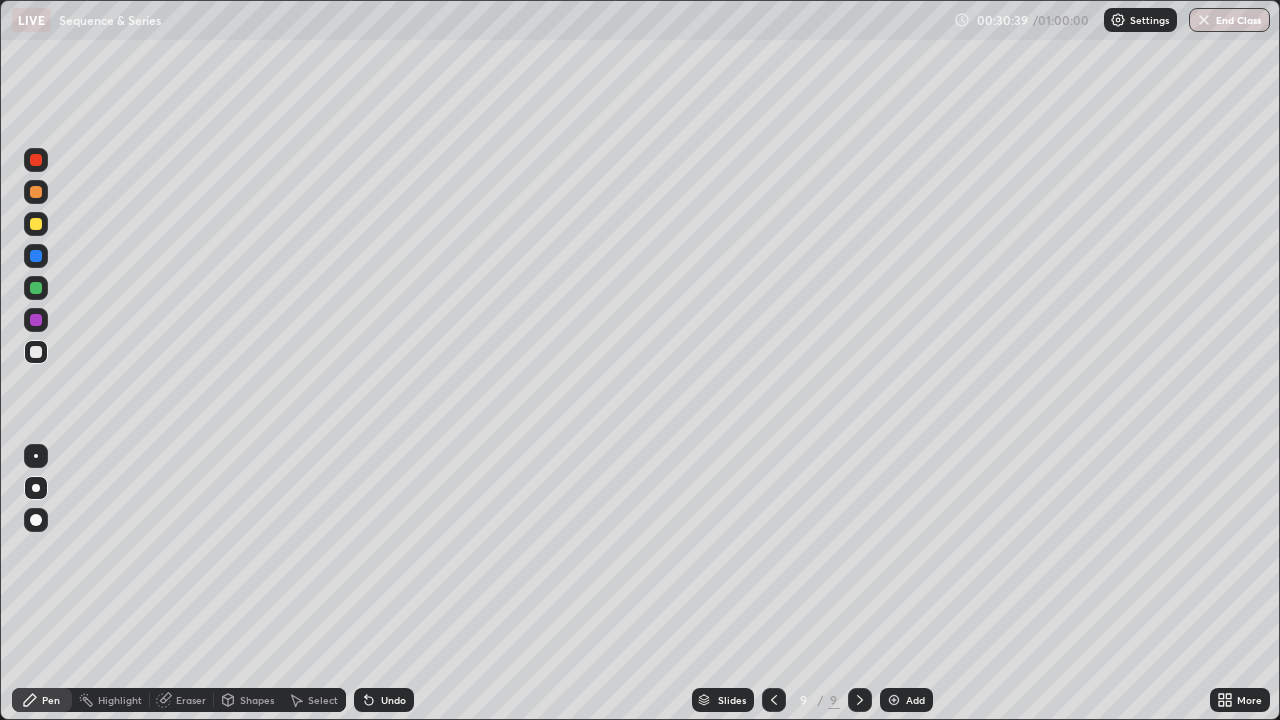 click on "Add" at bounding box center (906, 700) 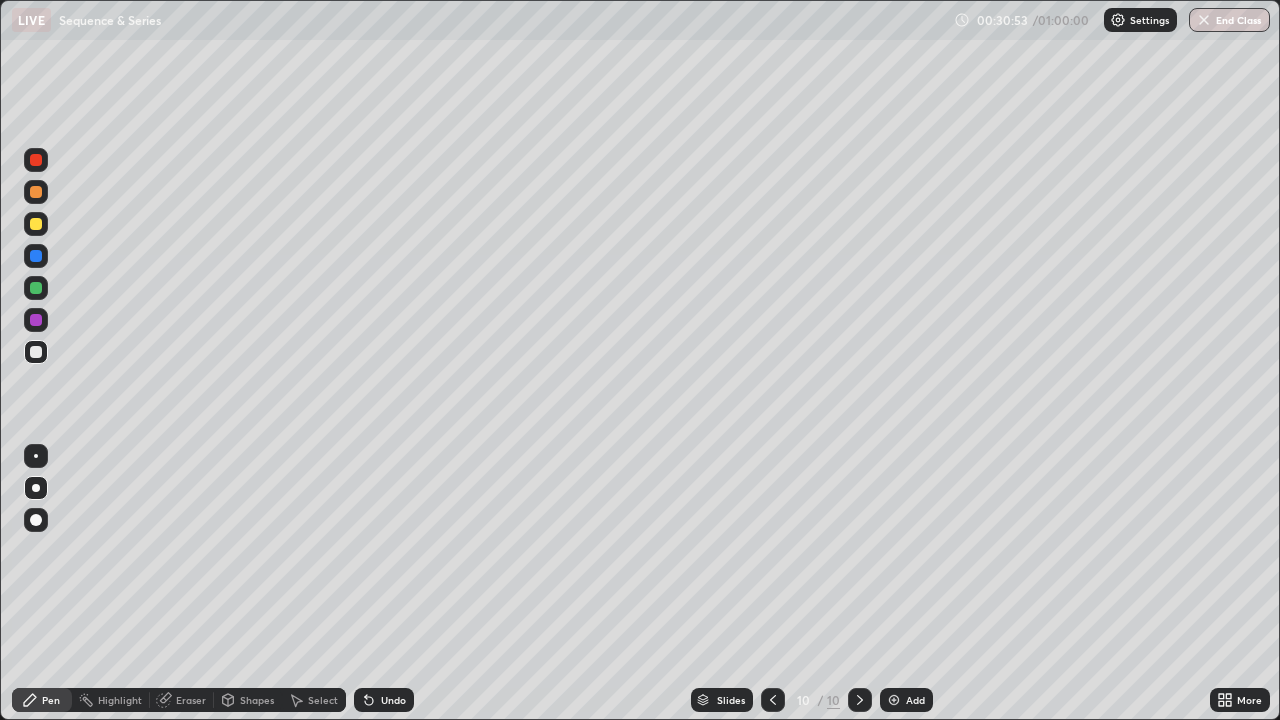 click 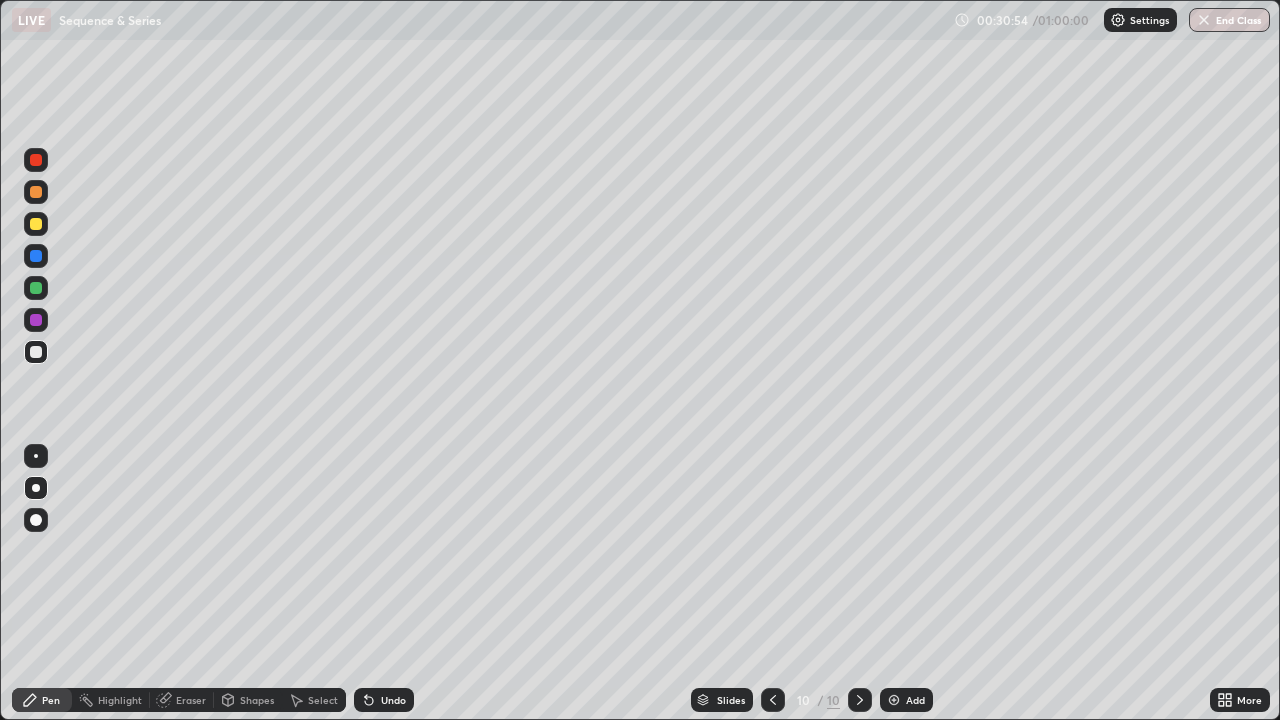 click on "Eraser" at bounding box center [182, 700] 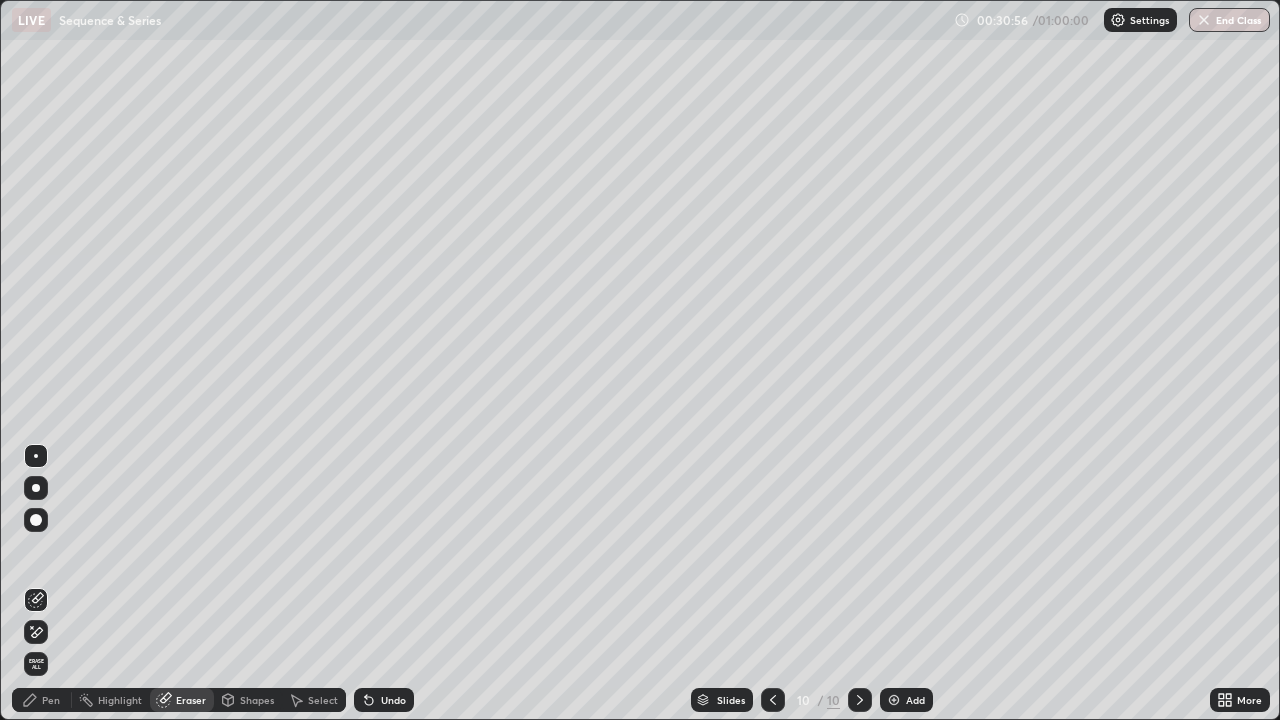 click on "Pen" at bounding box center [51, 700] 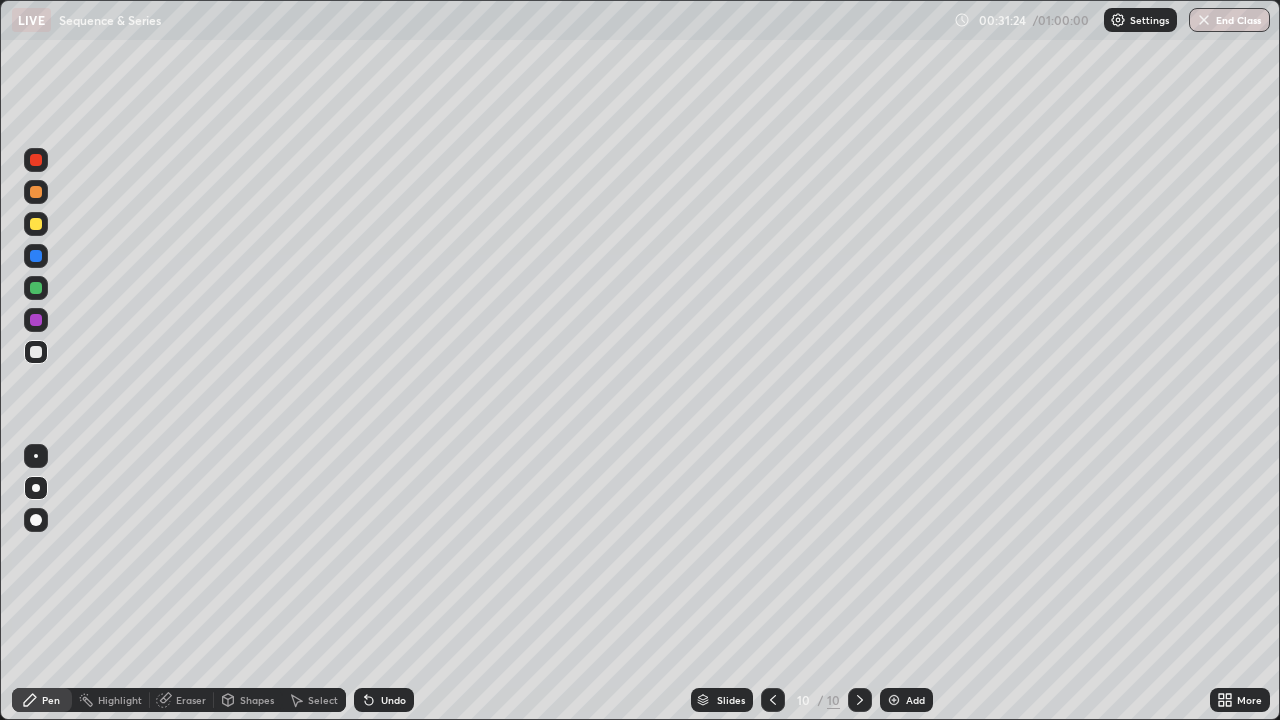 click at bounding box center [36, 224] 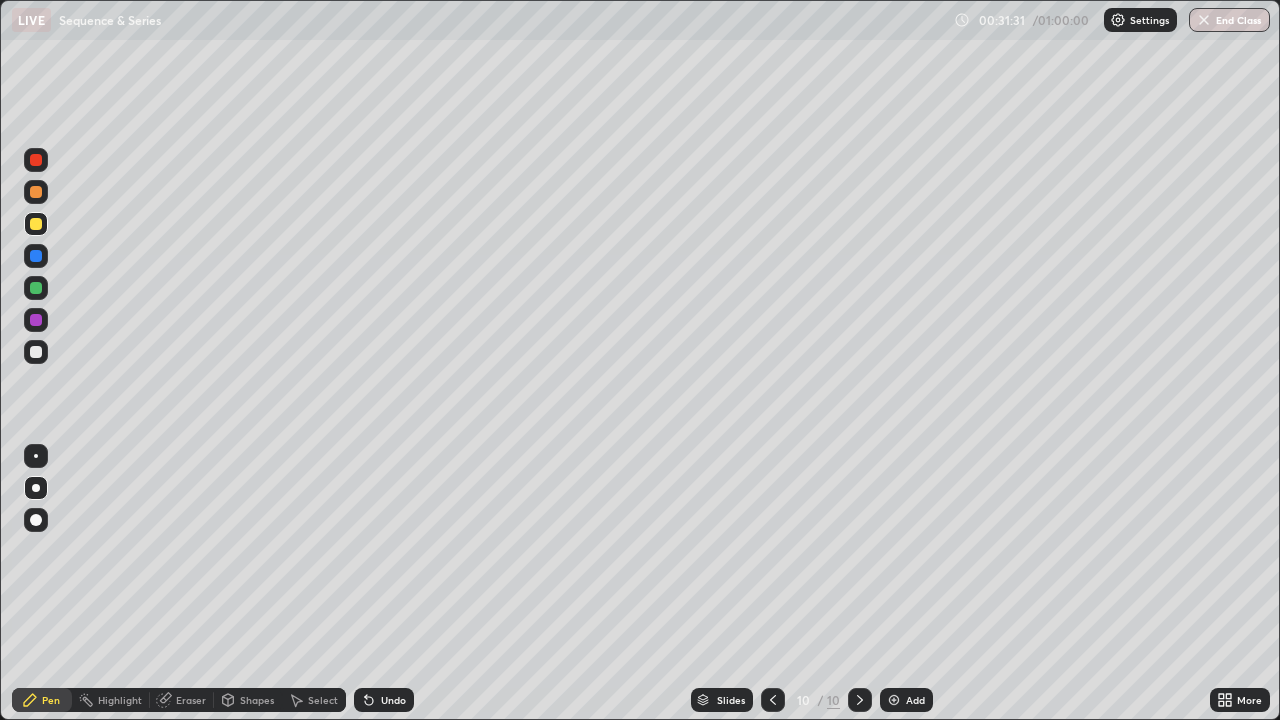 click at bounding box center (36, 352) 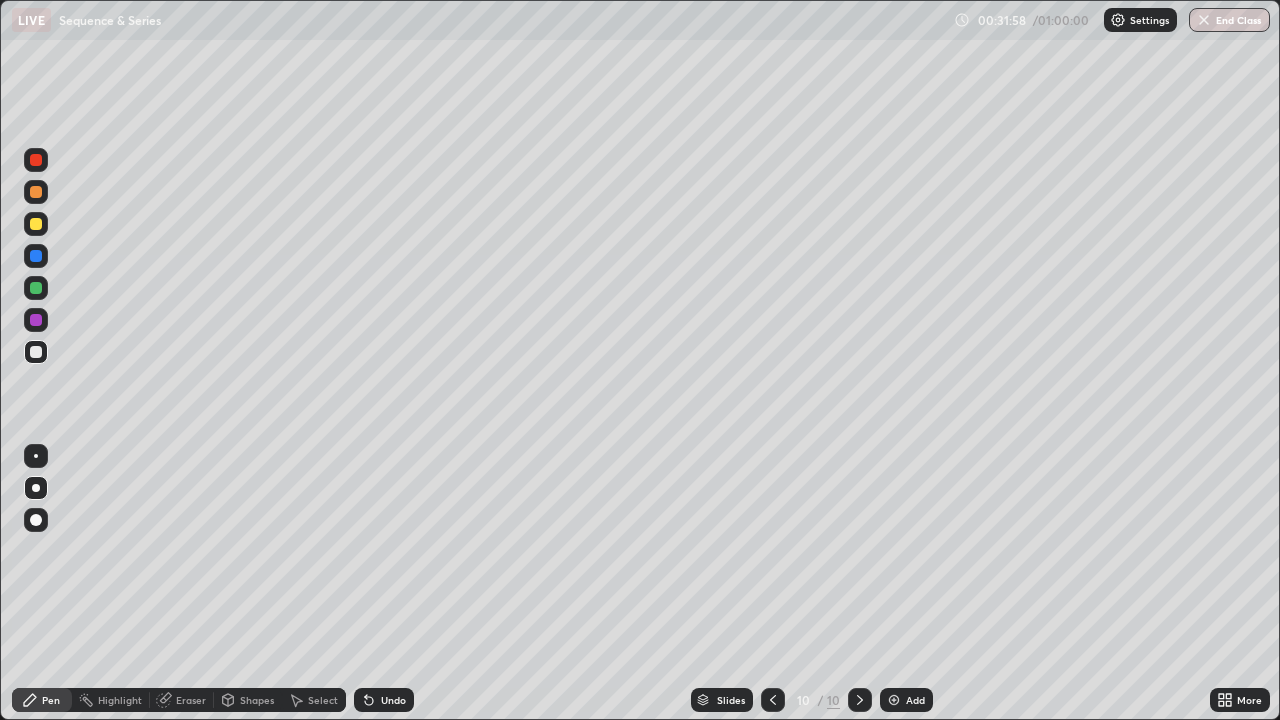 click at bounding box center (36, 224) 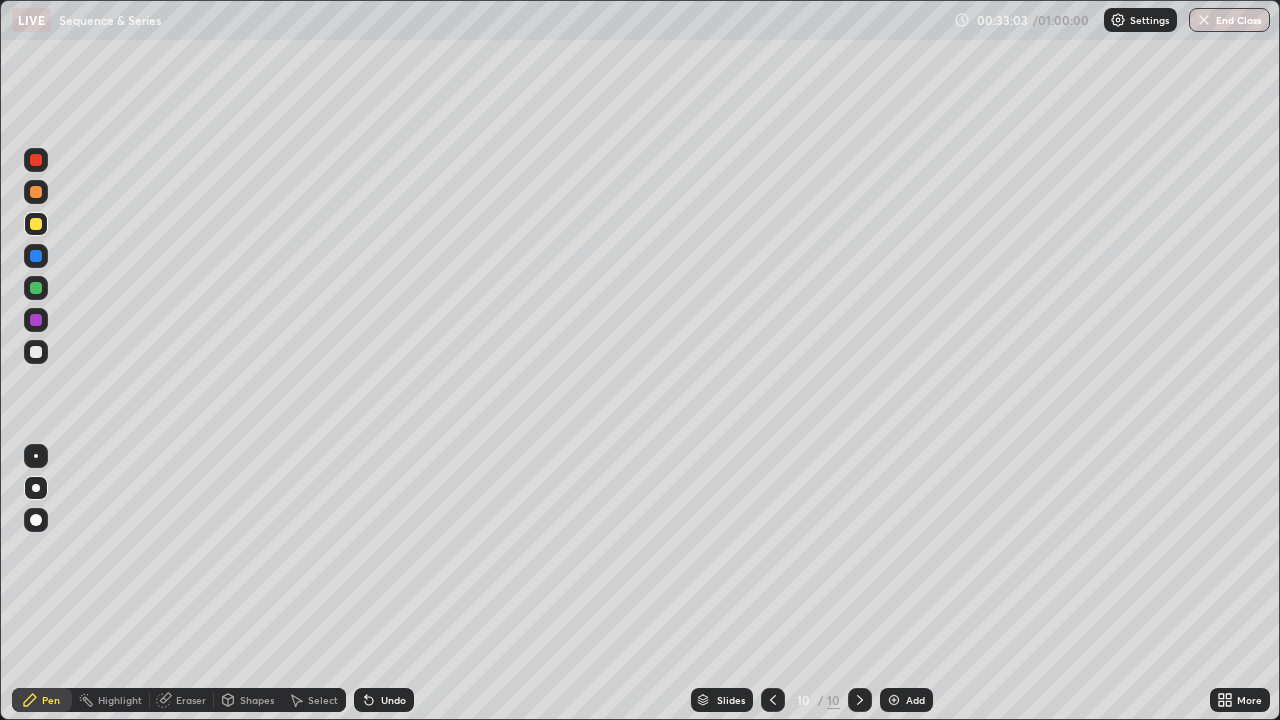 click at bounding box center [894, 700] 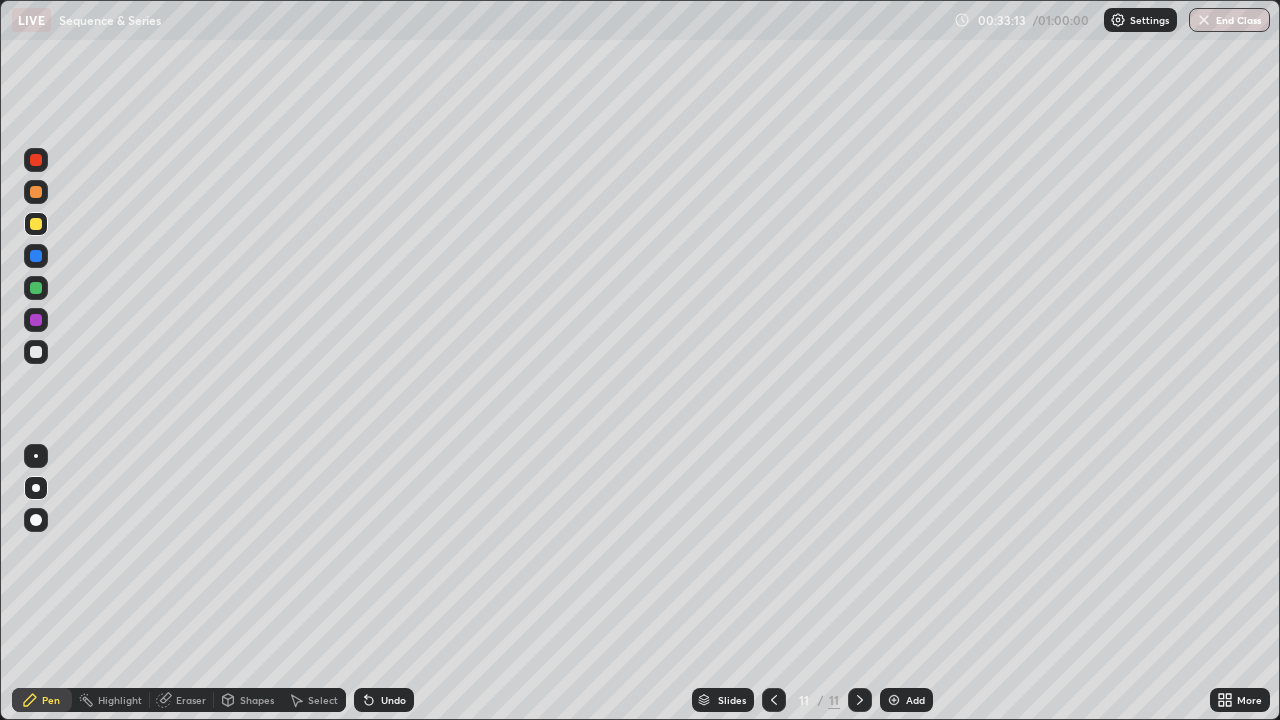 click at bounding box center (774, 700) 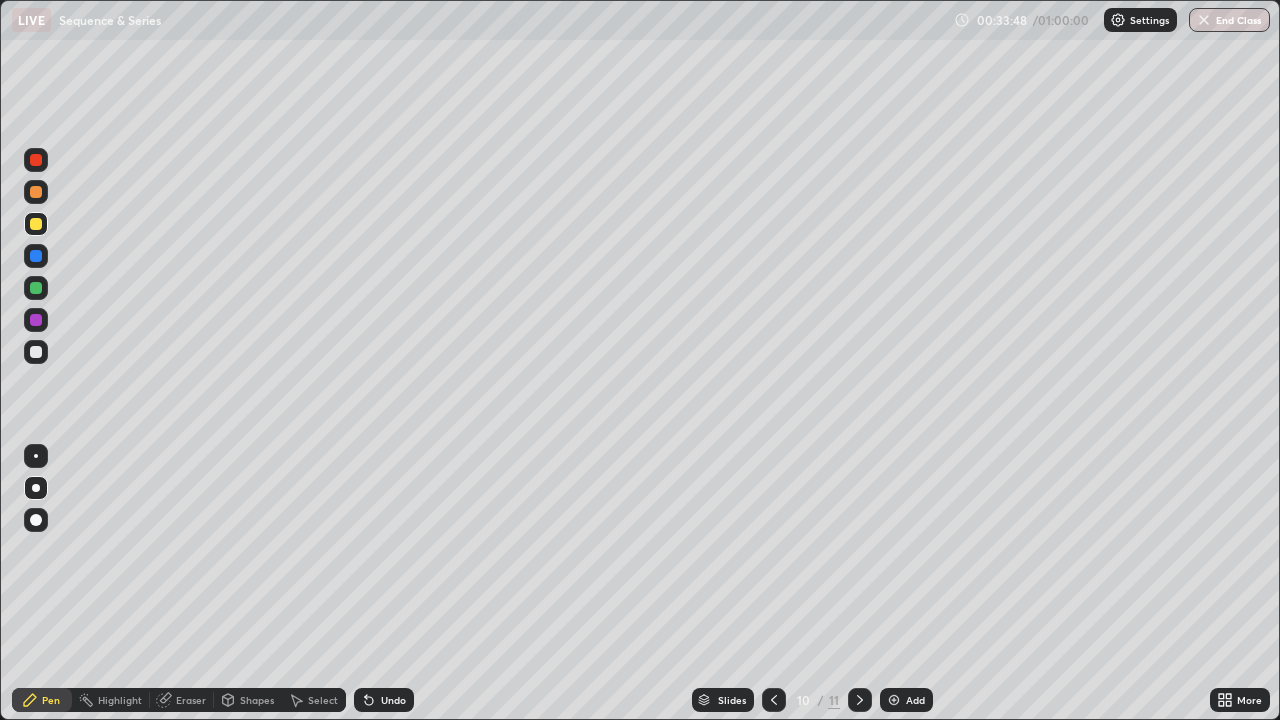 click 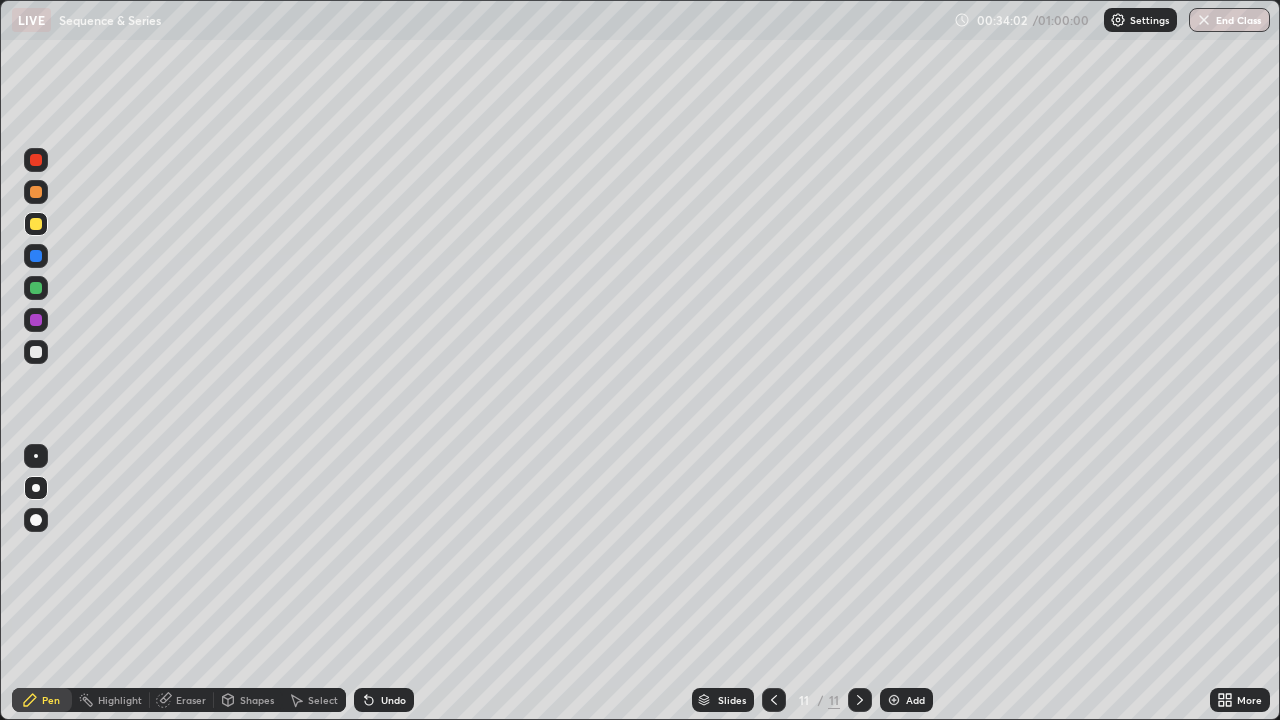 click at bounding box center [36, 352] 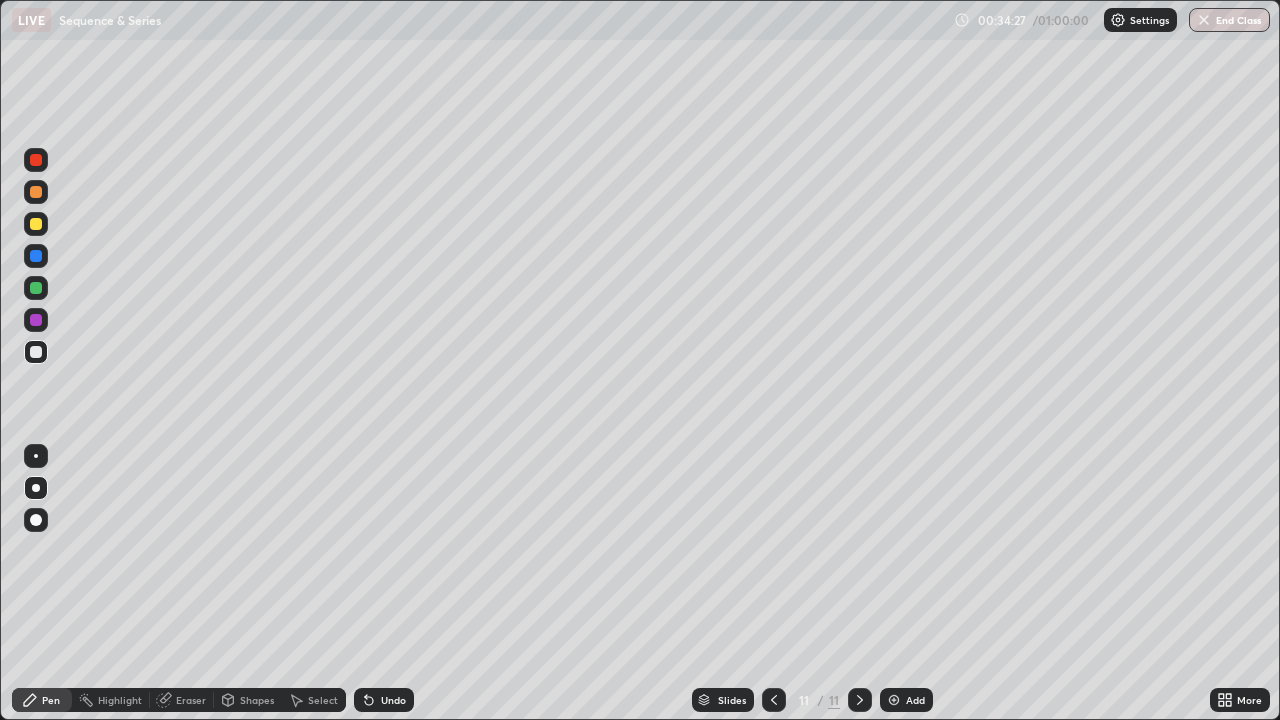 click 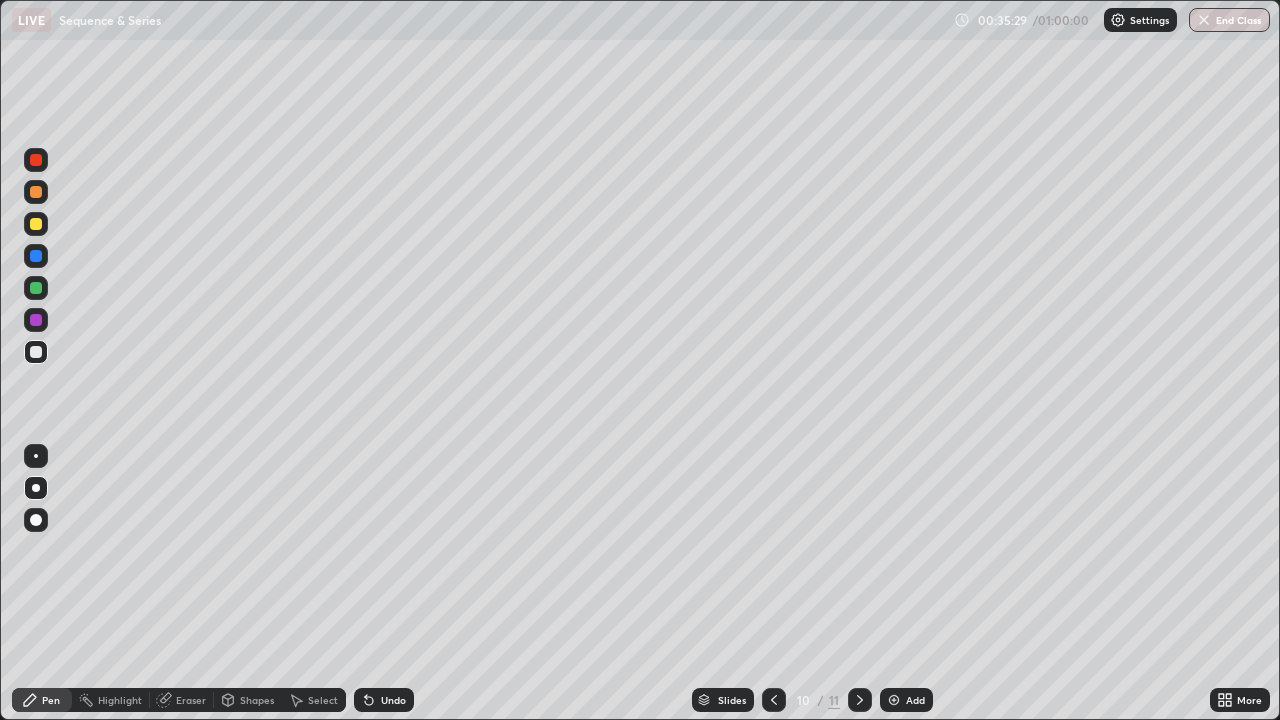 click 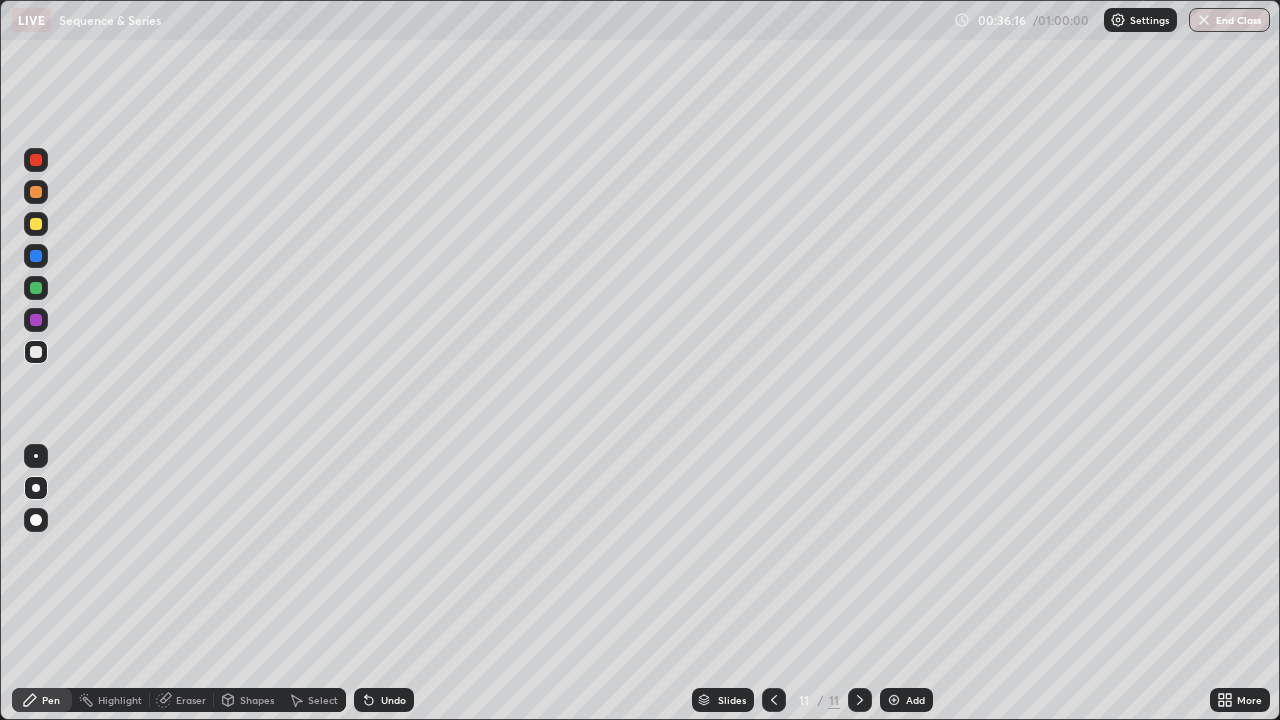 click 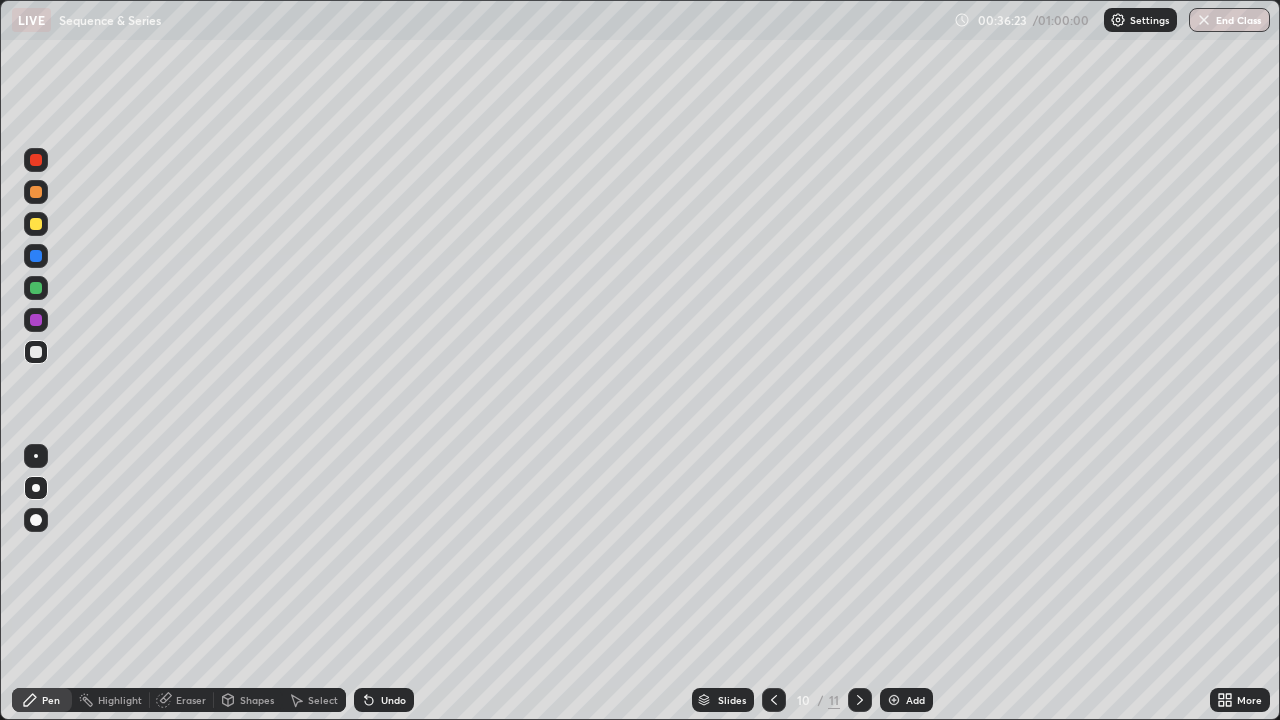 click 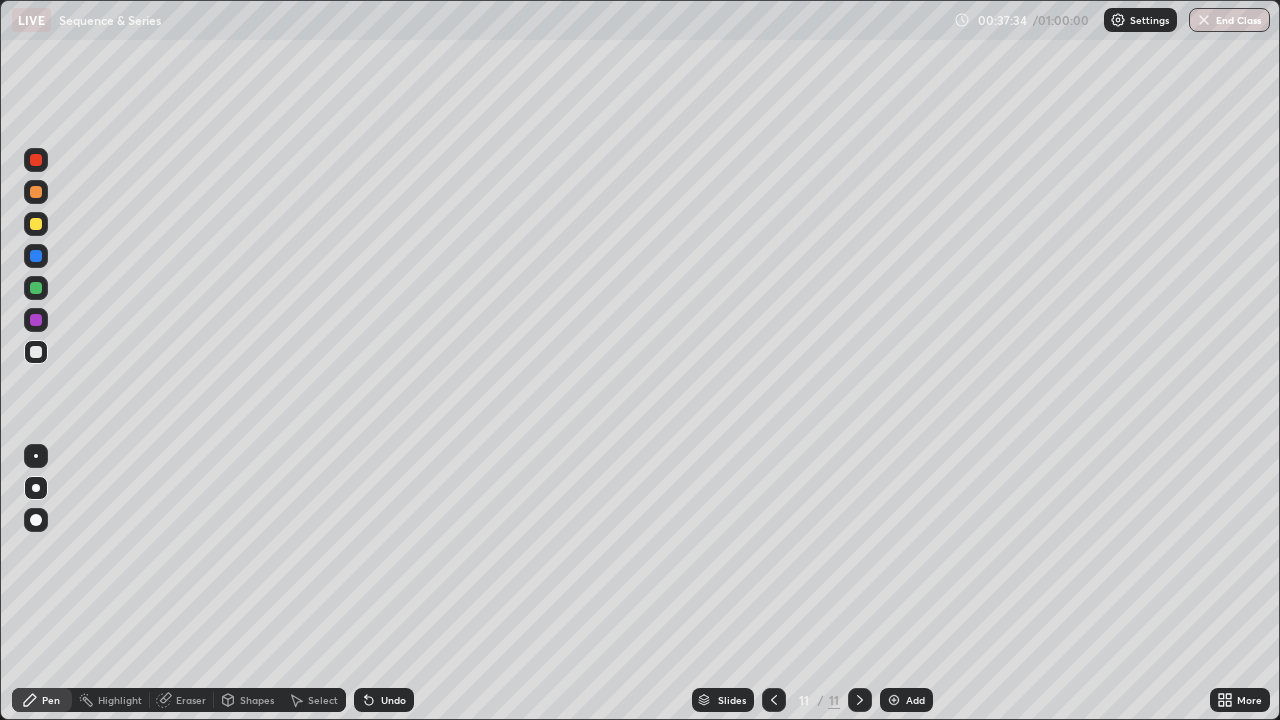 click on "Add" at bounding box center [915, 700] 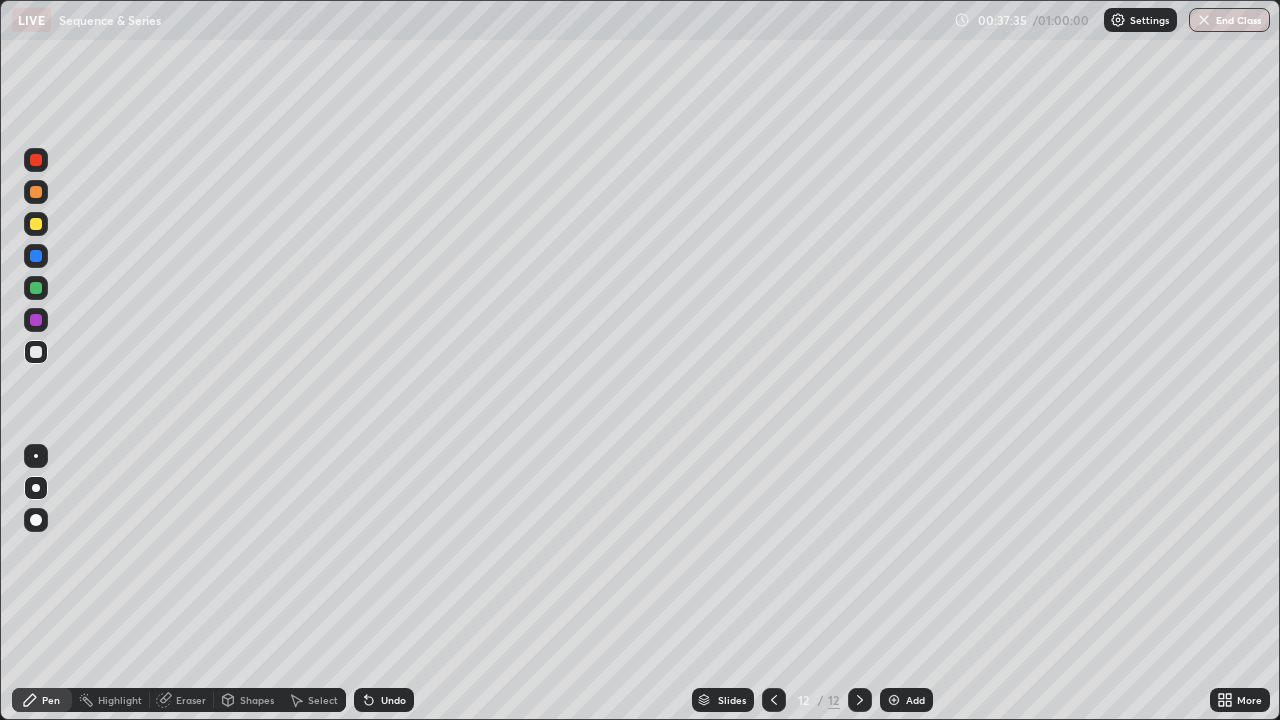 click at bounding box center [36, 224] 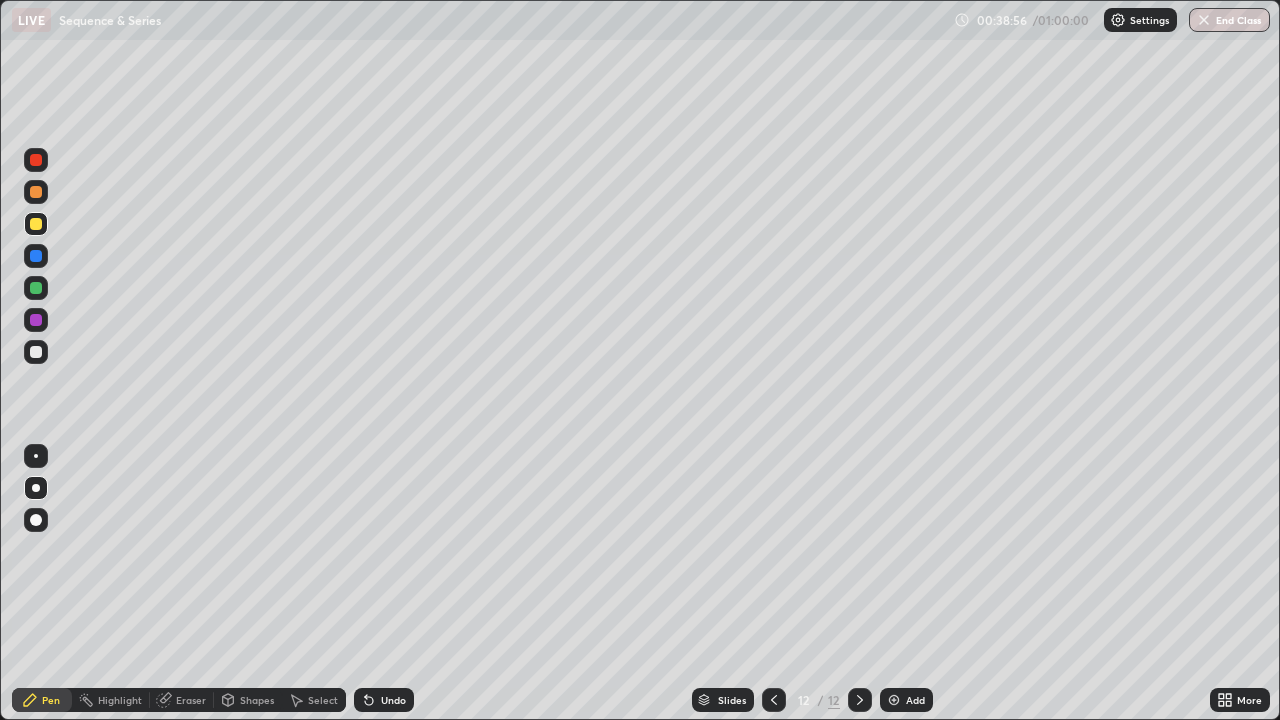 click at bounding box center (36, 160) 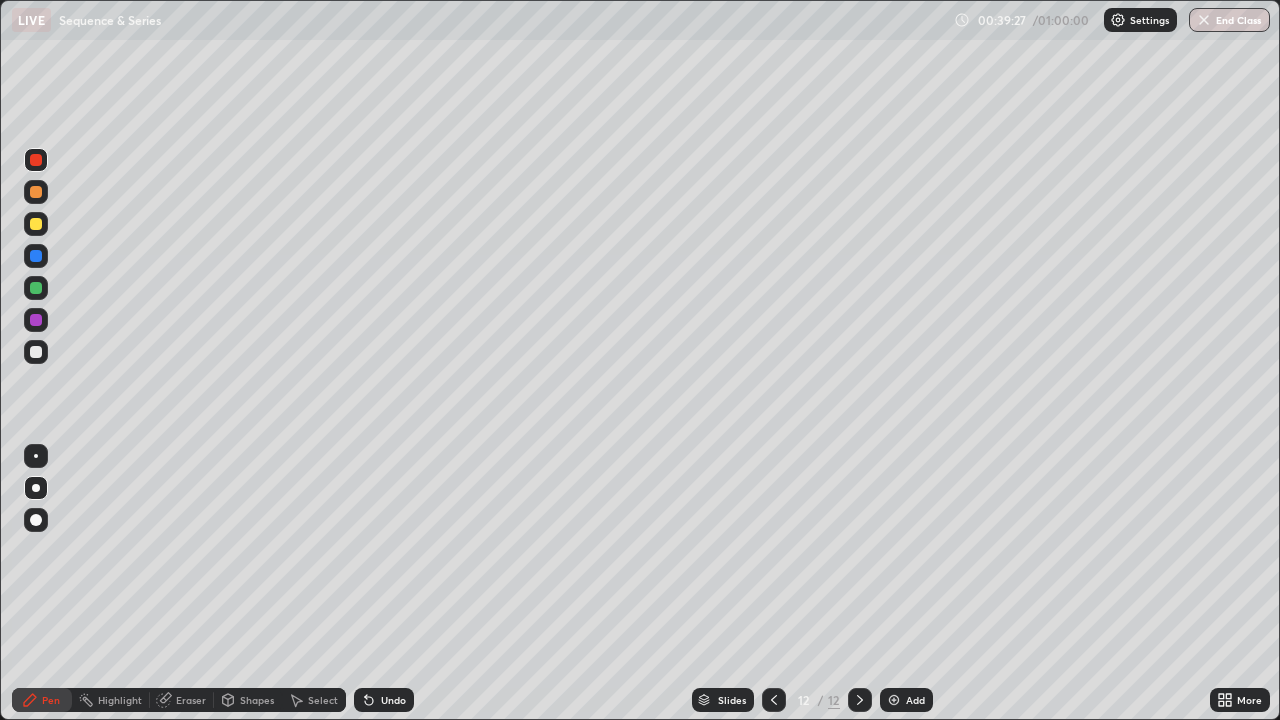 click on "Undo" at bounding box center (393, 700) 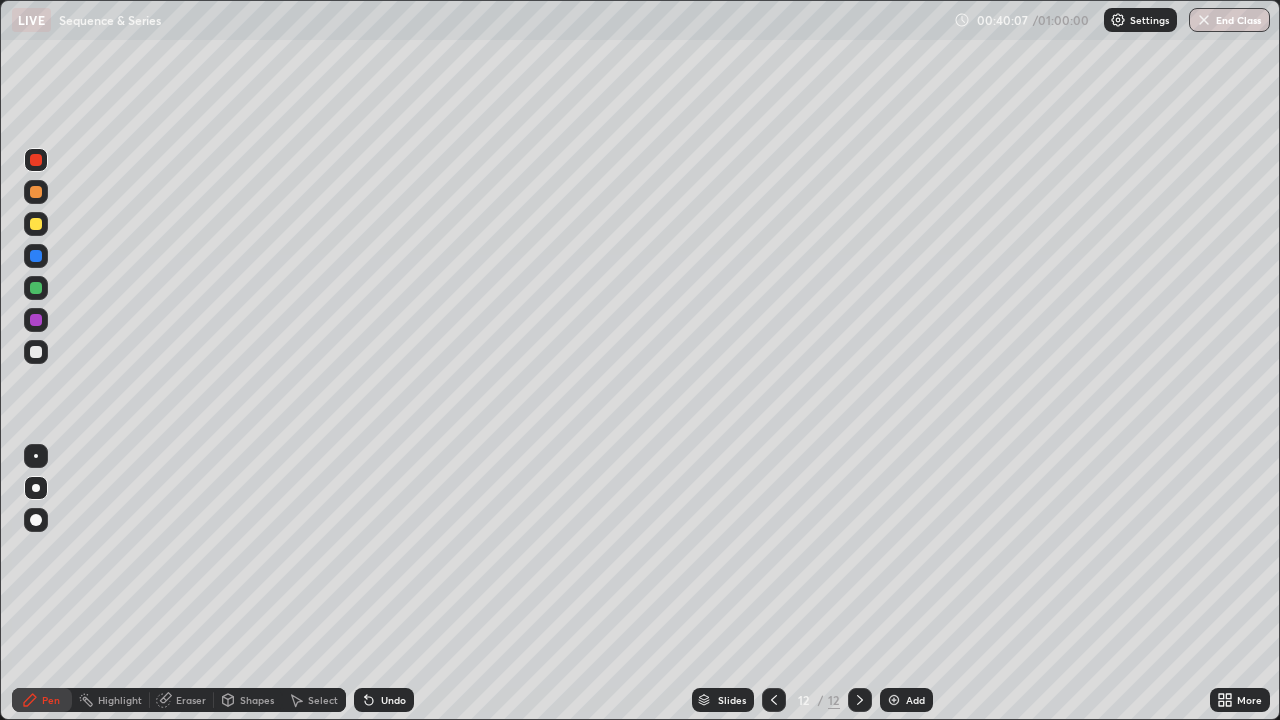 click at bounding box center [36, 224] 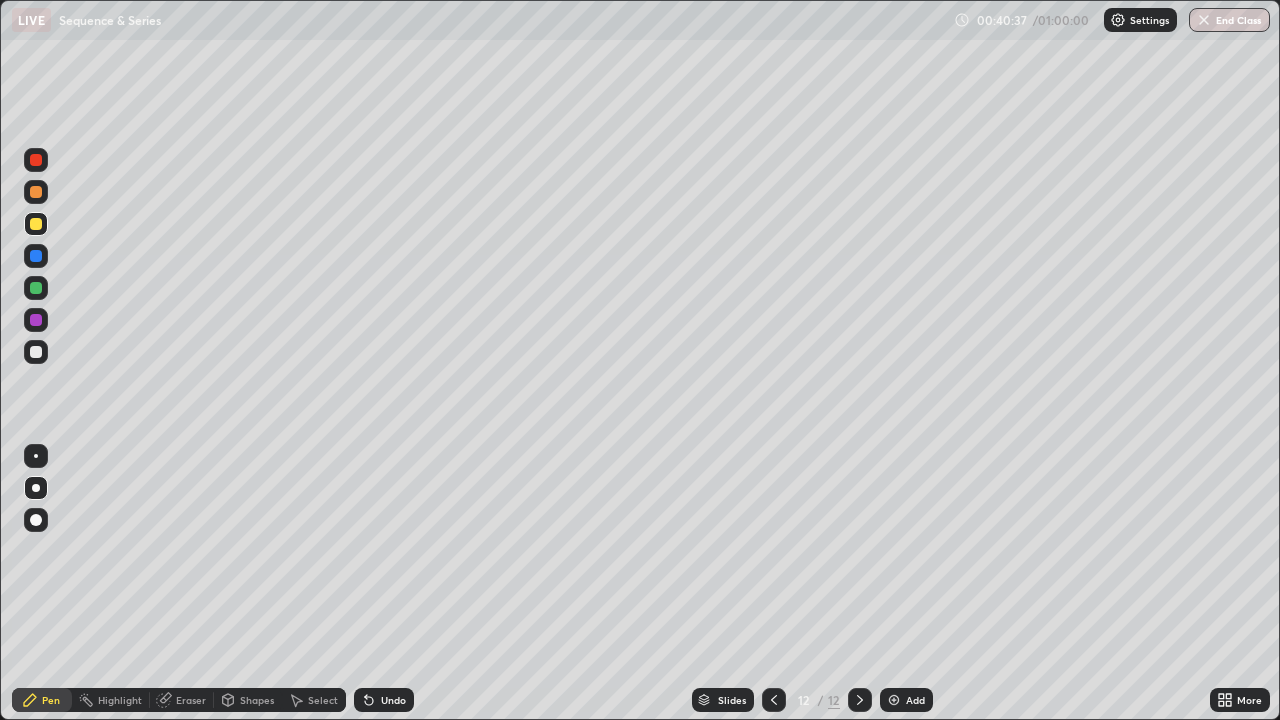 click at bounding box center [36, 288] 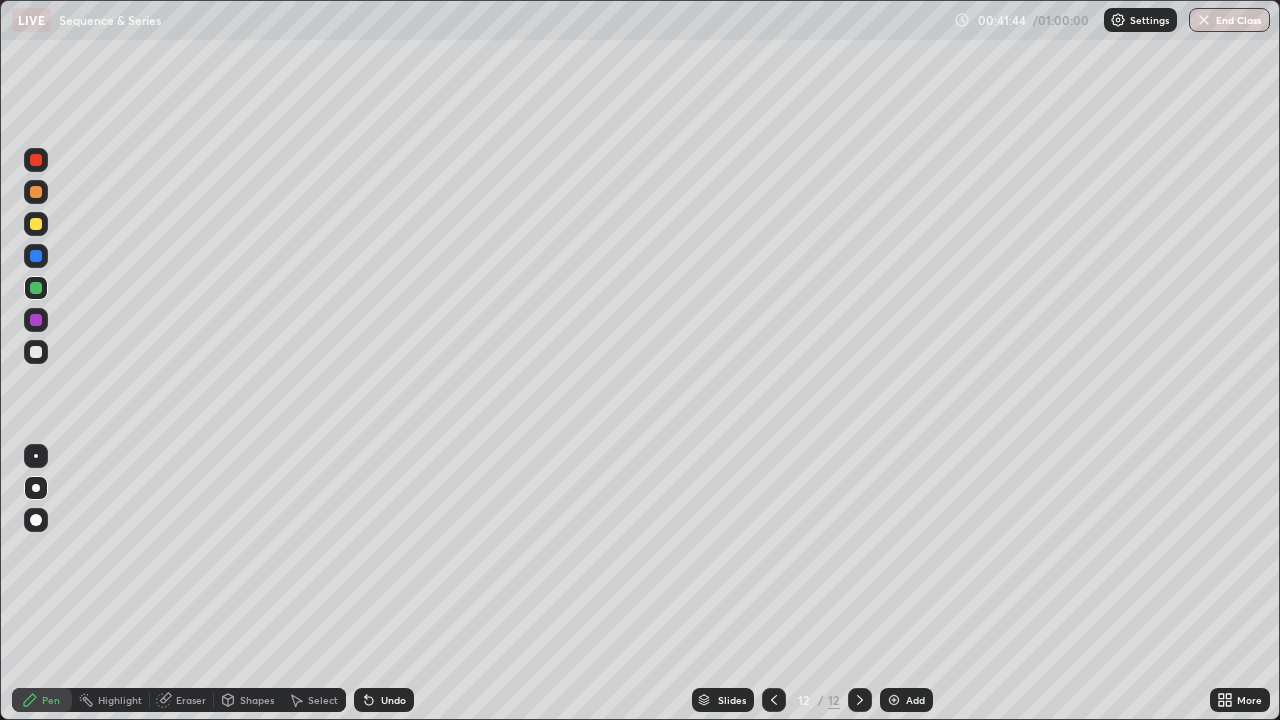 click 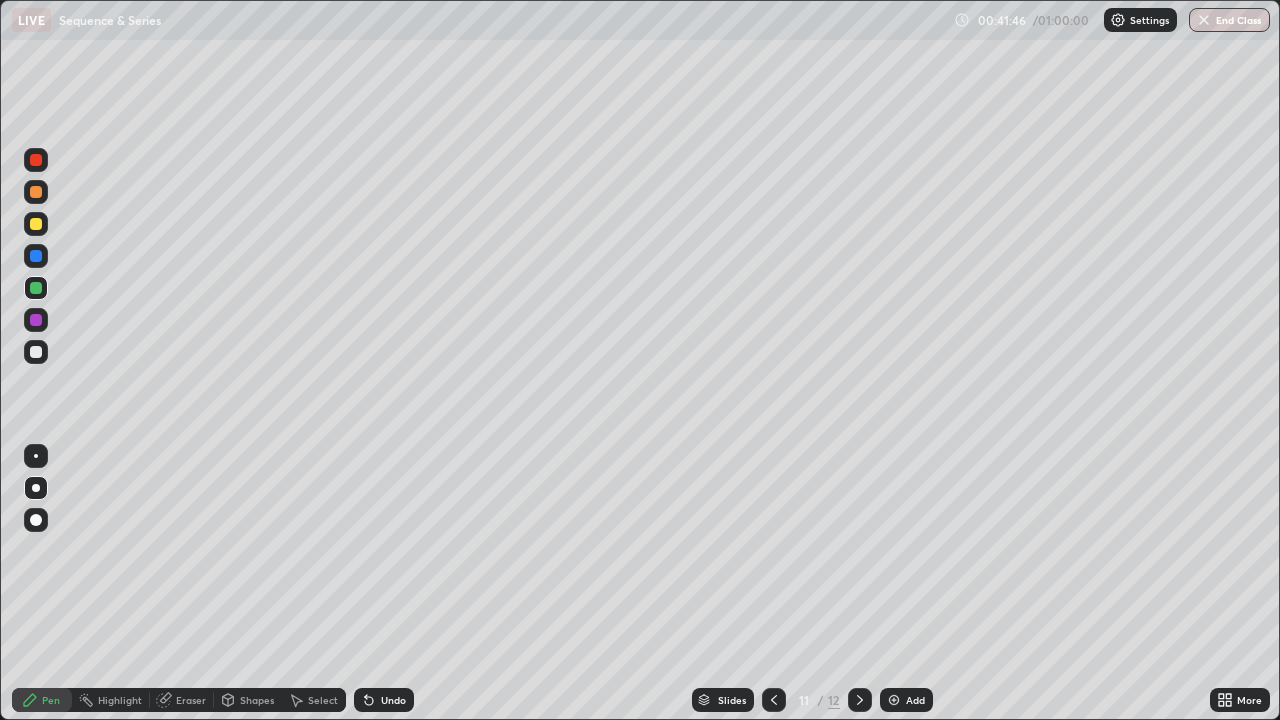 click 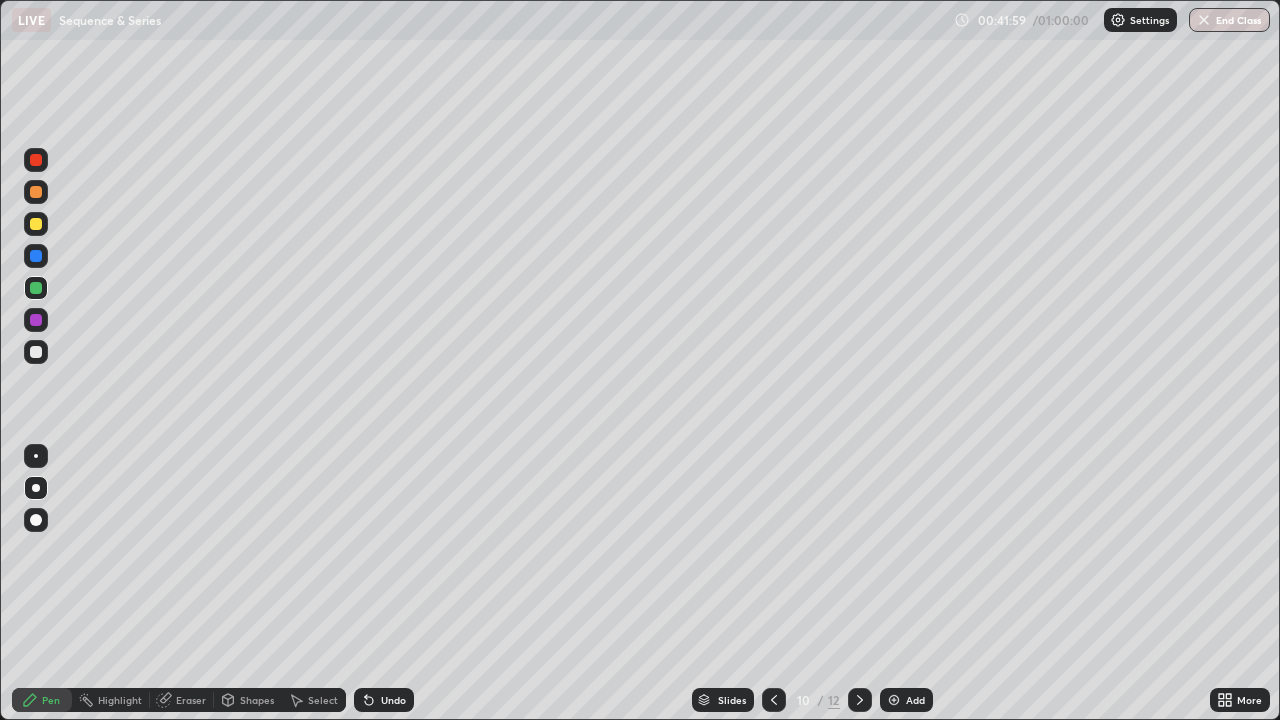 click at bounding box center [860, 700] 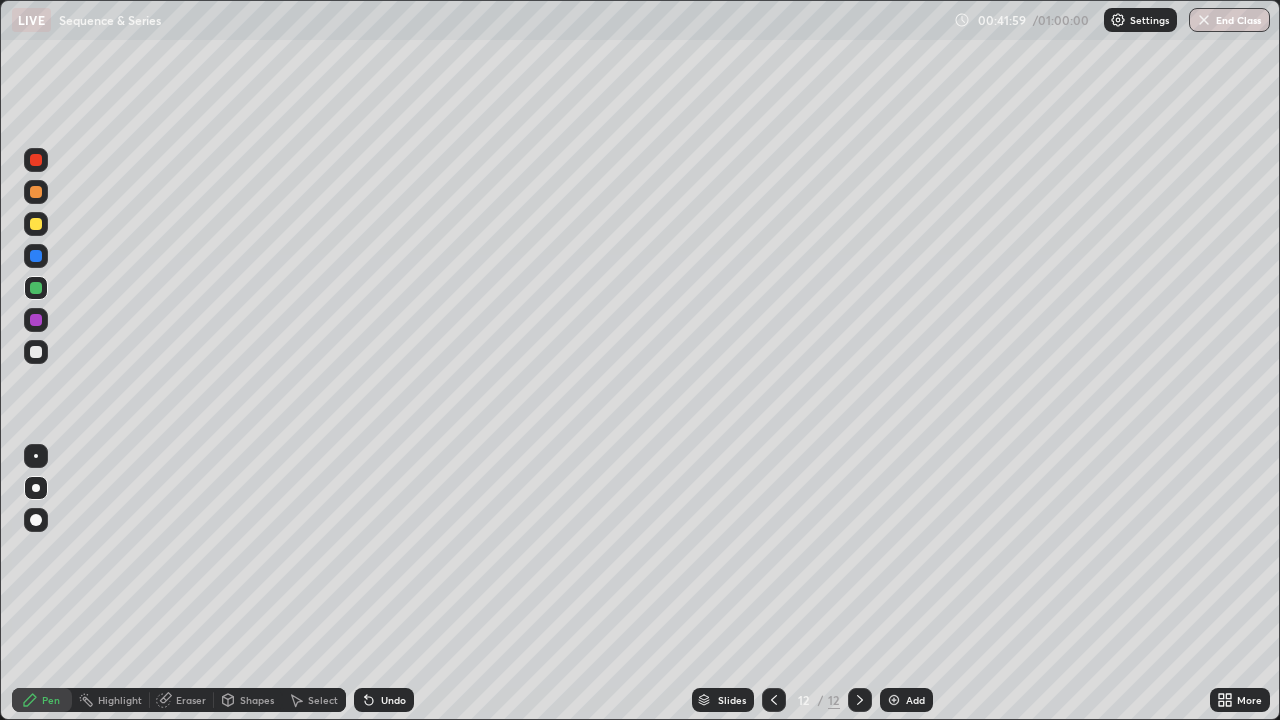 click 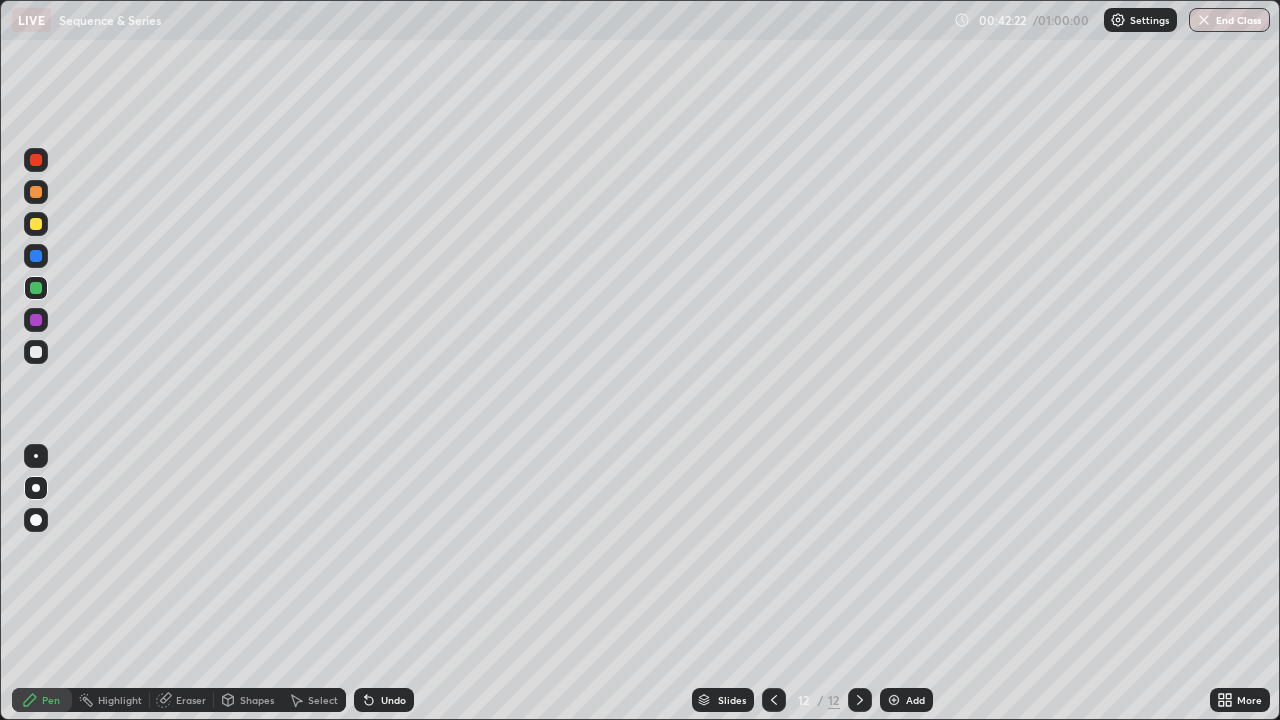 click on "Setting up your live class" at bounding box center (640, 360) 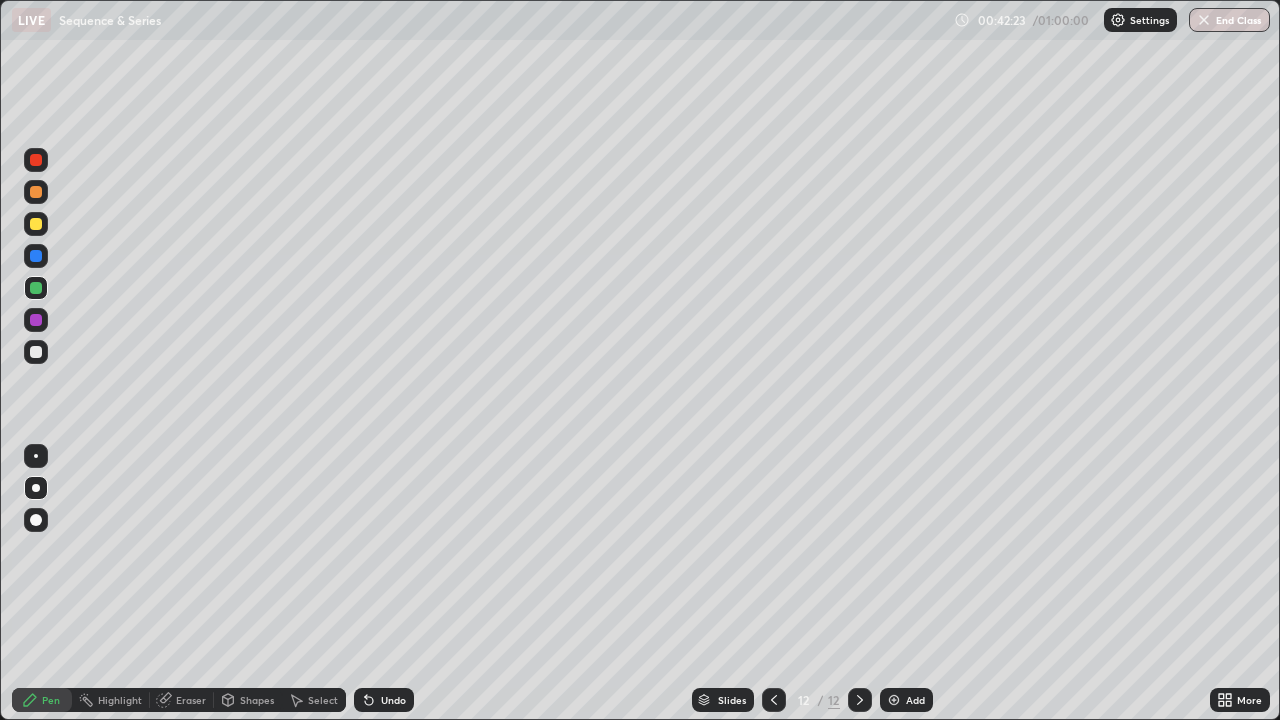 click at bounding box center [36, 488] 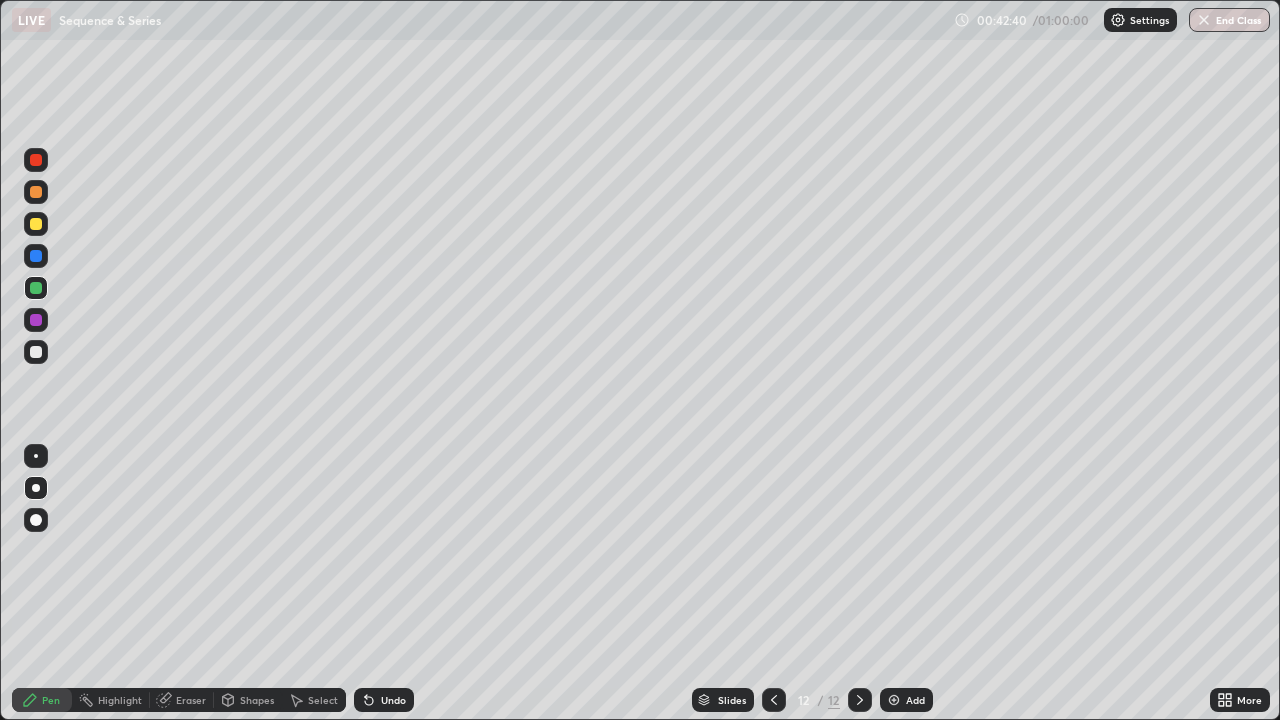 click 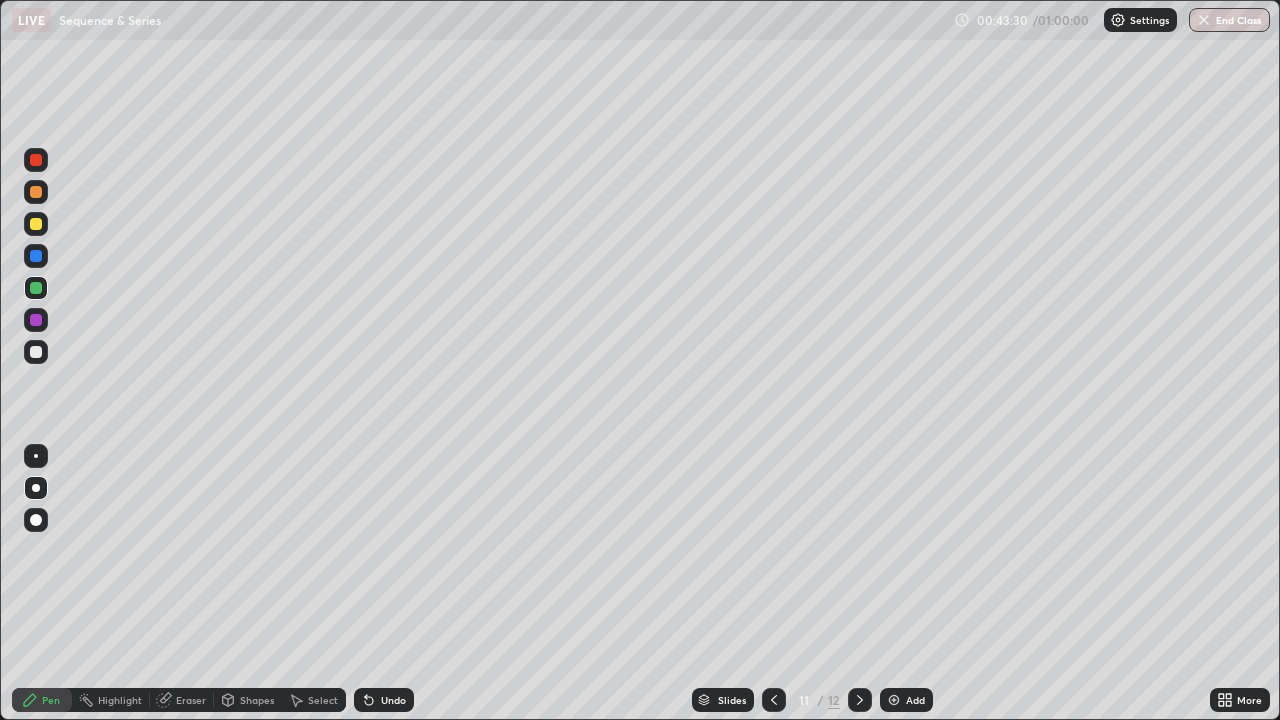 click 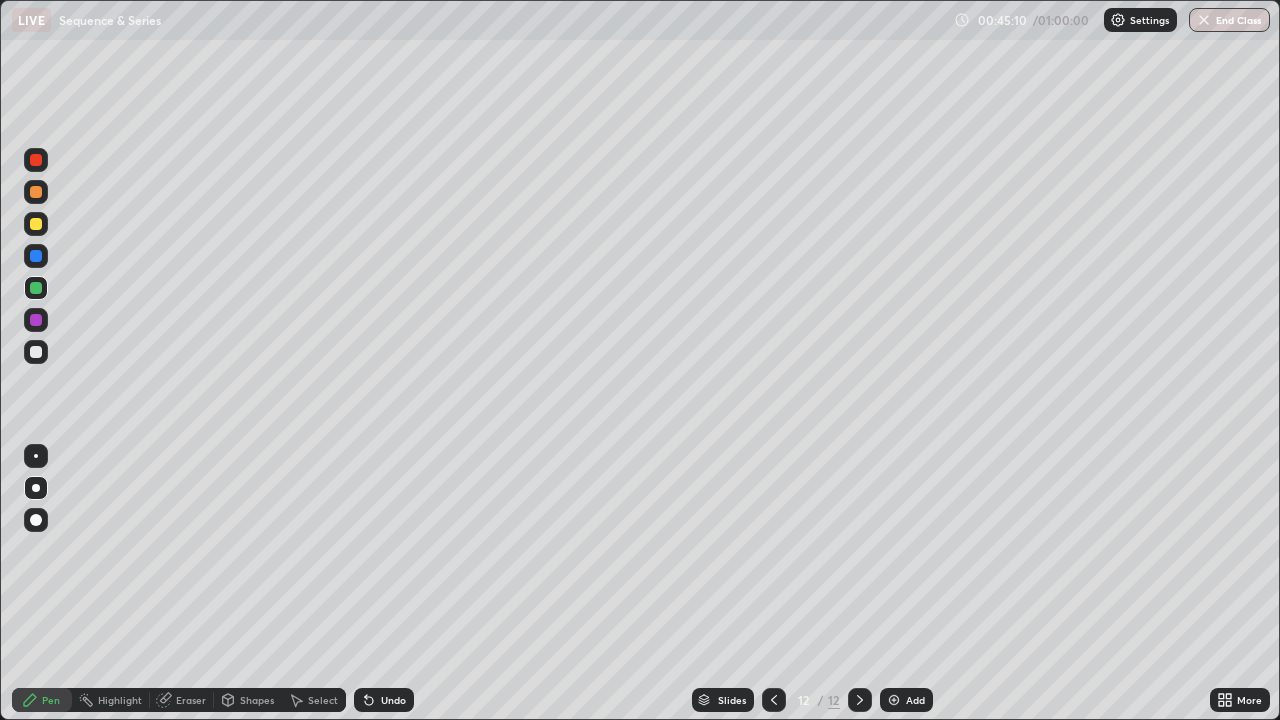 click at bounding box center [894, 700] 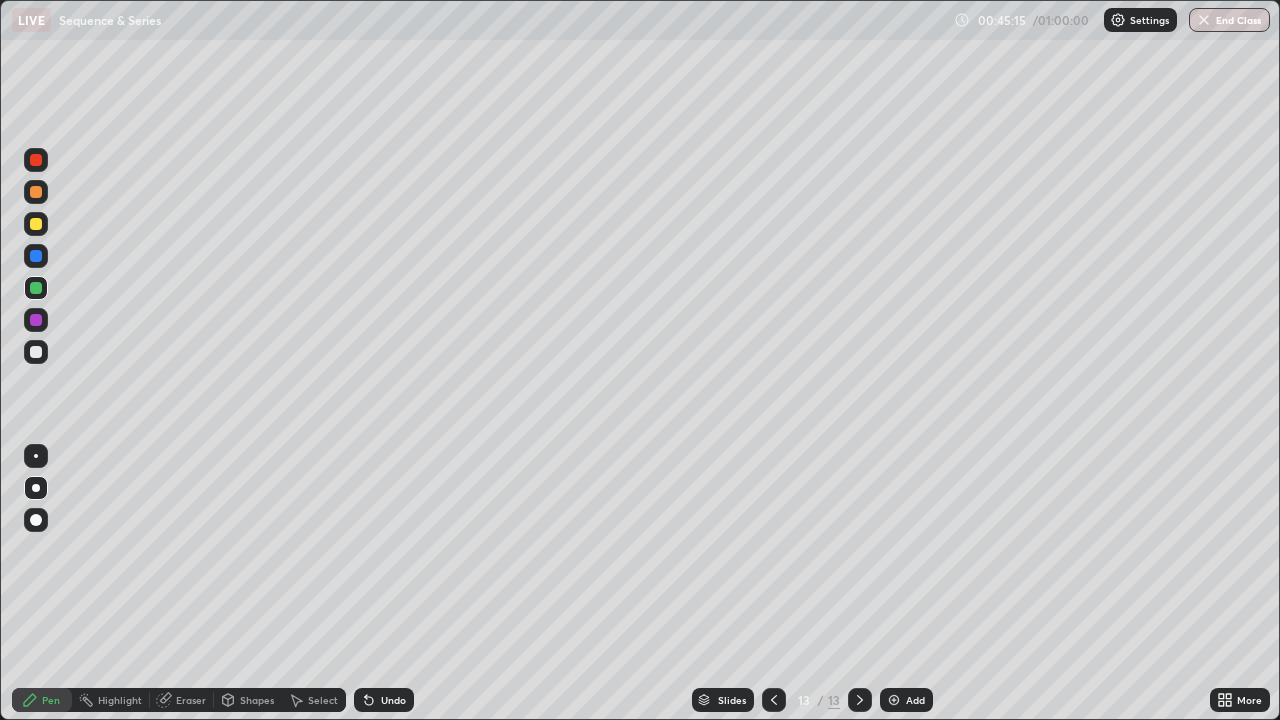 click at bounding box center [36, 352] 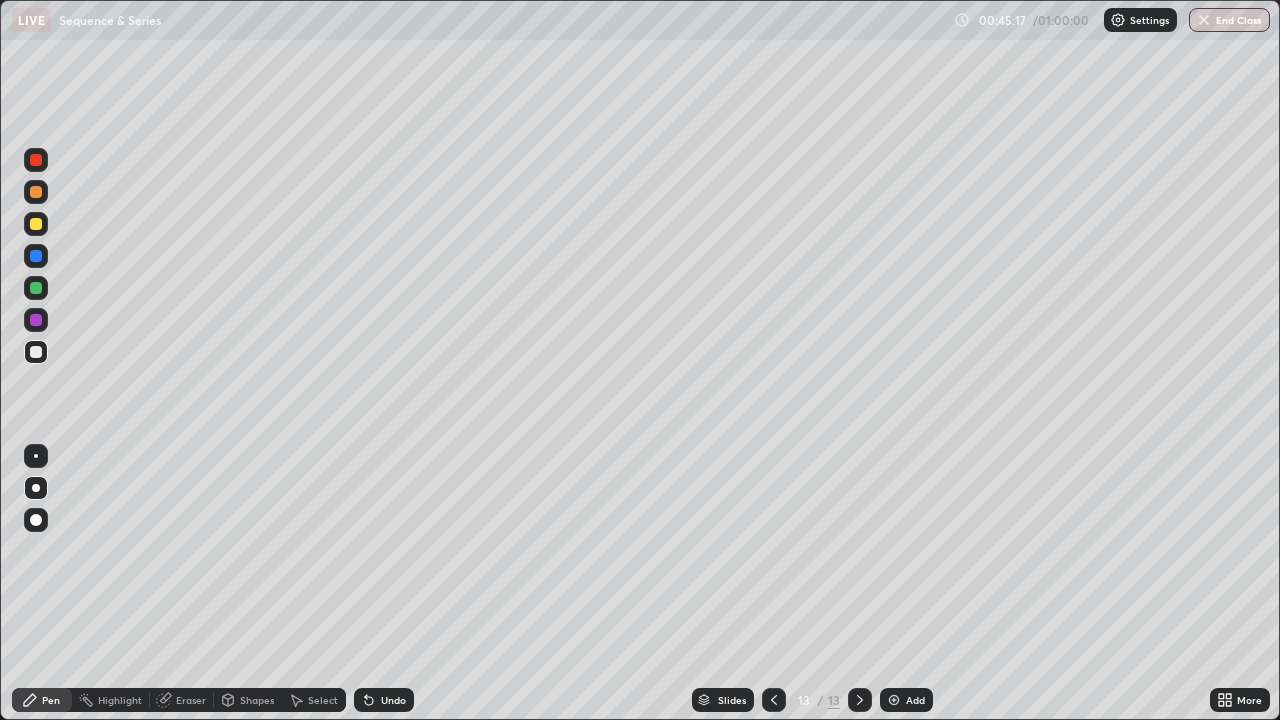 click at bounding box center [36, 224] 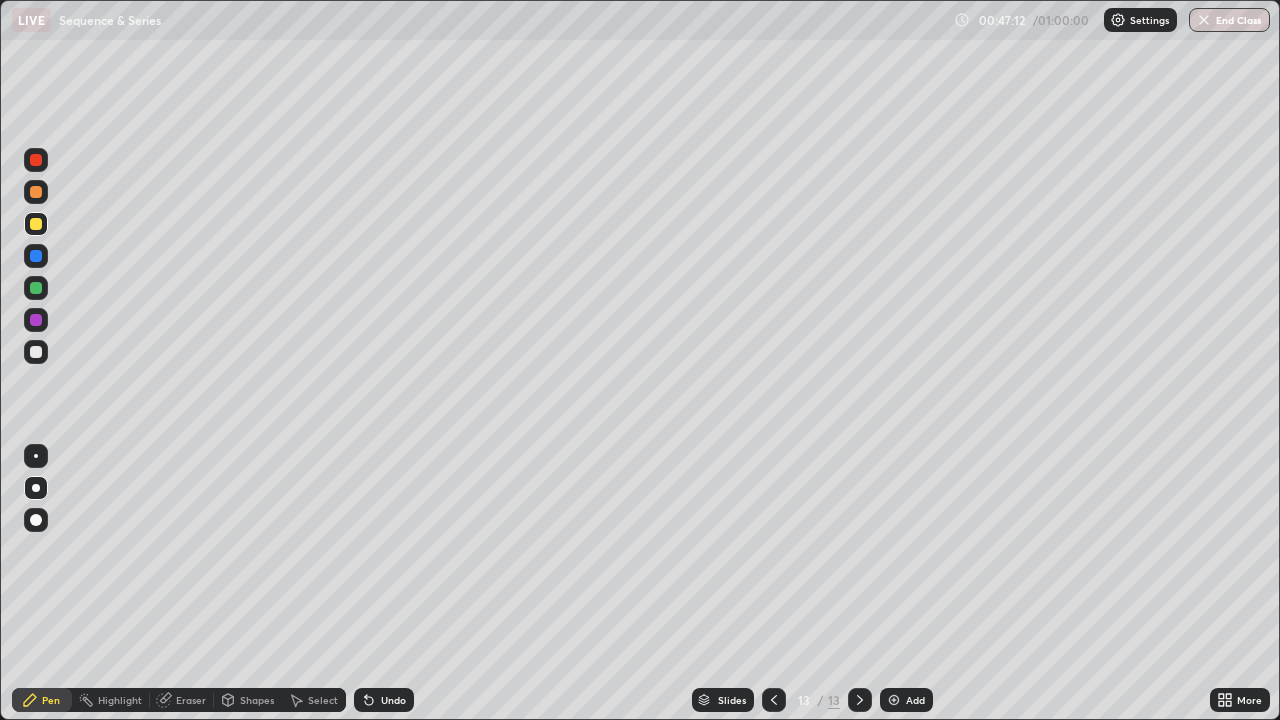 click at bounding box center (774, 700) 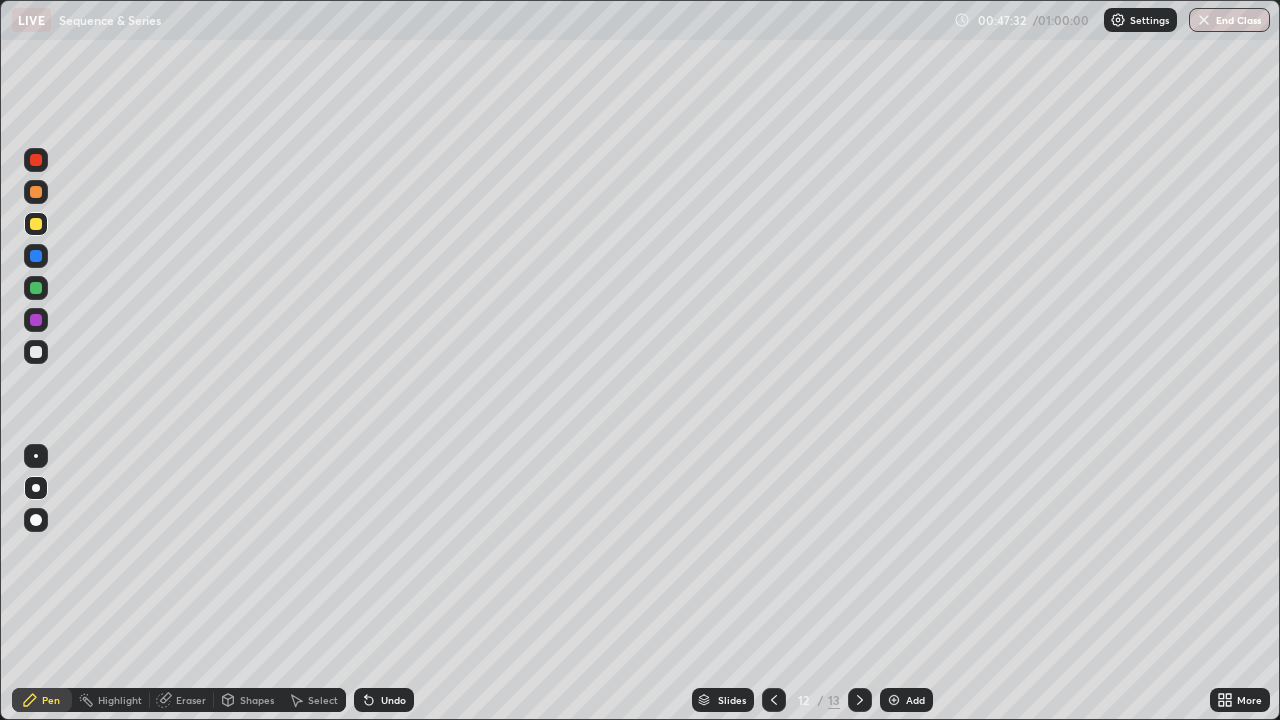 click on "Erase all" at bounding box center [36, 360] 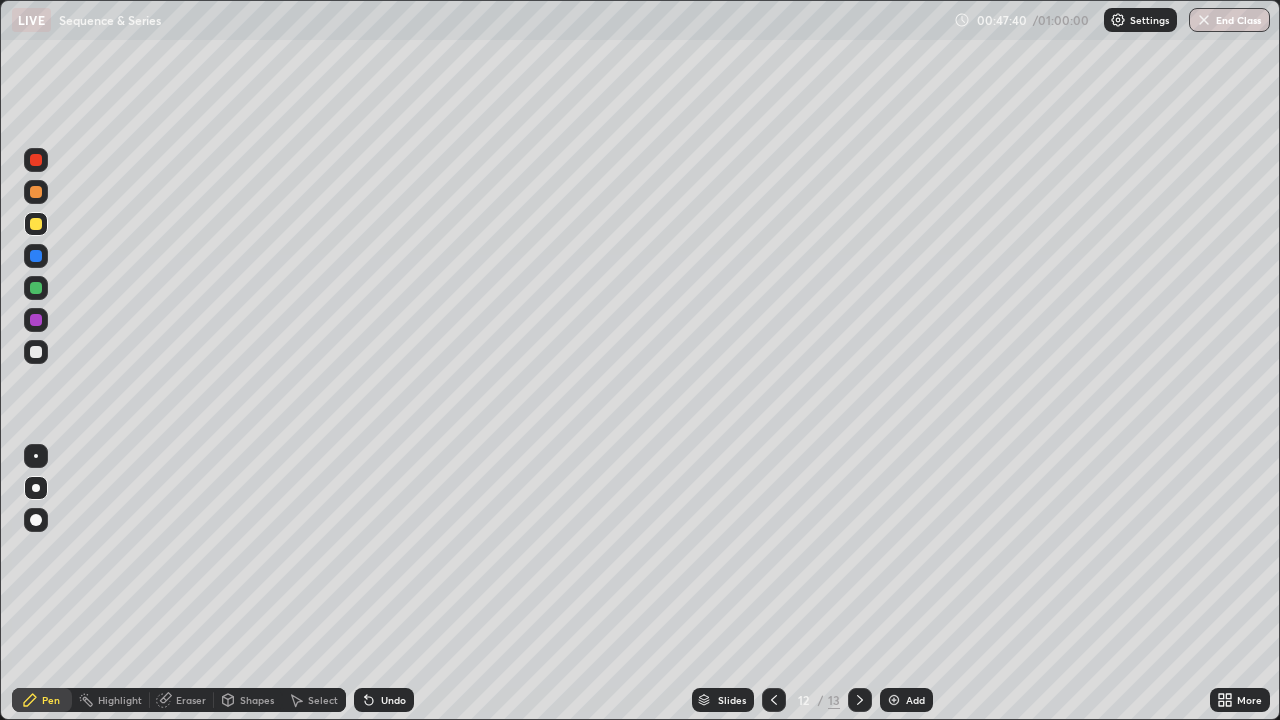 click on "Eraser" at bounding box center [191, 700] 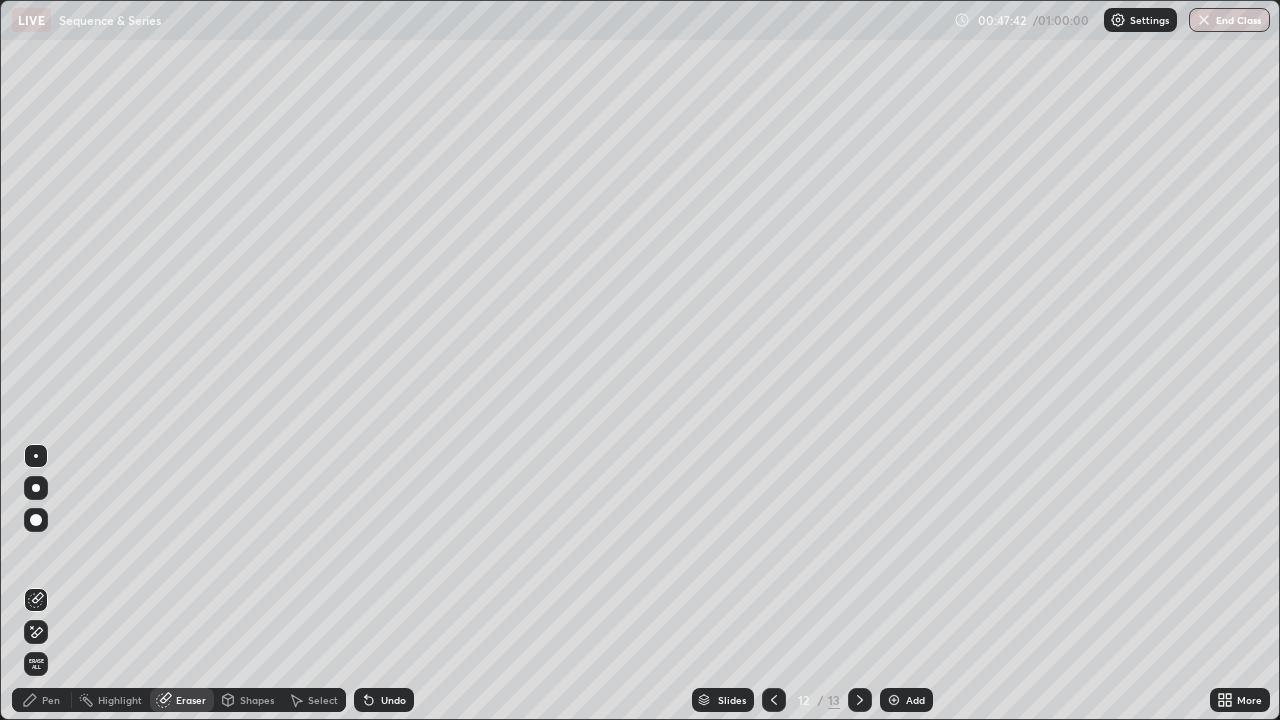 click on "Pen" at bounding box center [51, 700] 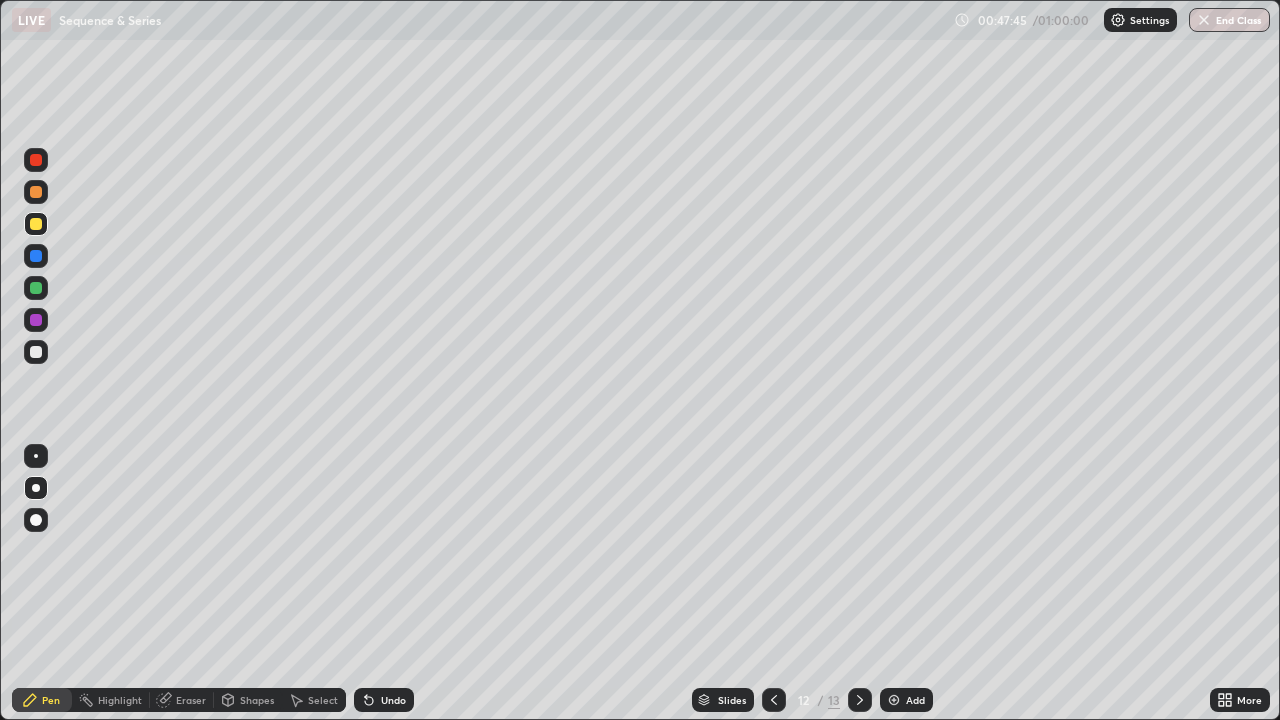 click 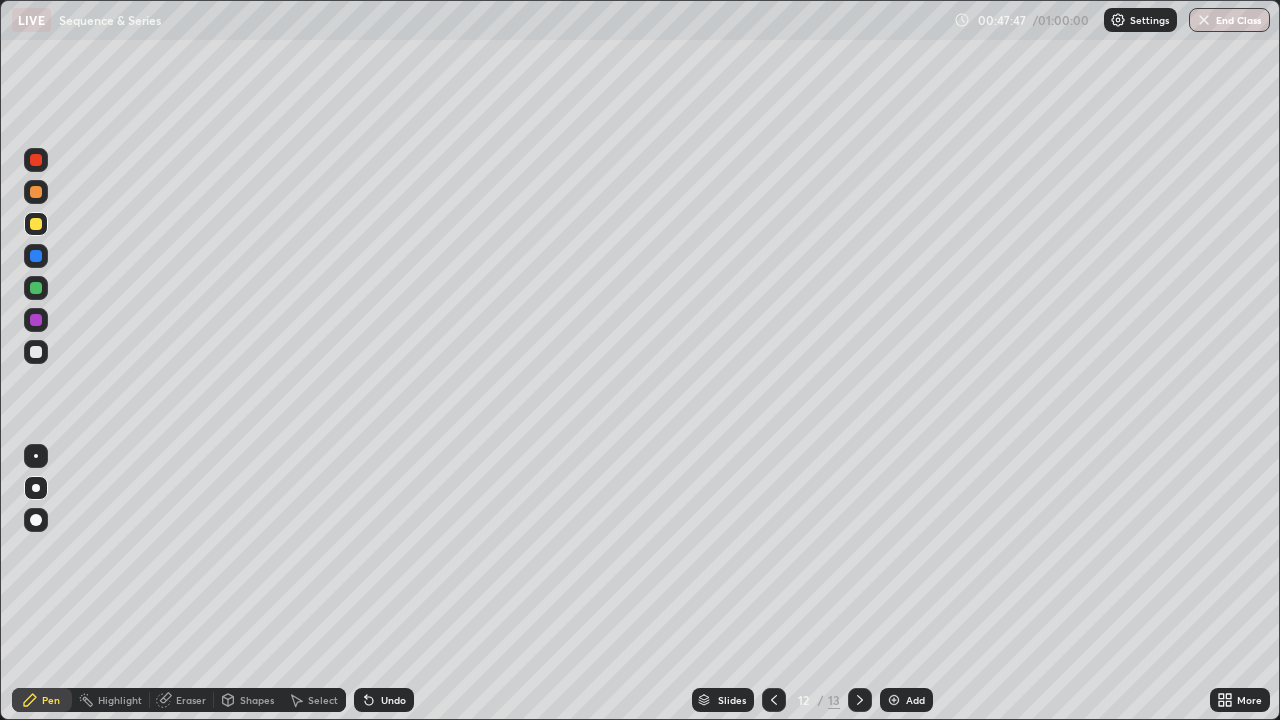 click at bounding box center (36, 288) 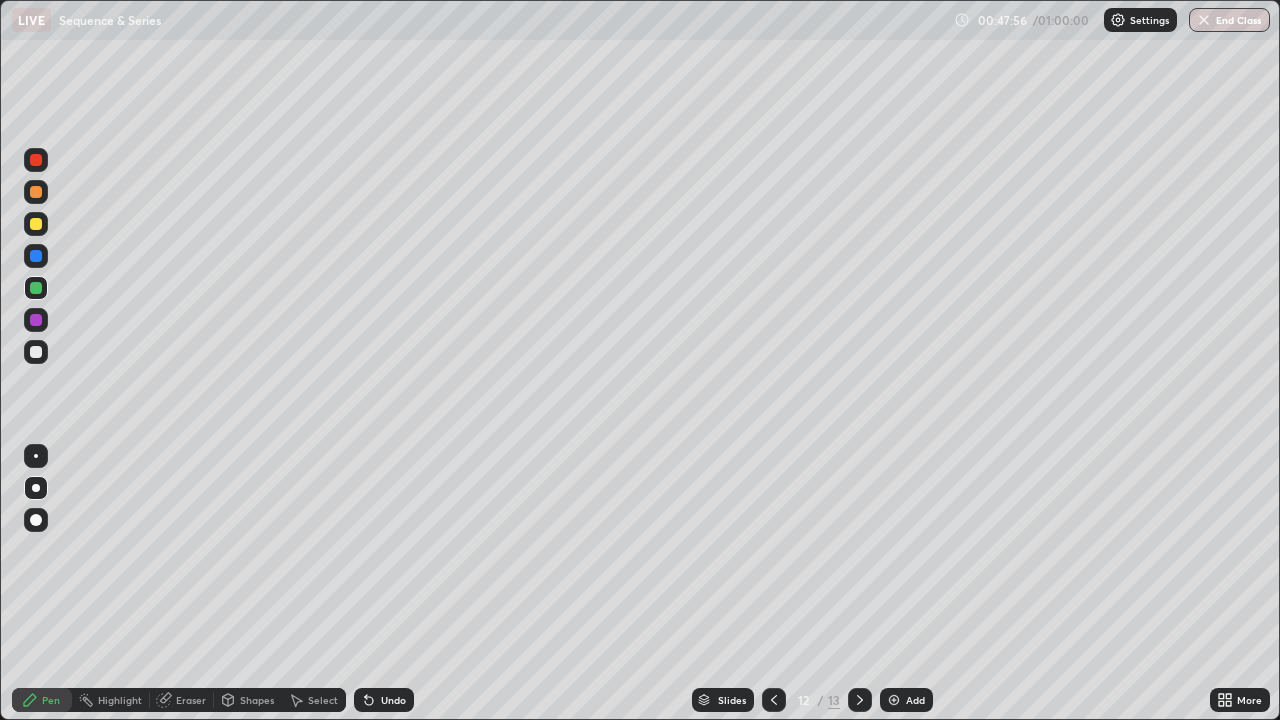 click on "Undo" at bounding box center [393, 700] 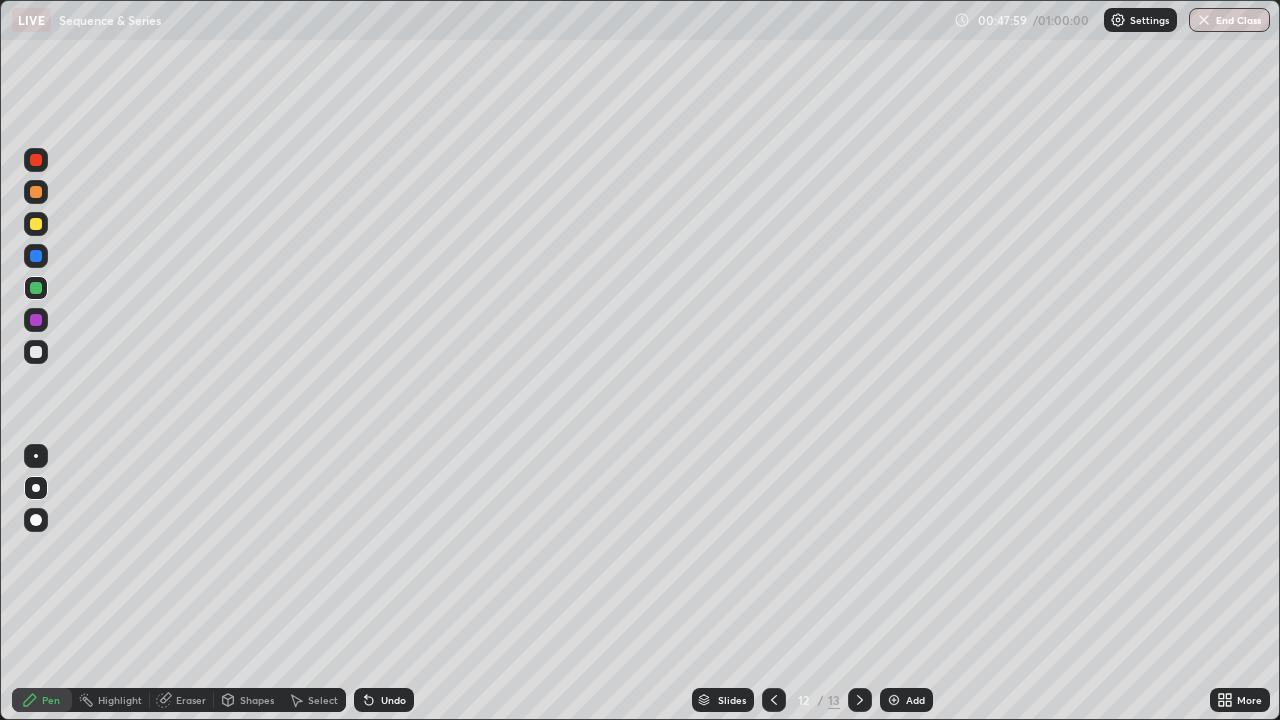 click at bounding box center [36, 224] 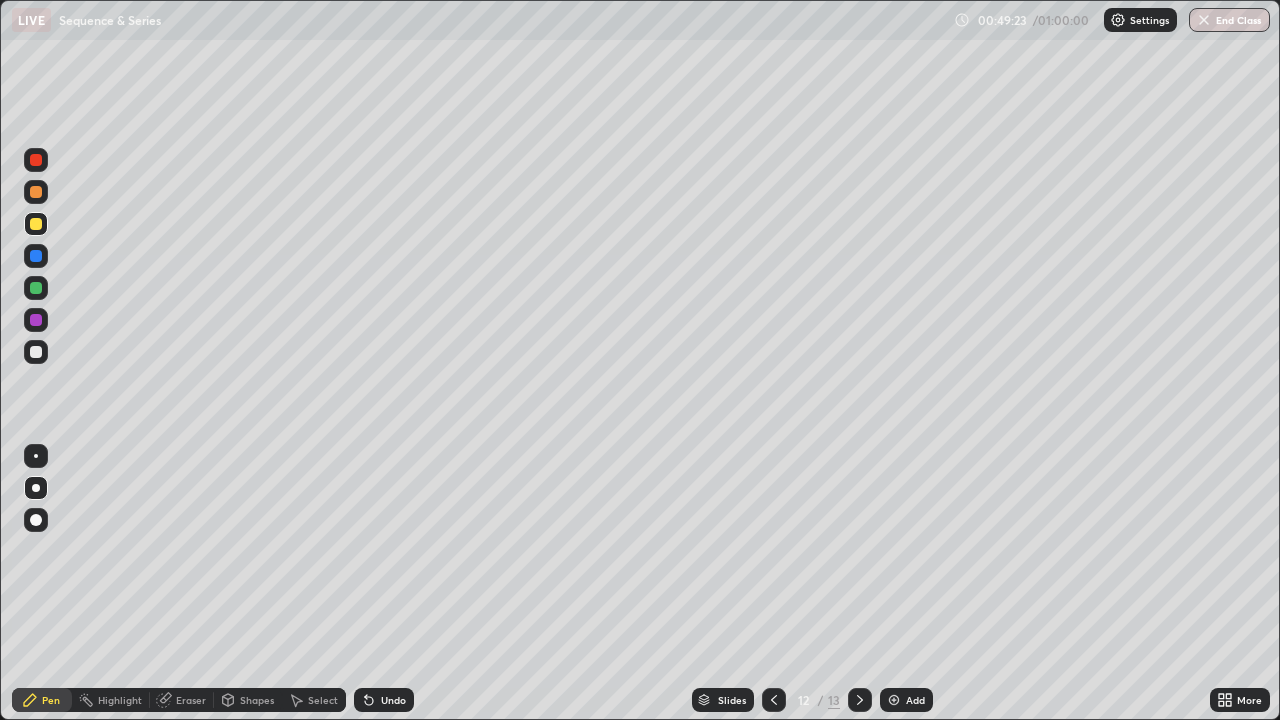 click 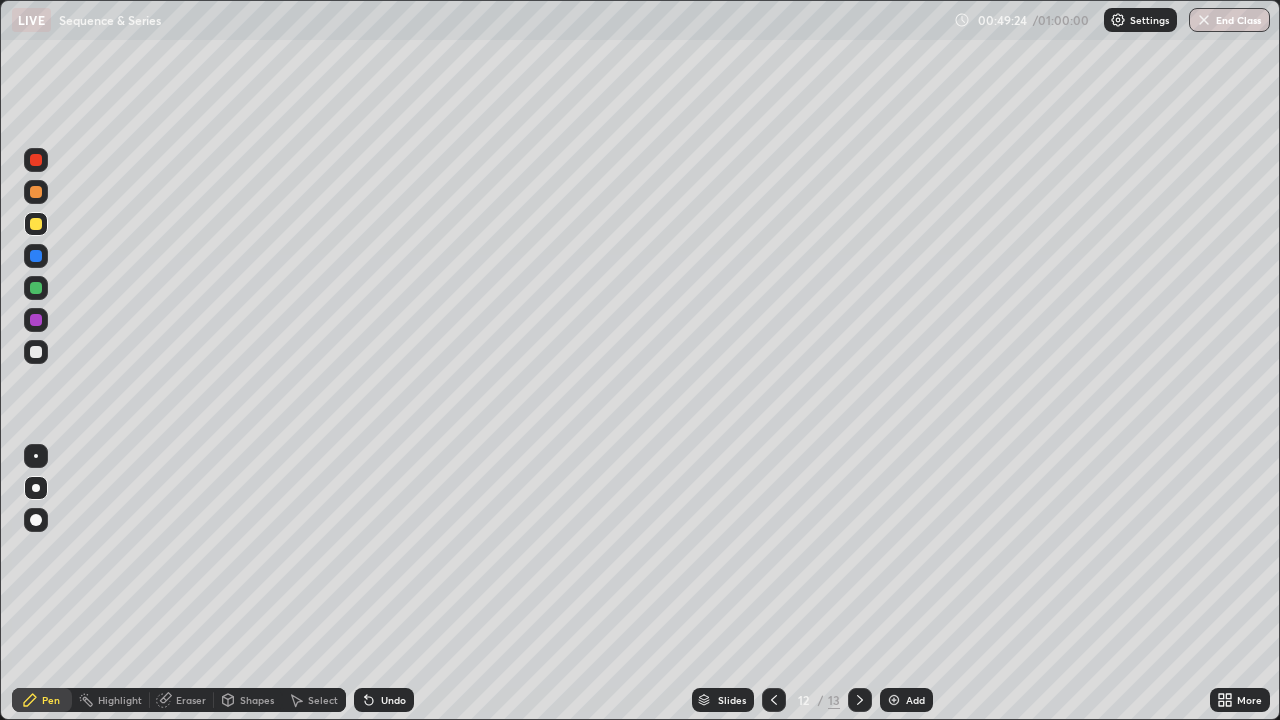 click on "Undo" at bounding box center [393, 700] 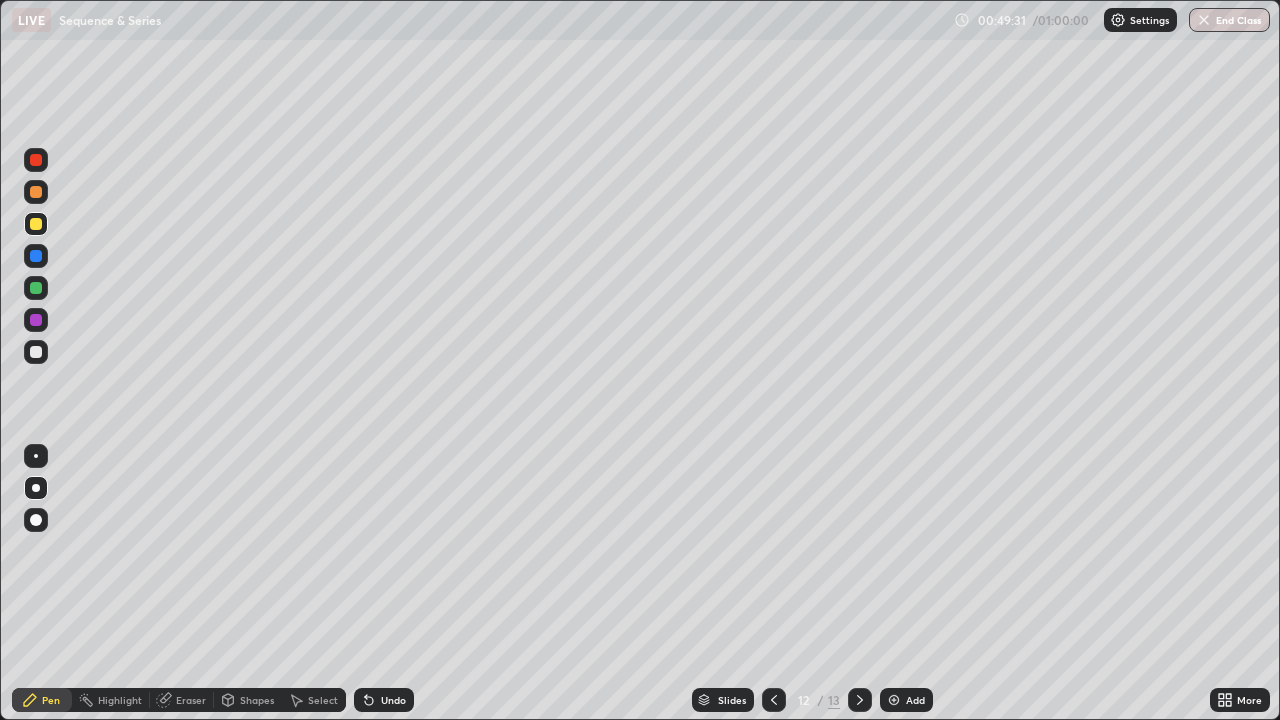click 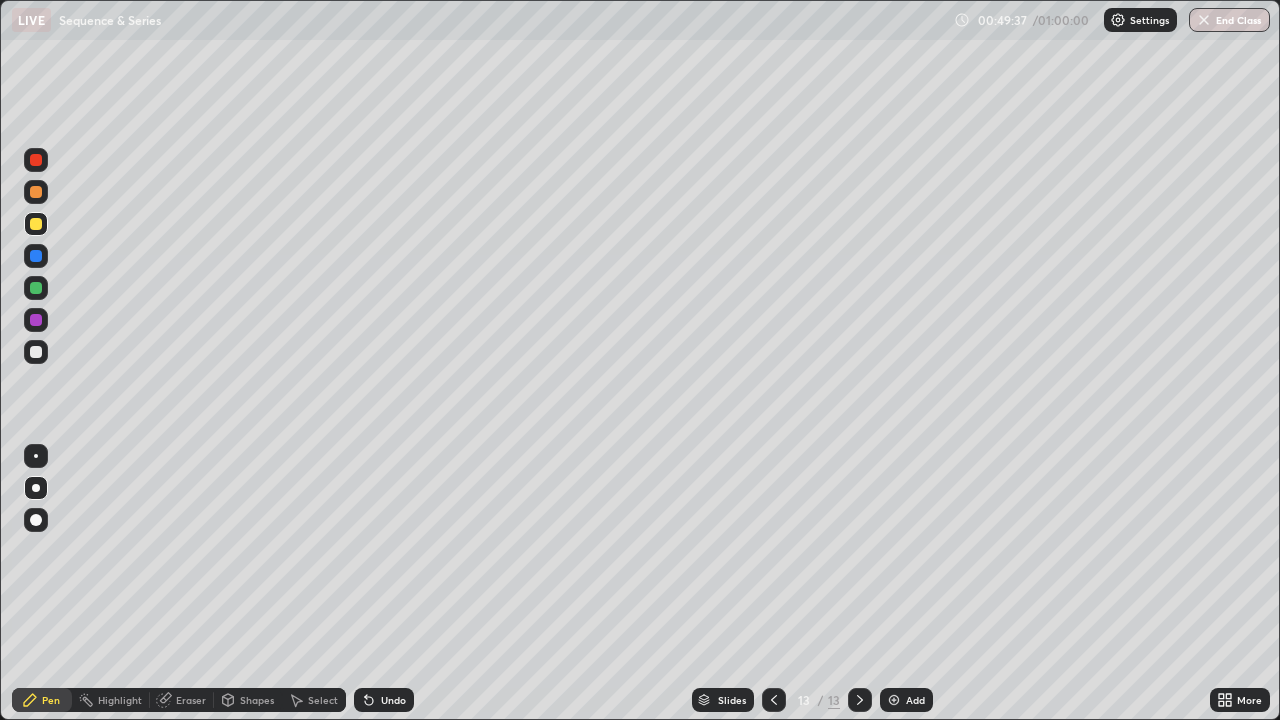click at bounding box center (36, 160) 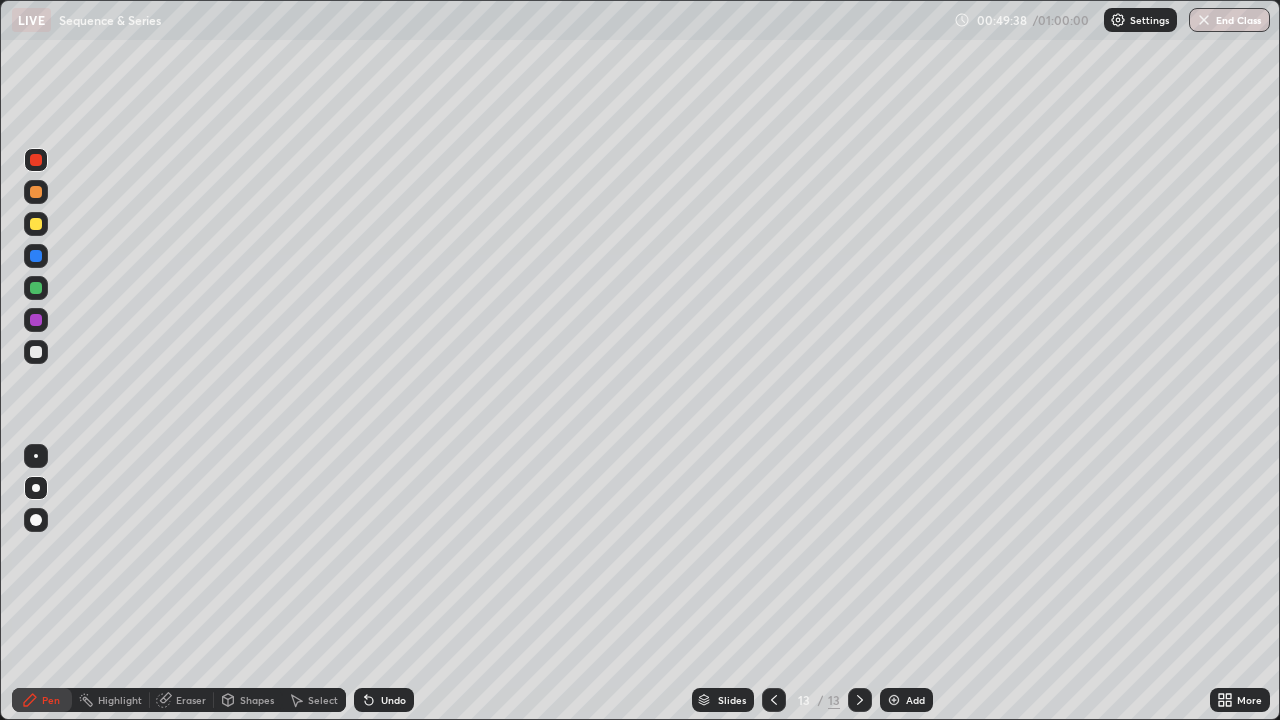 click at bounding box center [36, 256] 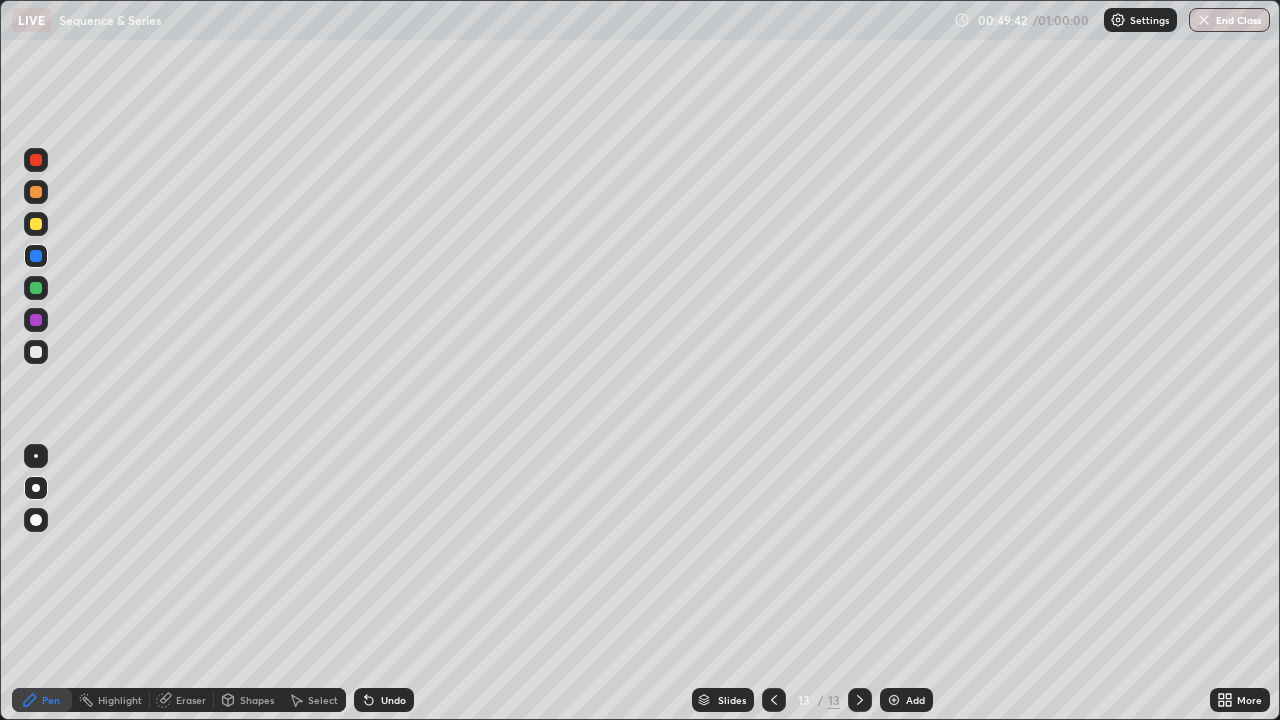 click at bounding box center (36, 288) 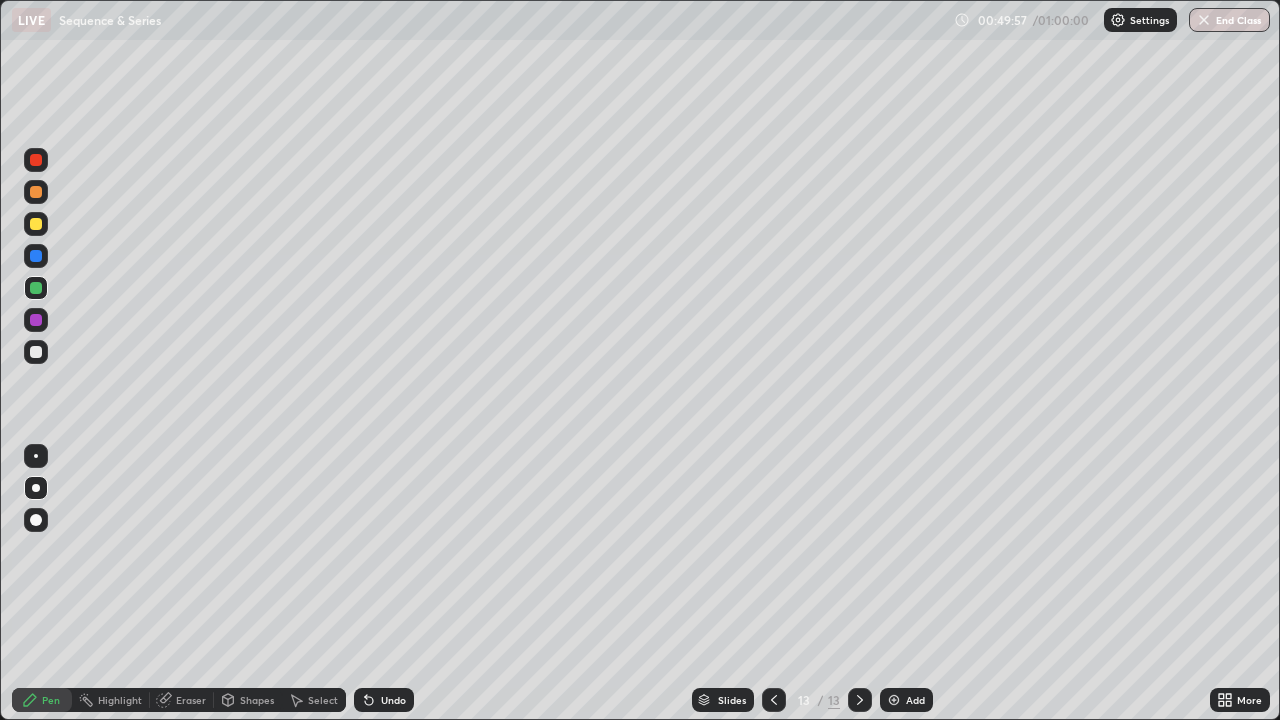 click at bounding box center (36, 352) 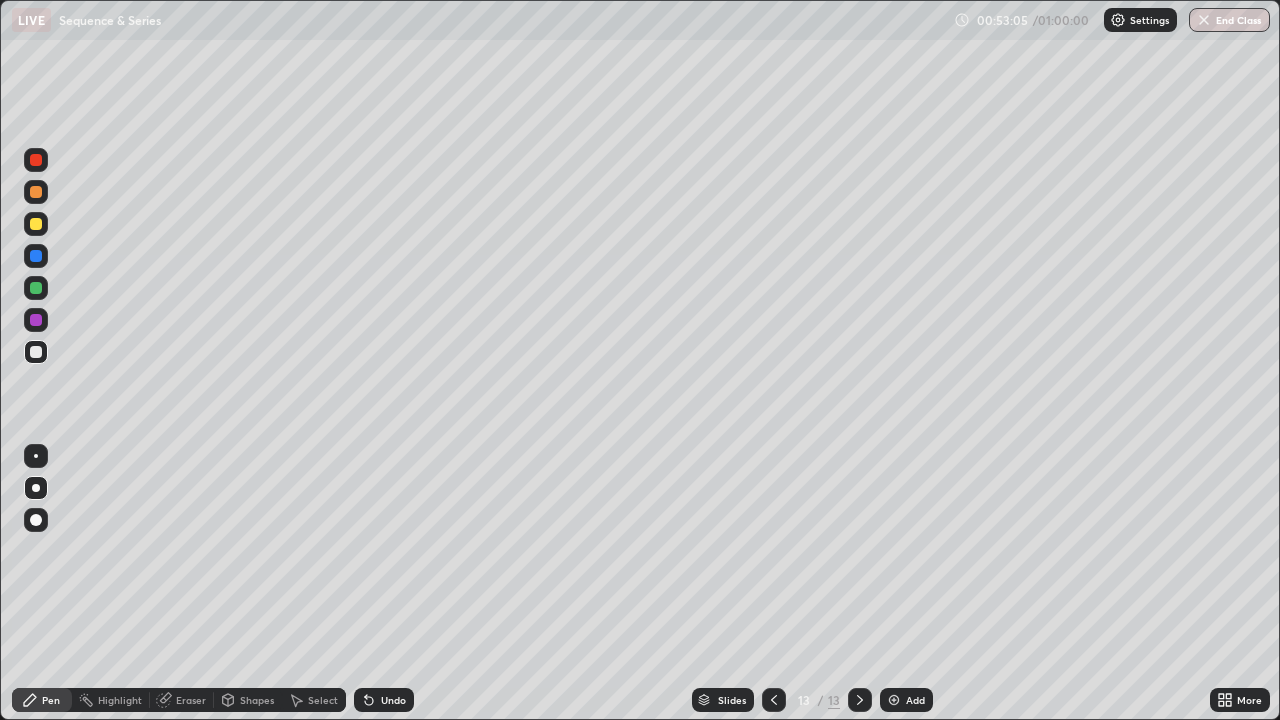 click at bounding box center (894, 700) 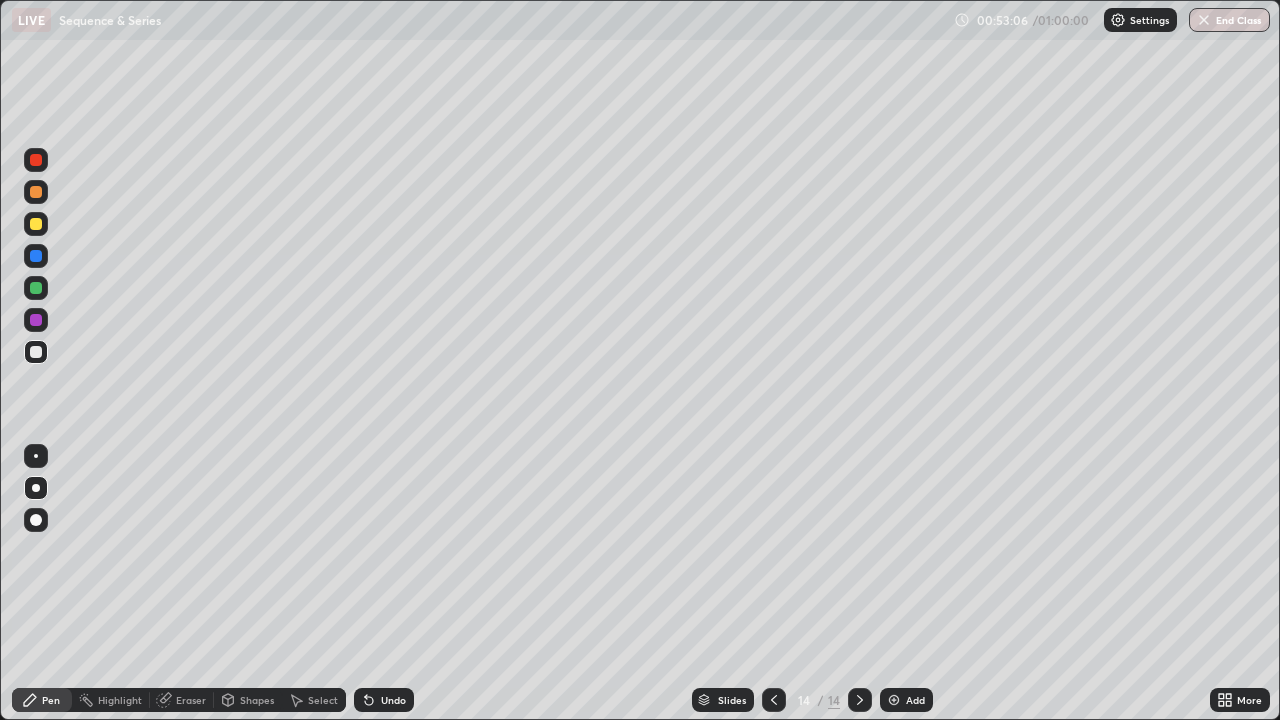 click at bounding box center [36, 224] 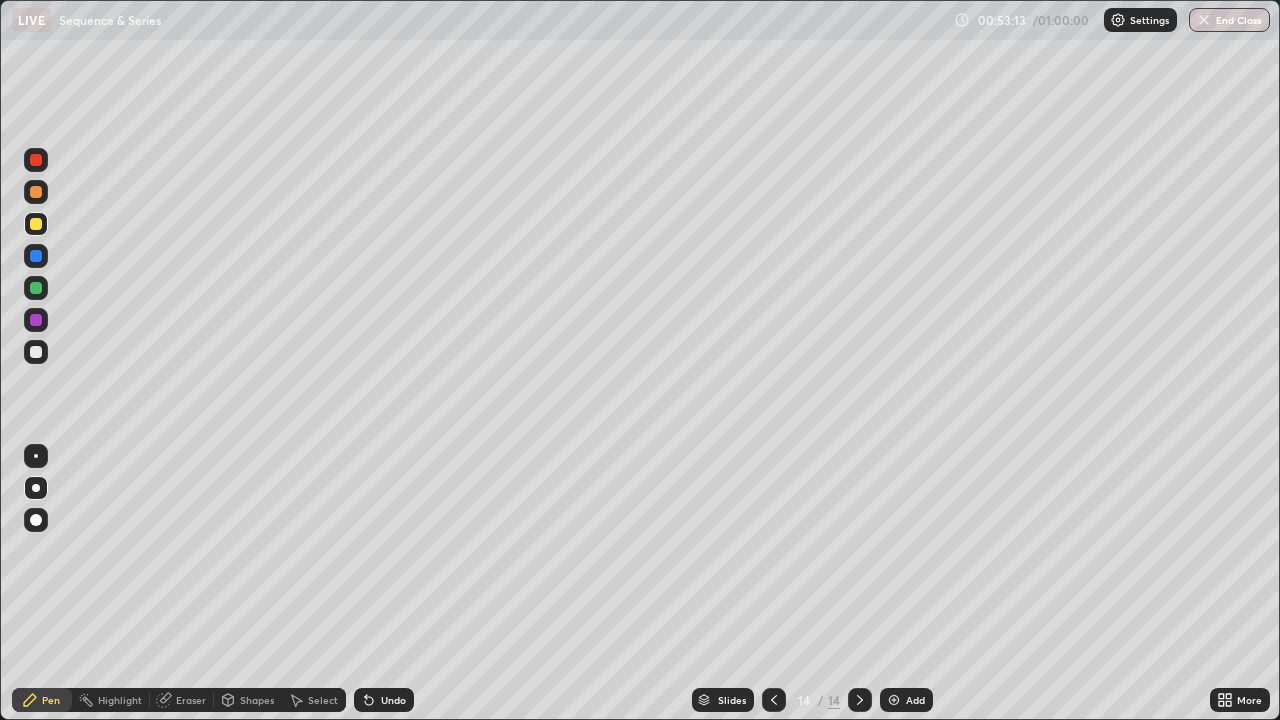 click 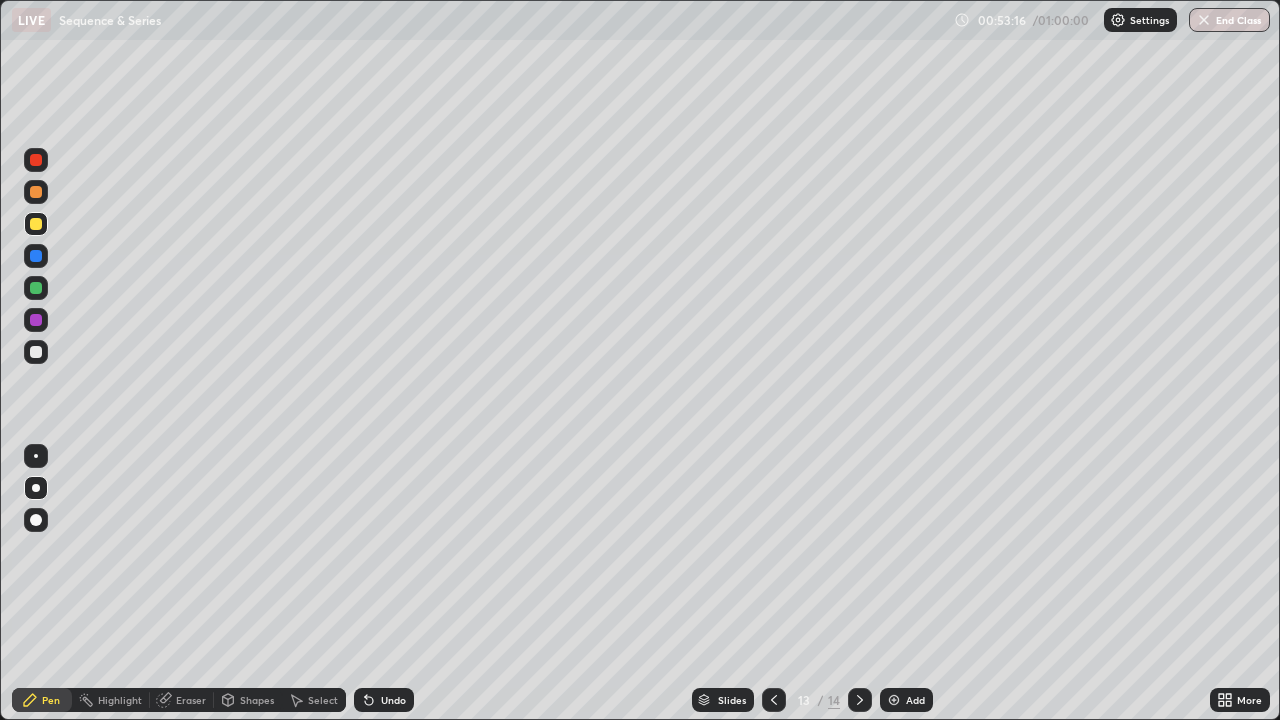 click 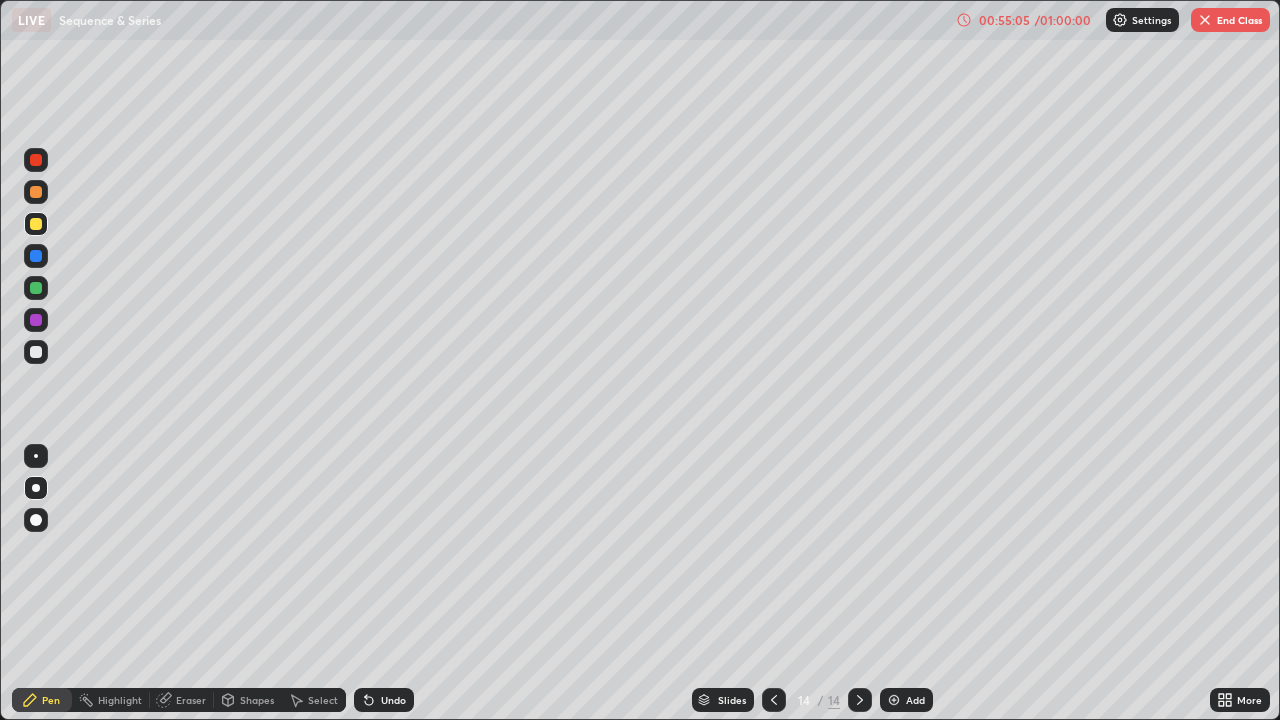 click 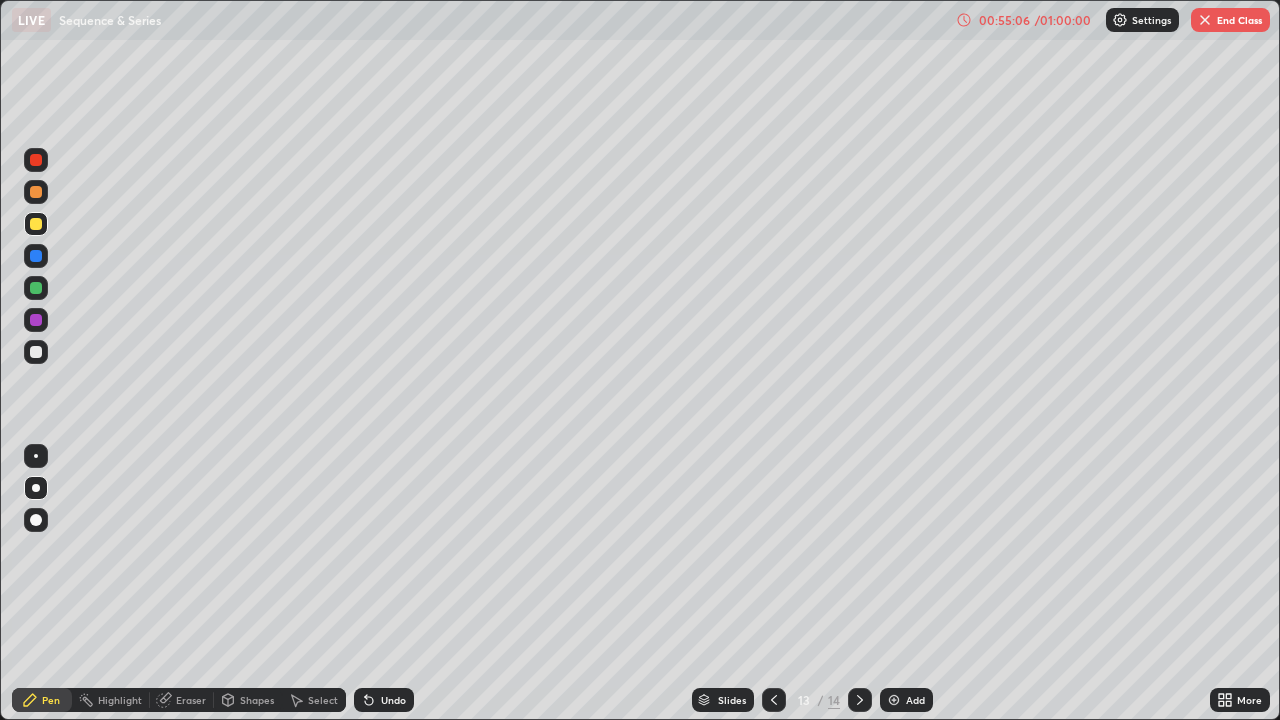 click 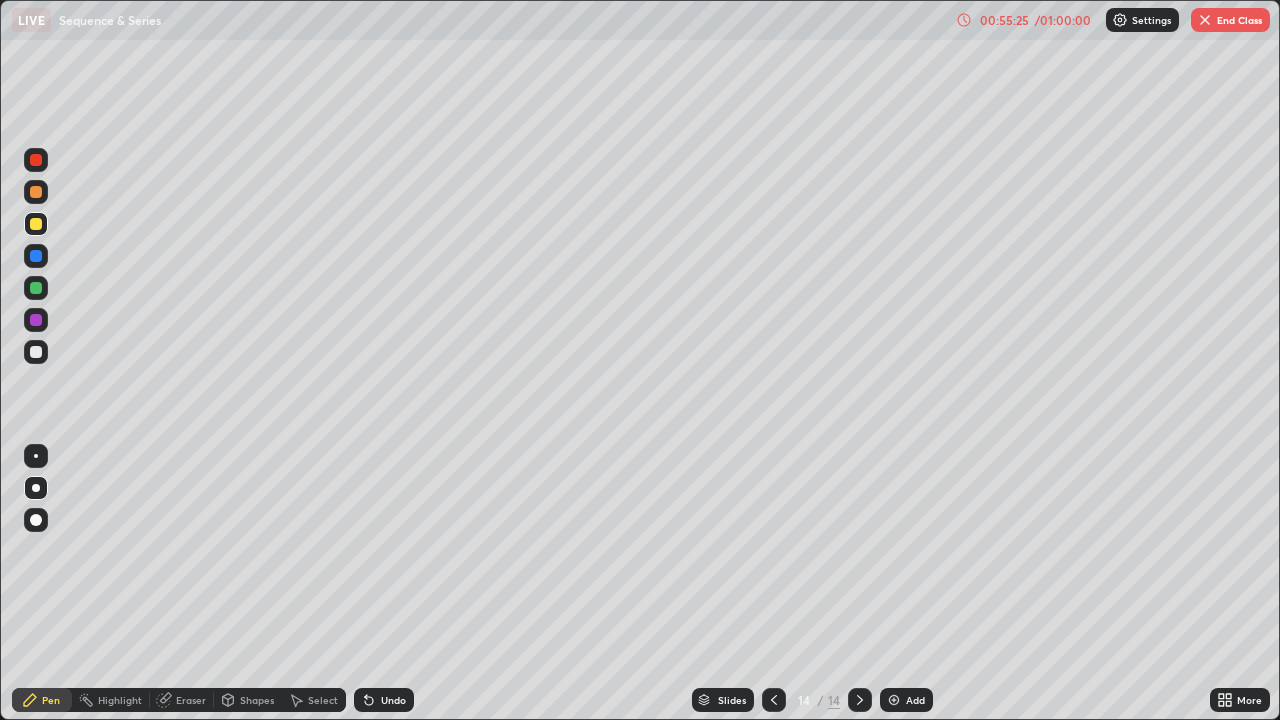 click 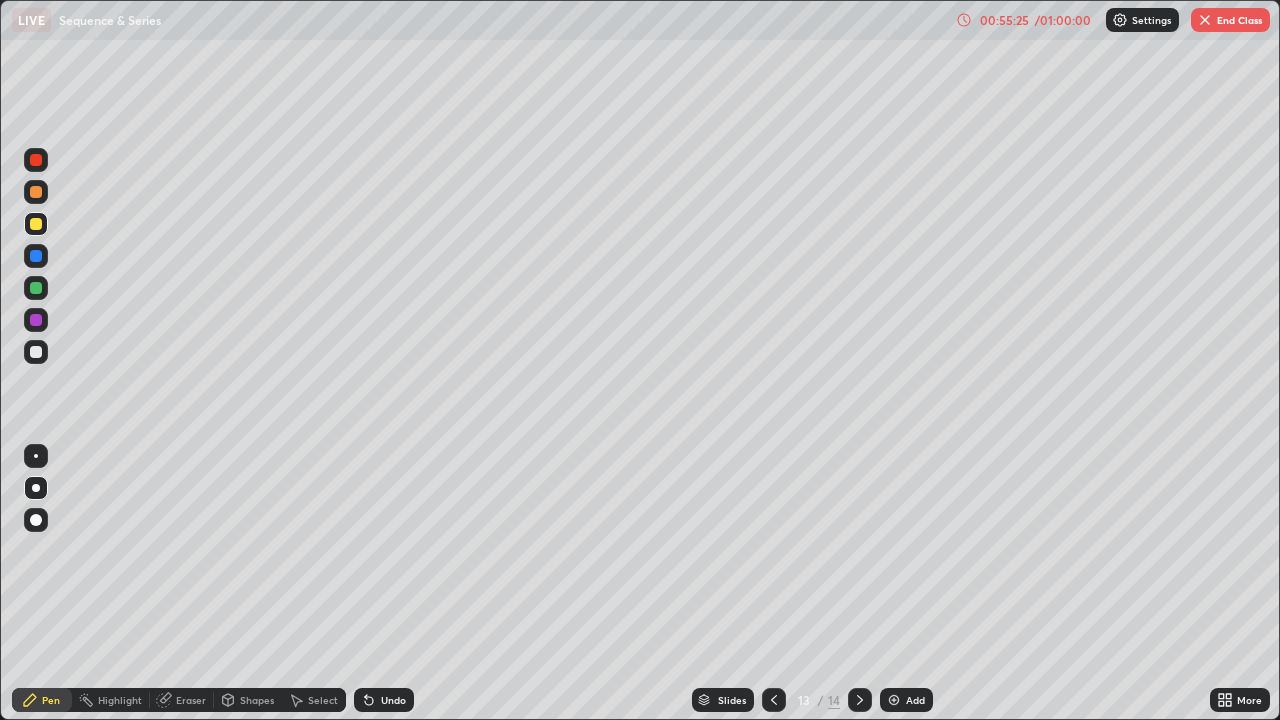 click at bounding box center (774, 700) 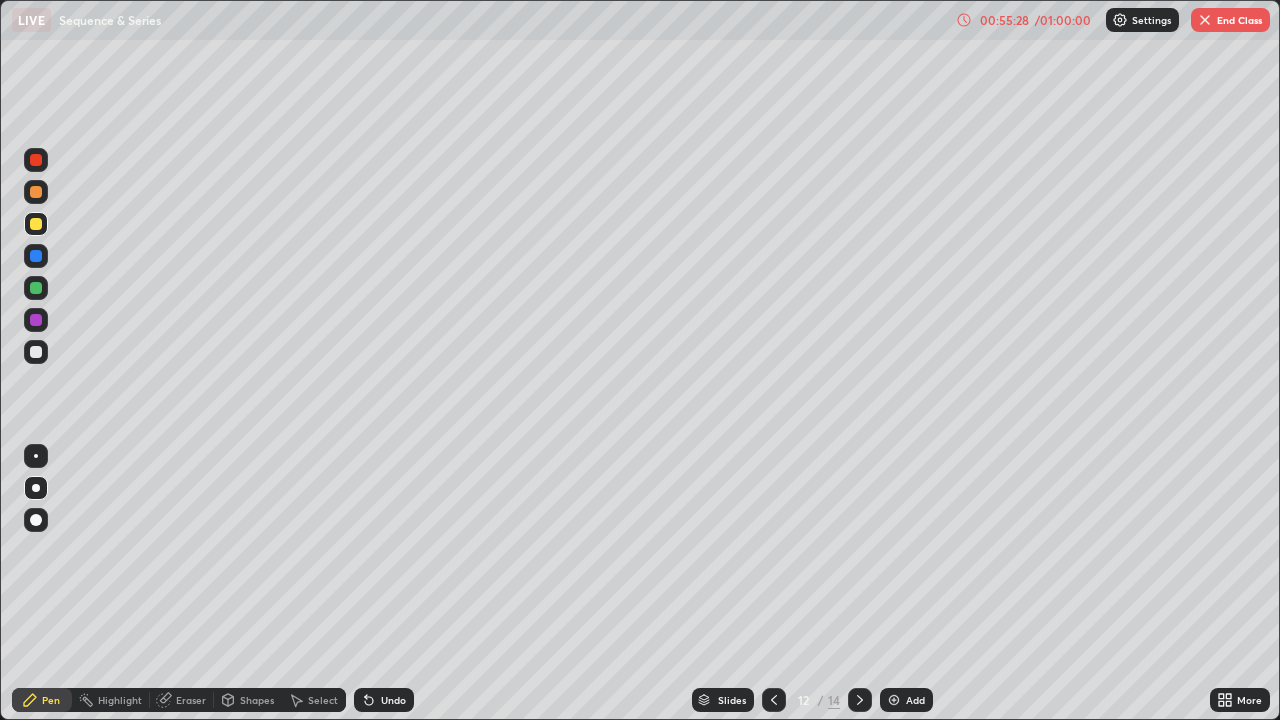 click 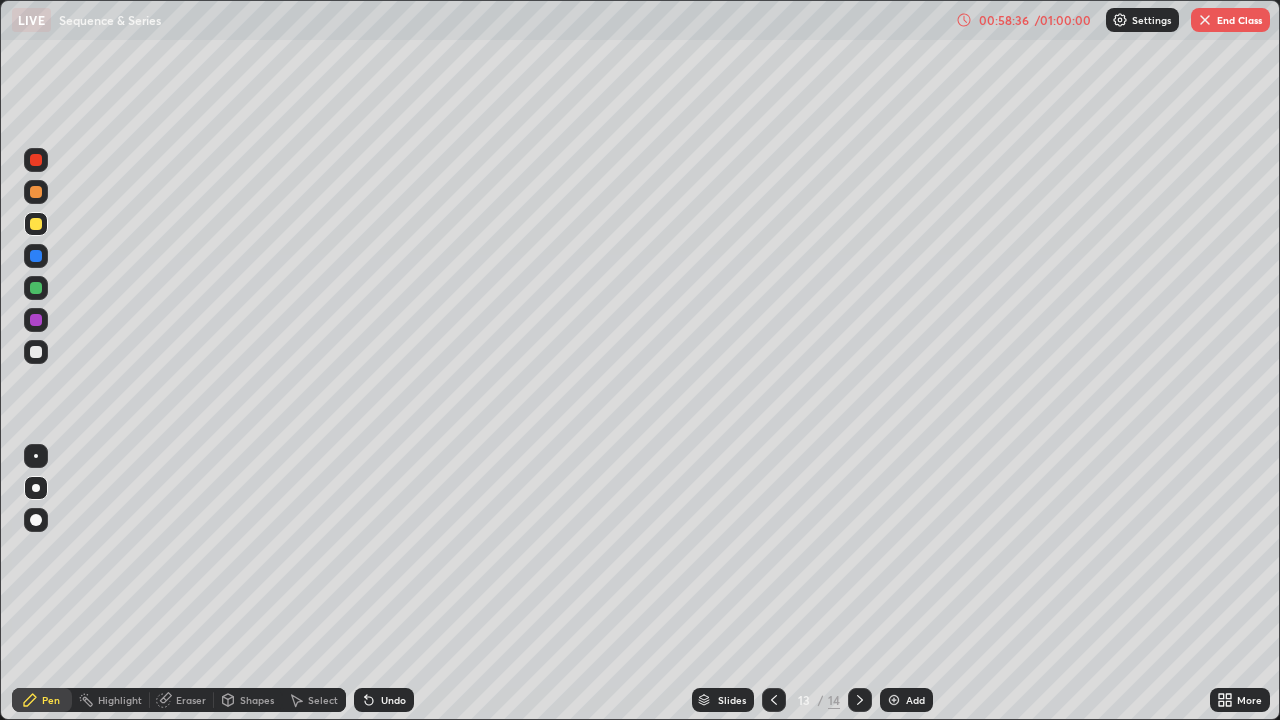 click on "End Class" at bounding box center [1230, 20] 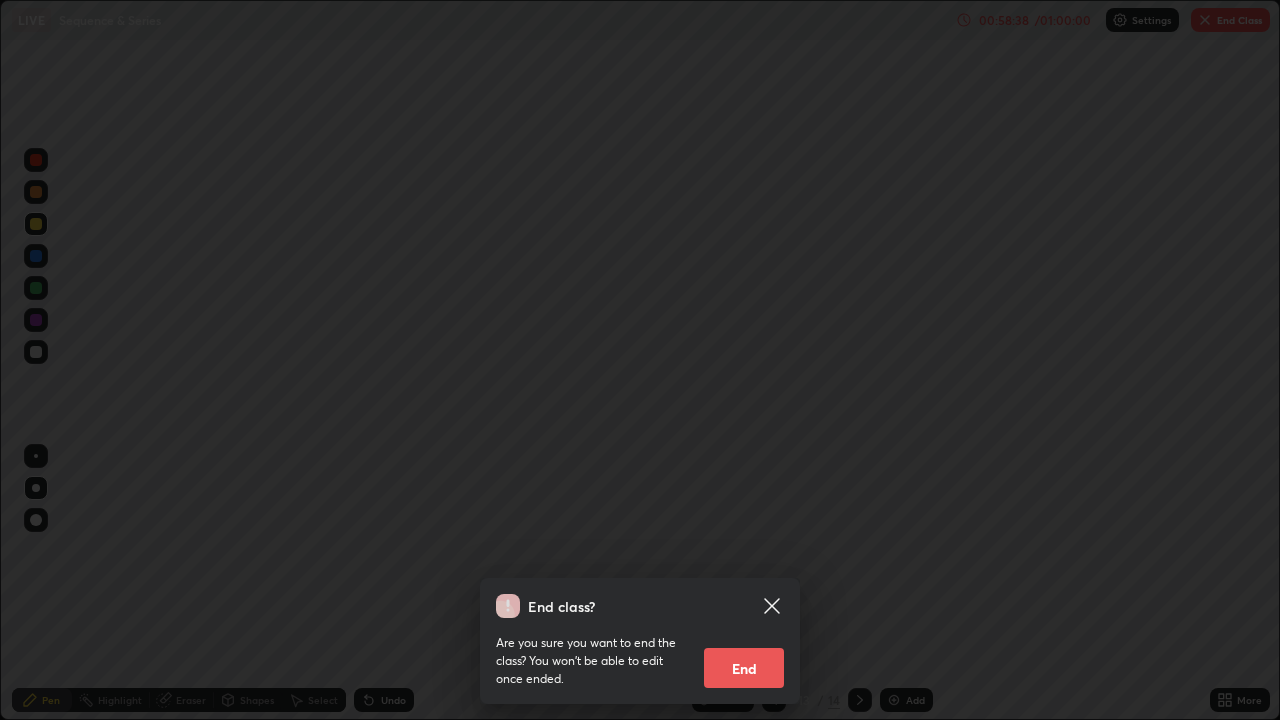 click on "End" at bounding box center (744, 668) 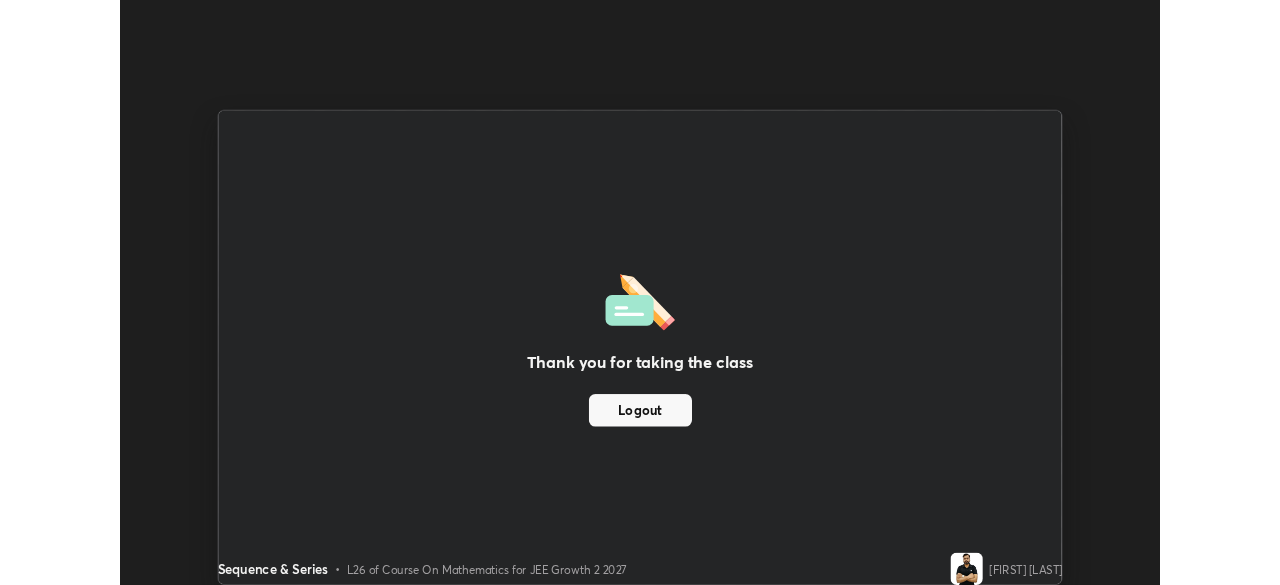 scroll, scrollTop: 585, scrollLeft: 1280, axis: both 